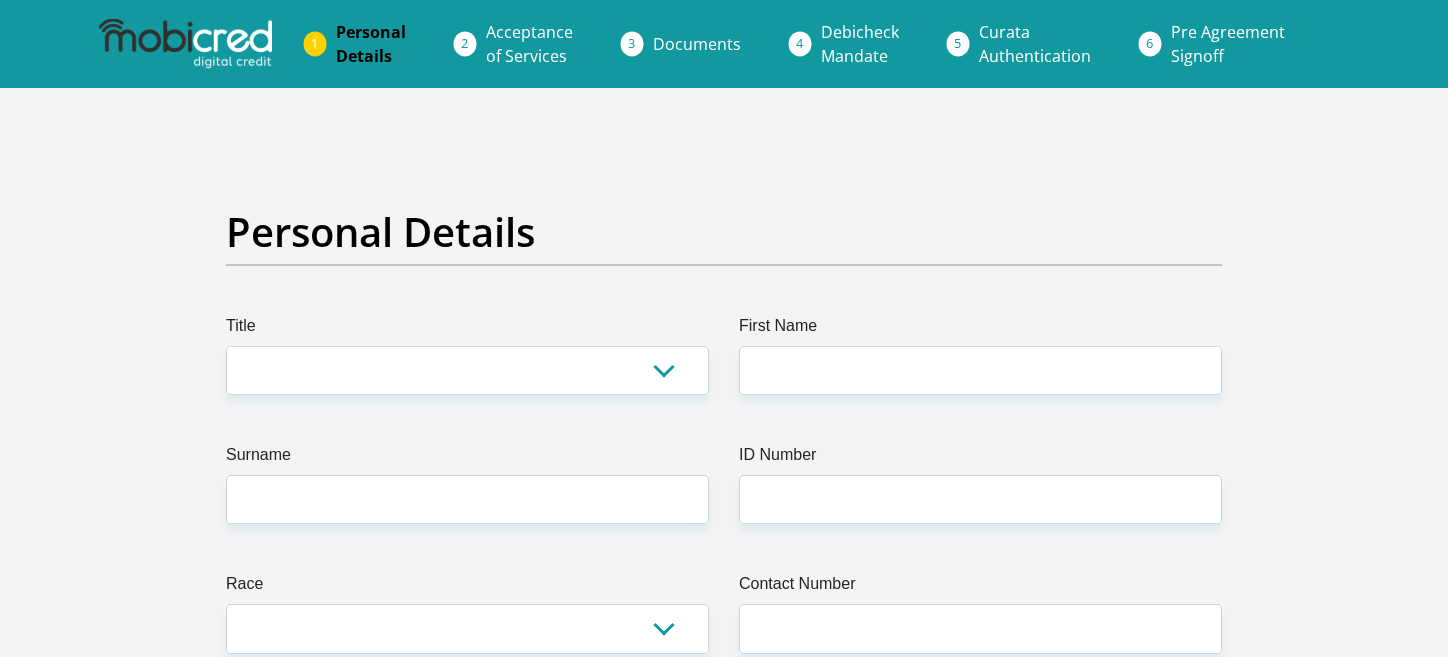 scroll, scrollTop: 0, scrollLeft: 0, axis: both 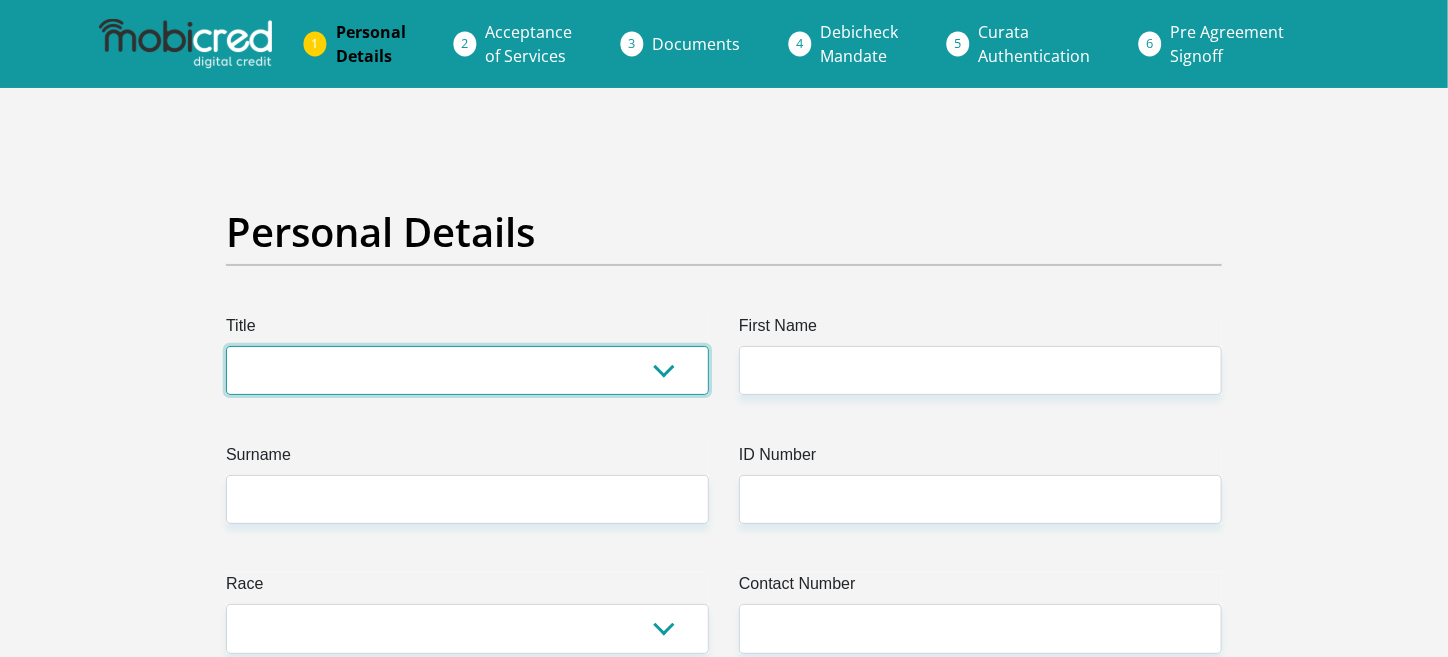 click on "Mr
Ms
Mrs
Dr
[PERSON_NAME]" at bounding box center [467, 370] 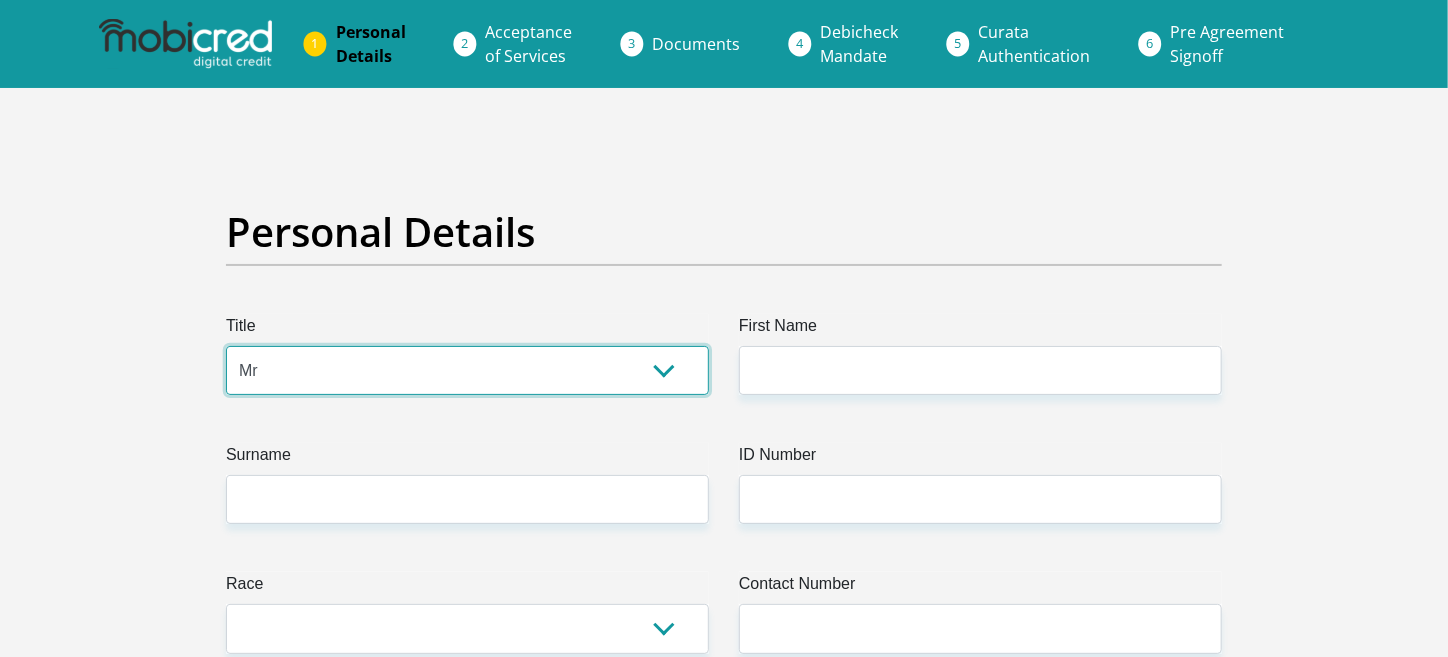 click on "Mr
Ms
Mrs
Dr
Other" at bounding box center [467, 370] 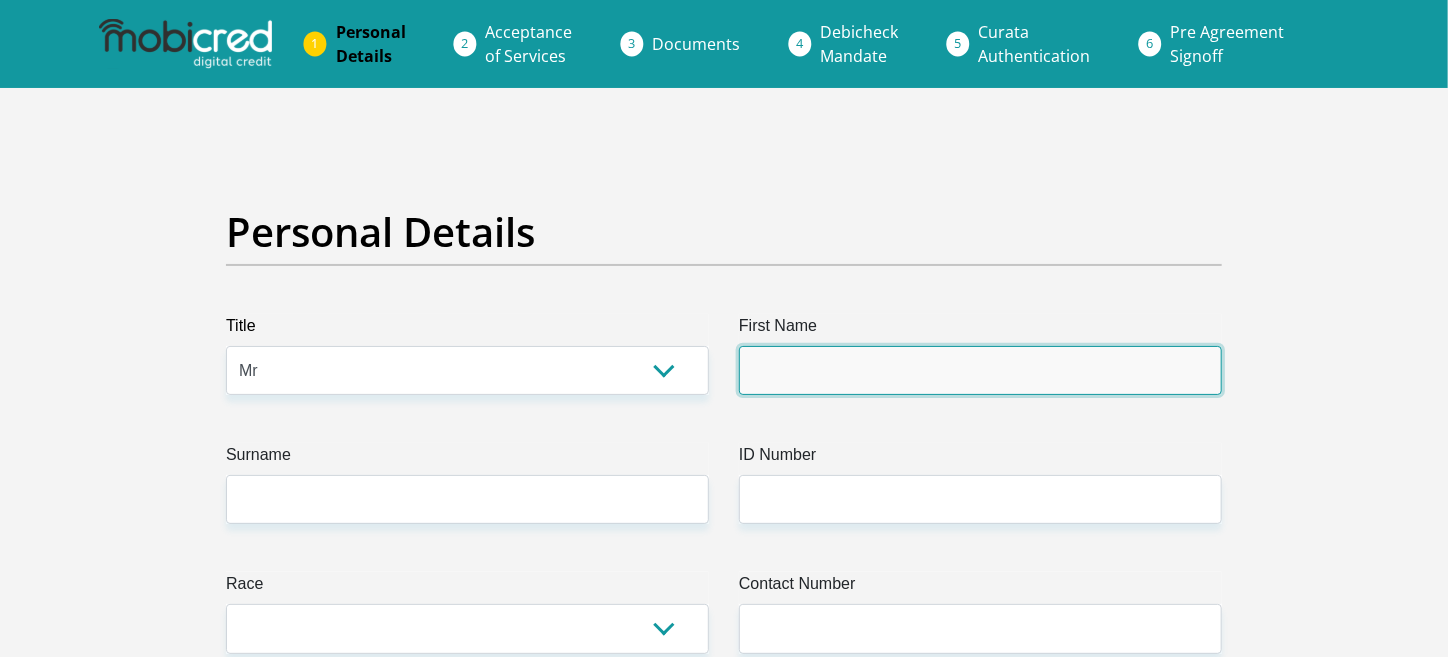 click on "First Name" at bounding box center [980, 370] 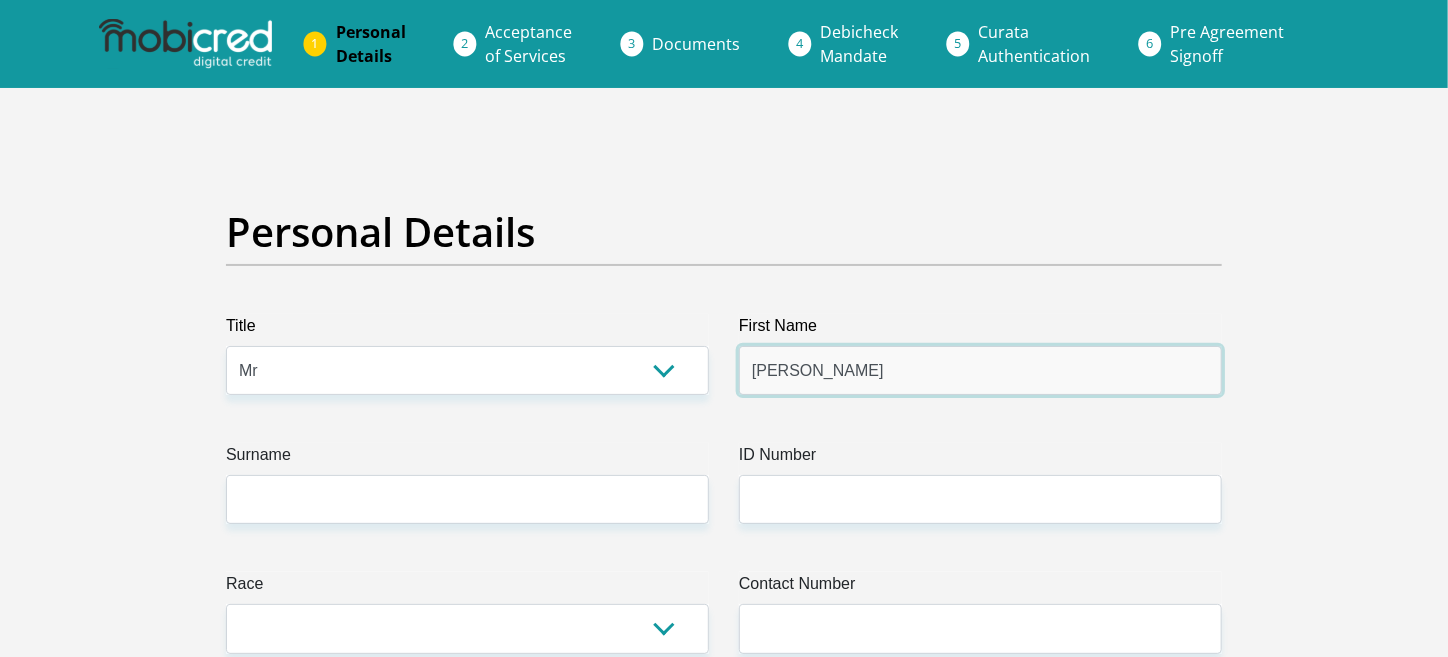 type on "Leon" 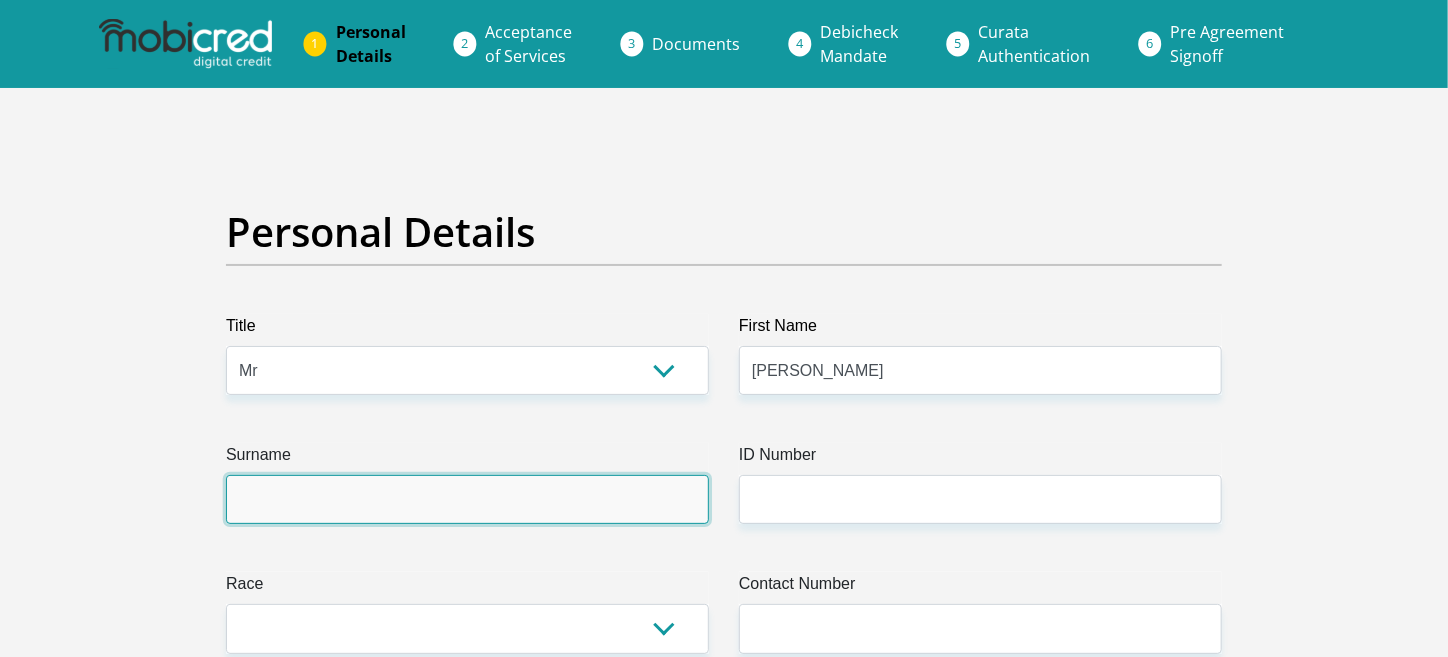 click on "Surname" at bounding box center (467, 499) 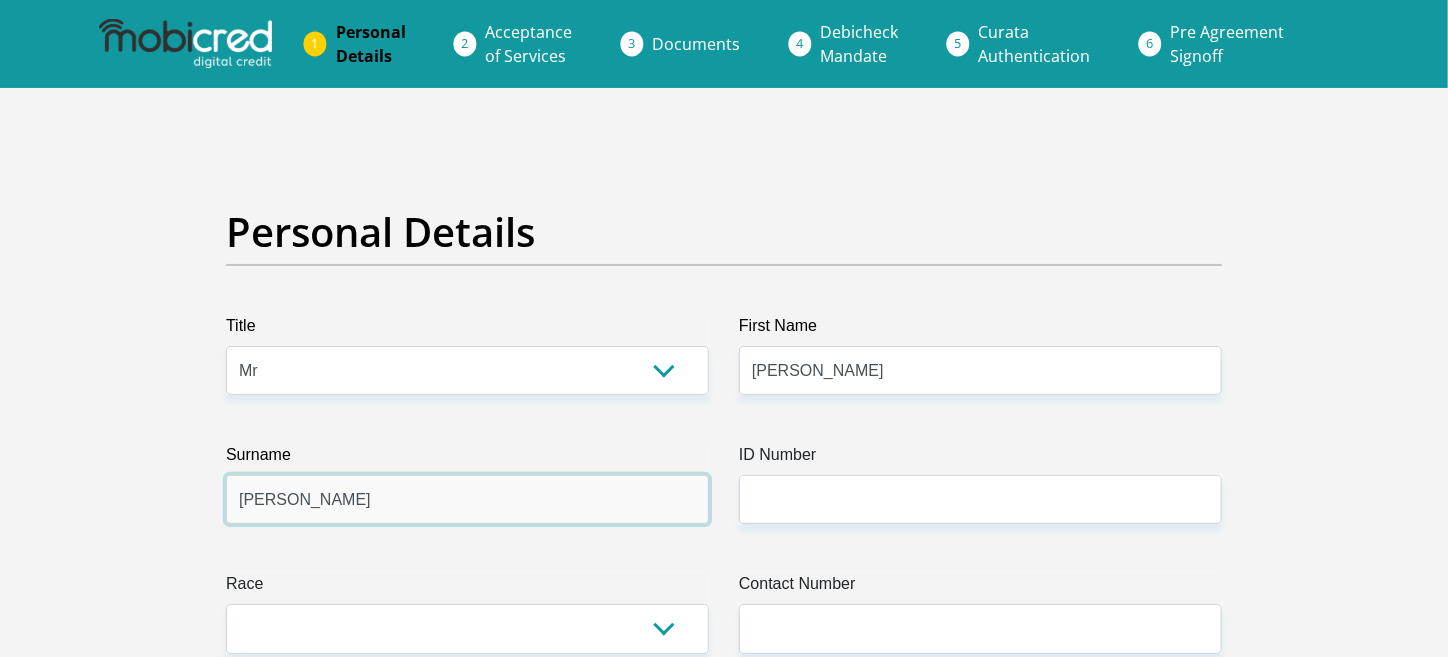 click on "Ferriera" at bounding box center (467, 499) 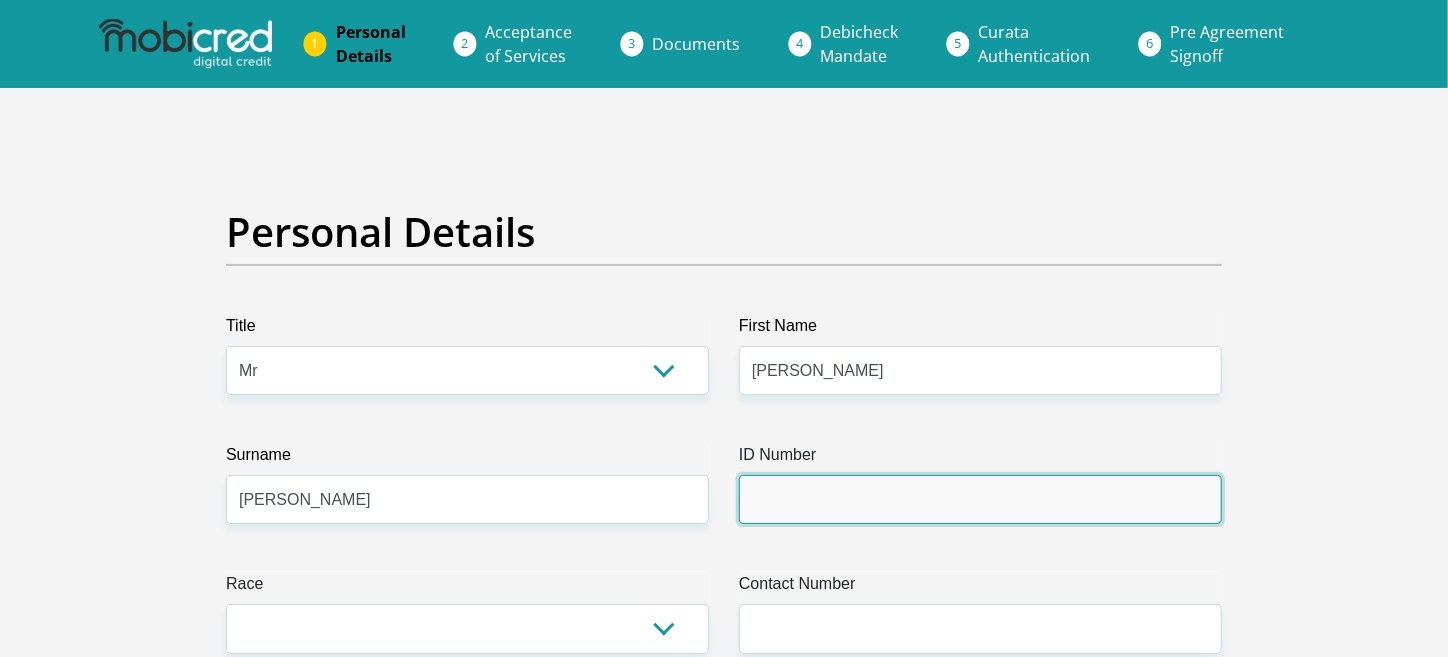 click on "ID Number" at bounding box center [980, 499] 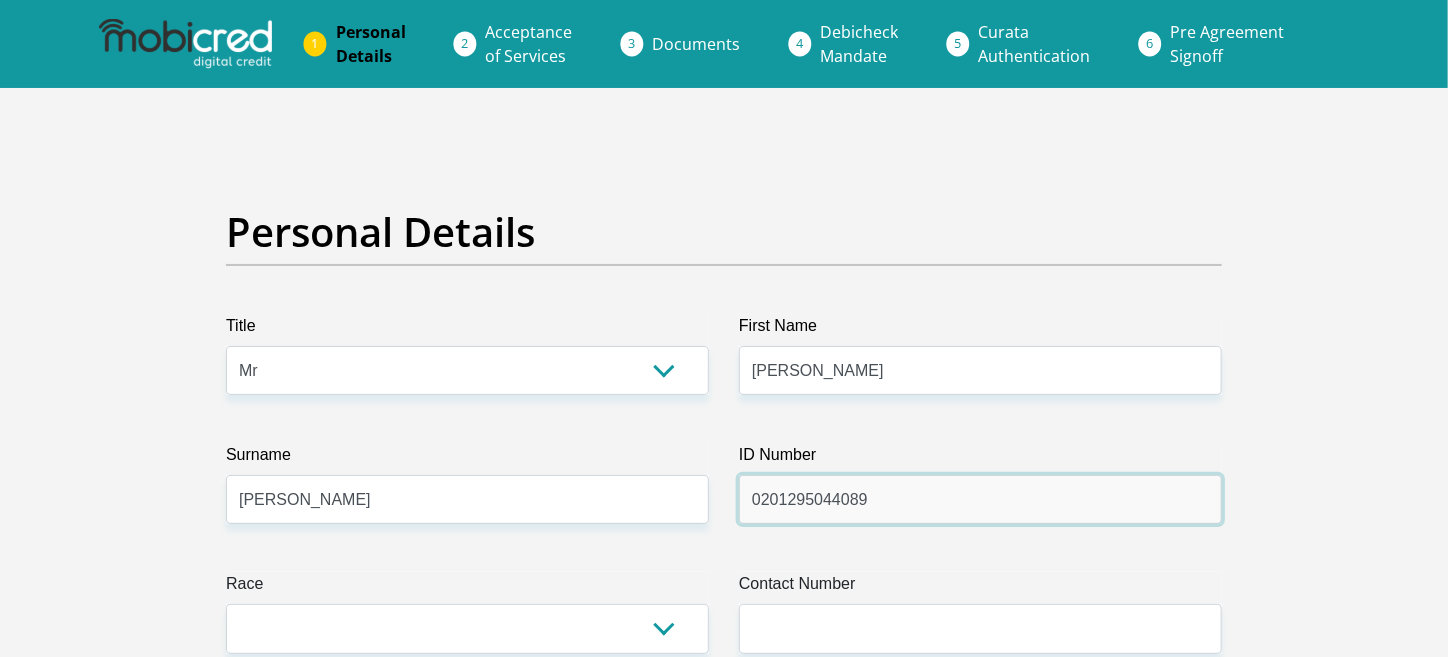 scroll, scrollTop: 138, scrollLeft: 0, axis: vertical 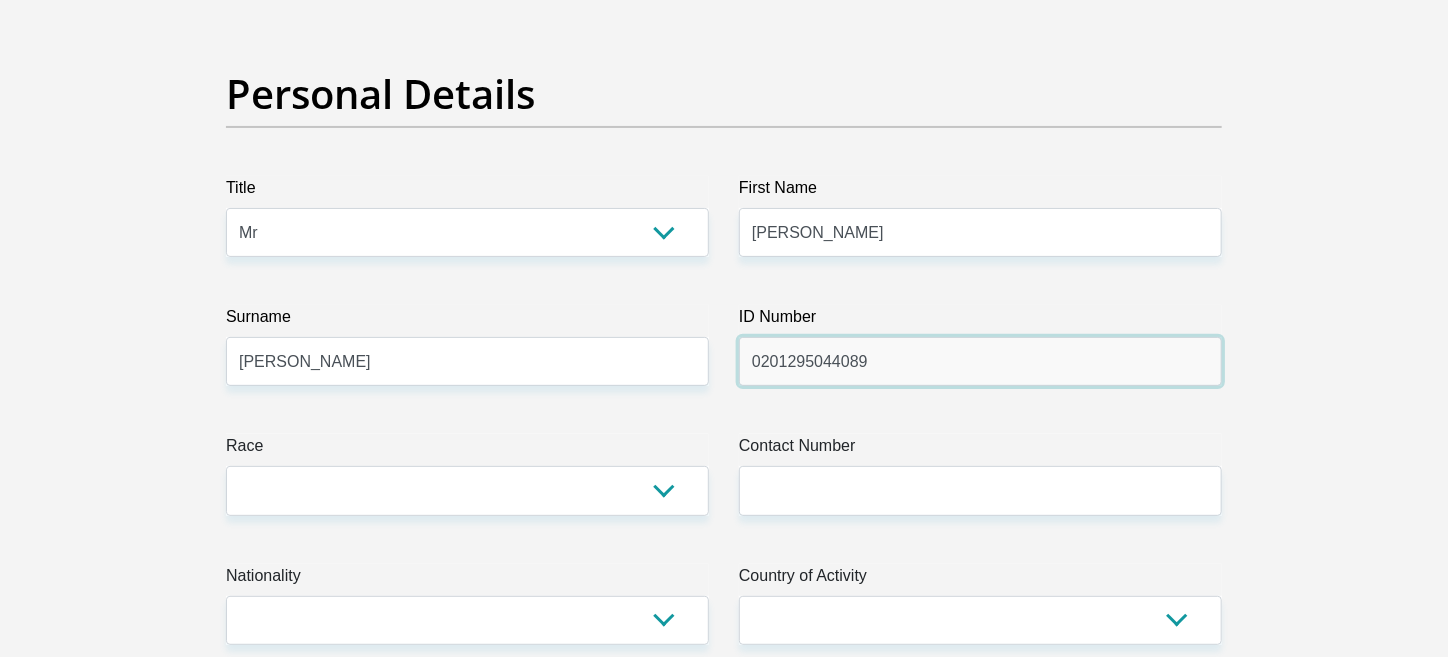 type on "0201295044089" 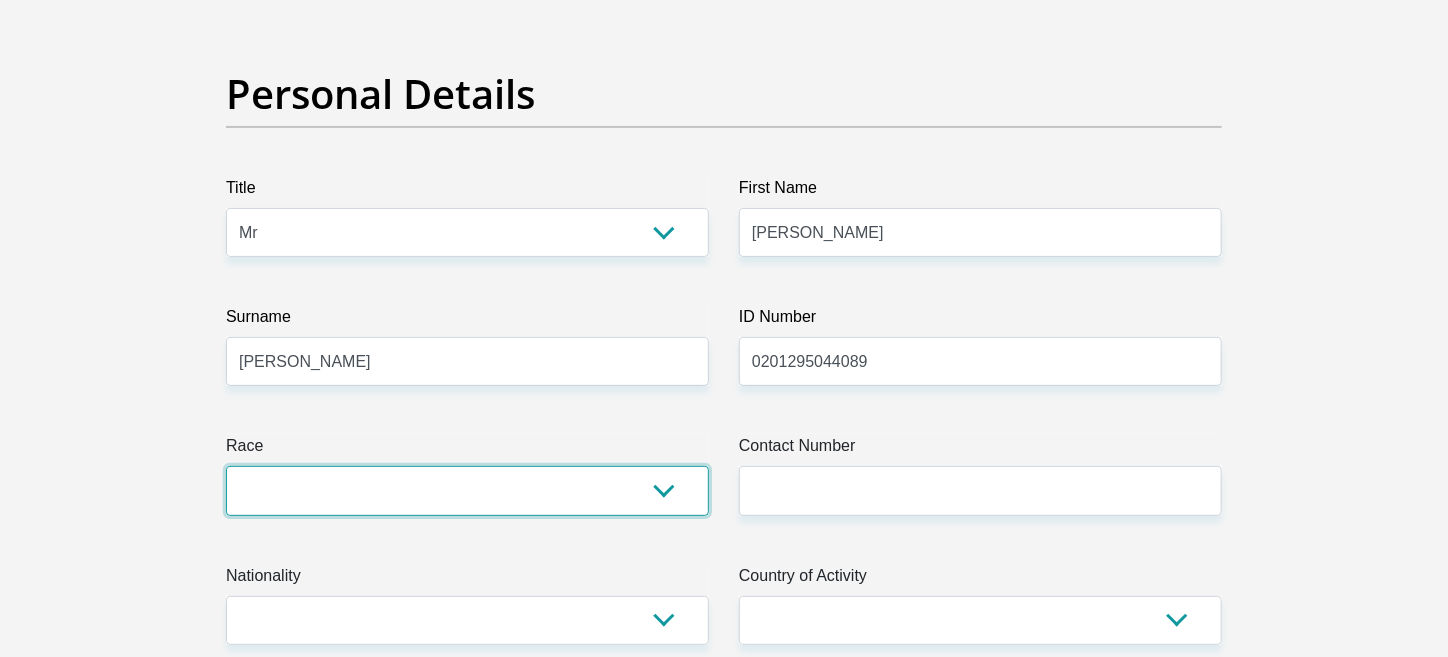 click on "Black
Coloured
Indian
White
Other" at bounding box center [467, 490] 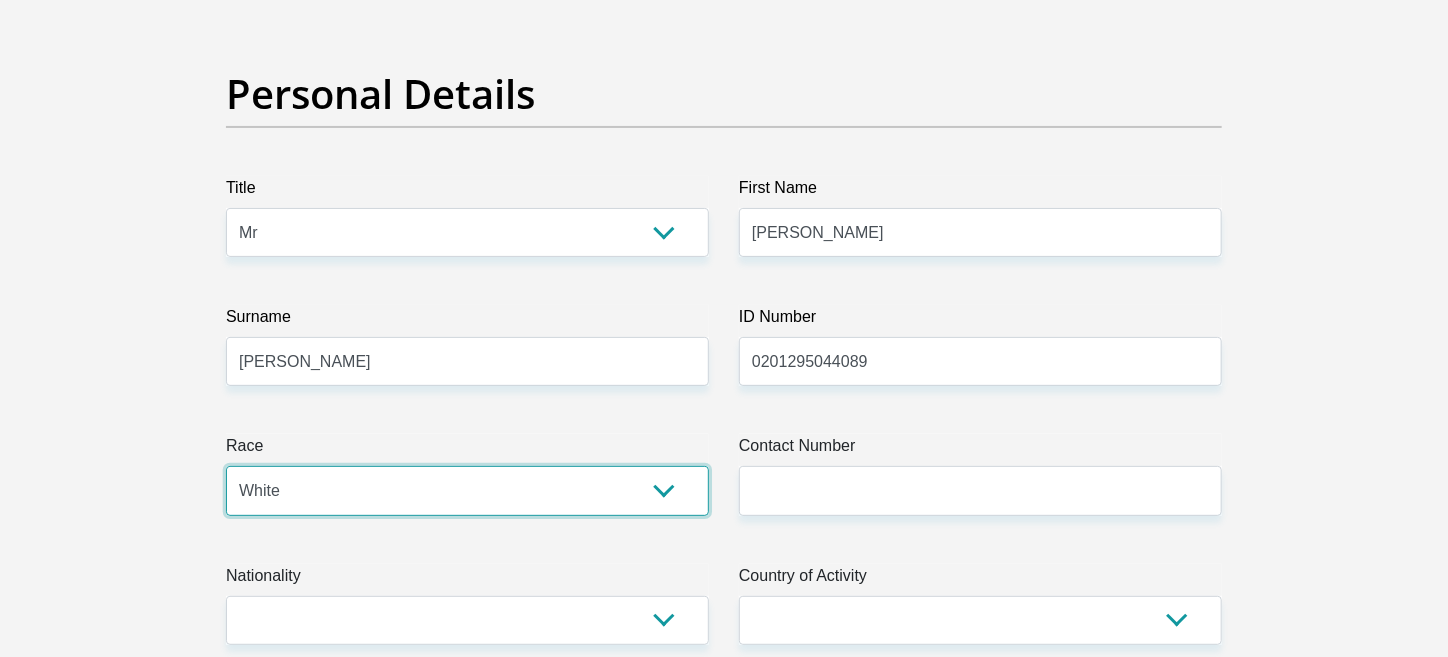 click on "Black
Coloured
Indian
White
Other" at bounding box center [467, 490] 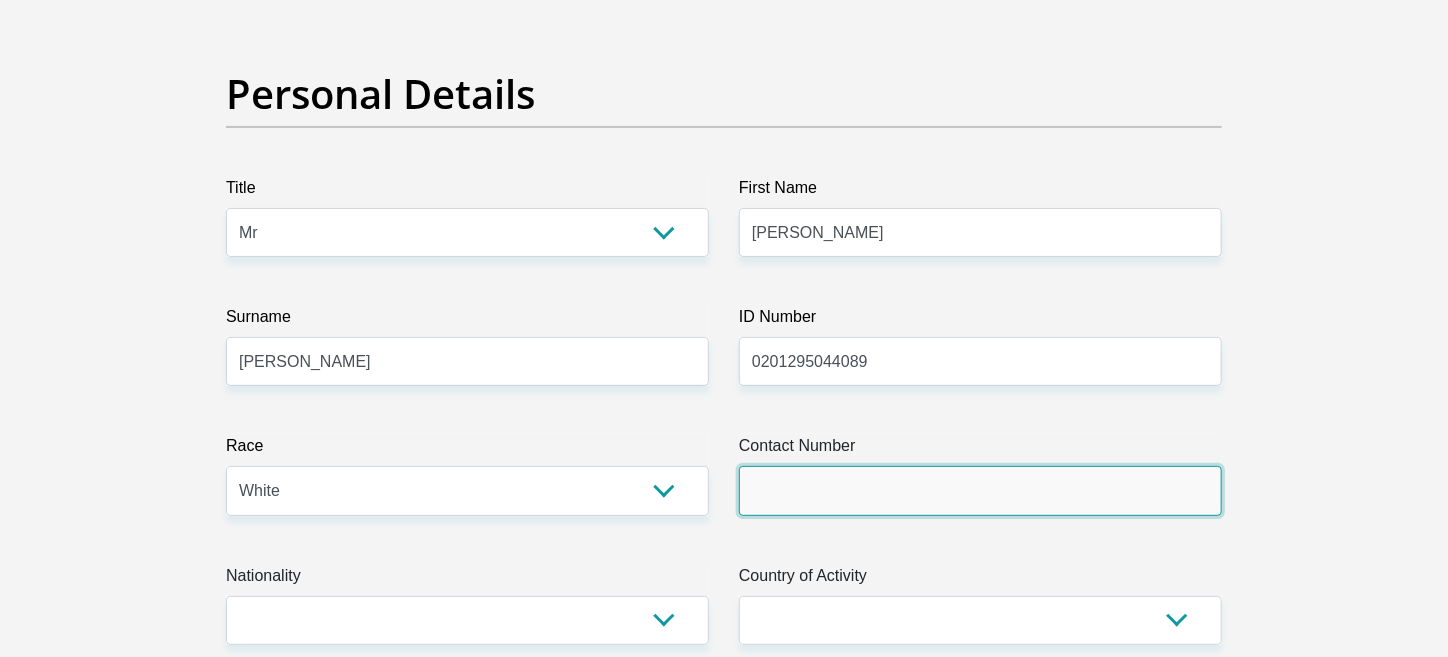 click on "Contact Number" at bounding box center (980, 490) 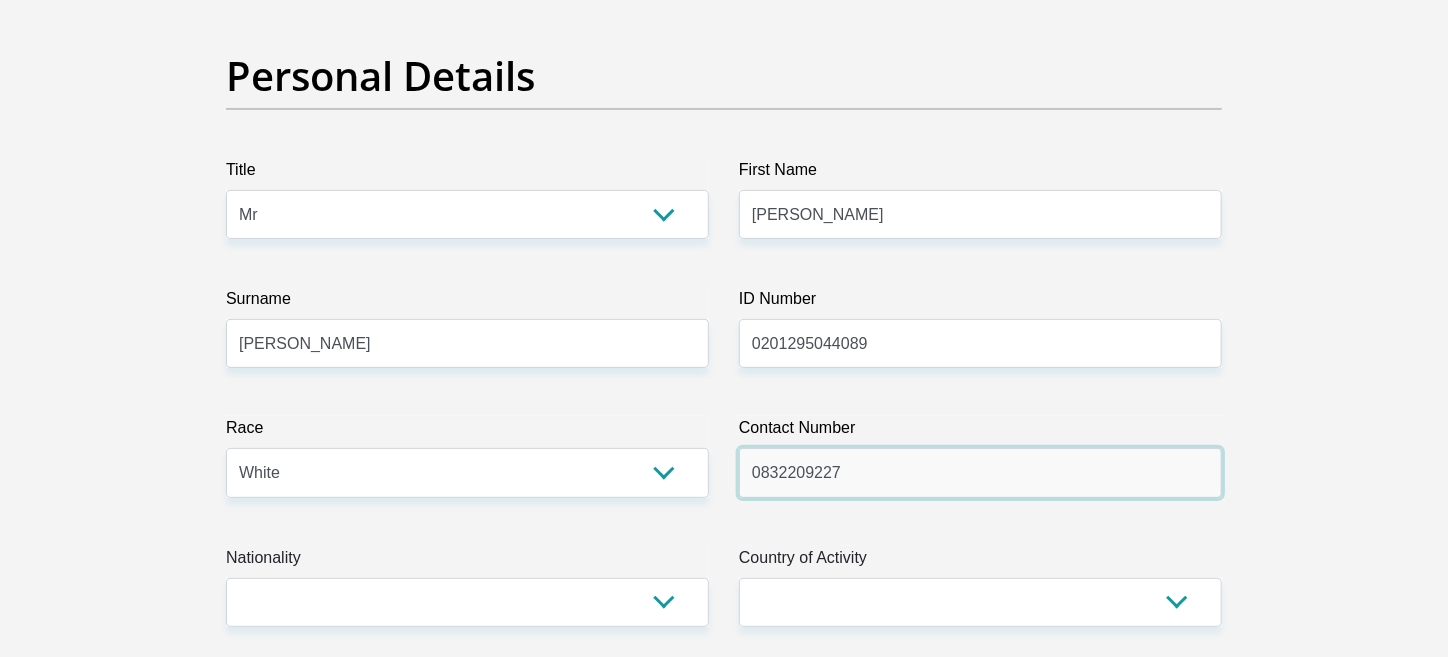 scroll, scrollTop: 156, scrollLeft: 0, axis: vertical 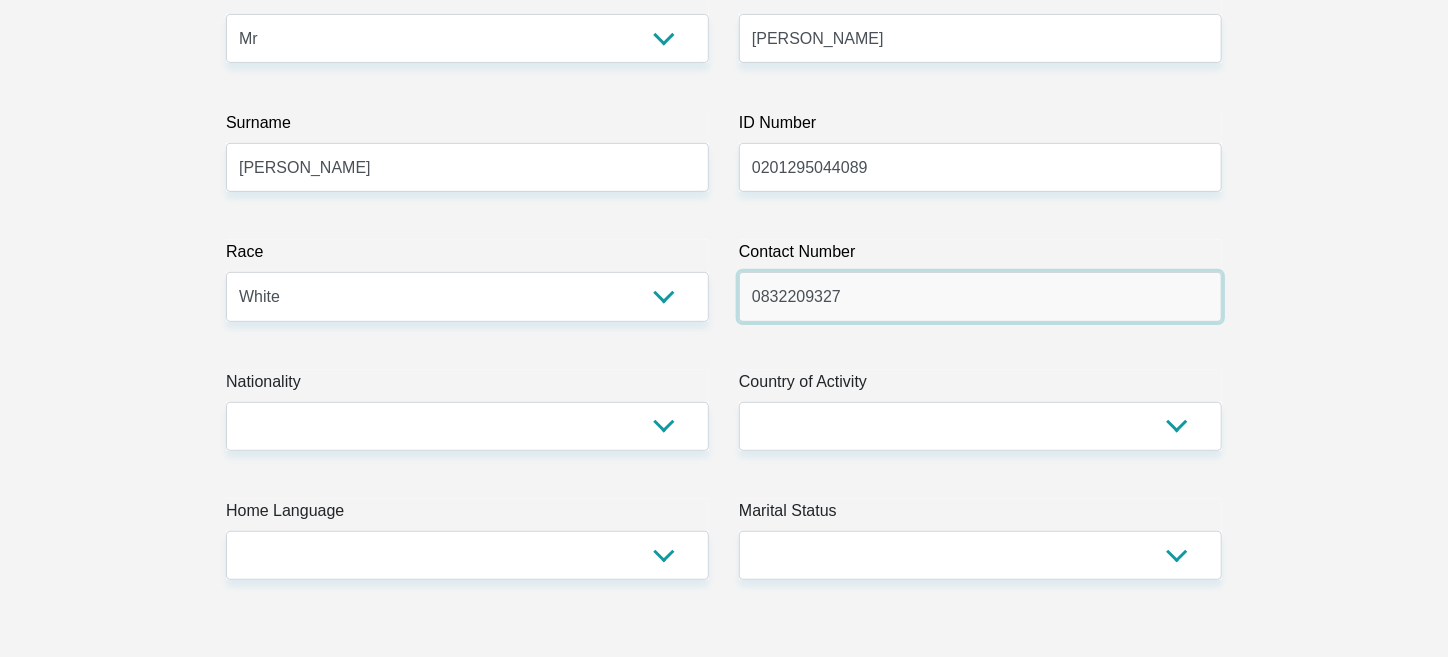 type on "0832209327" 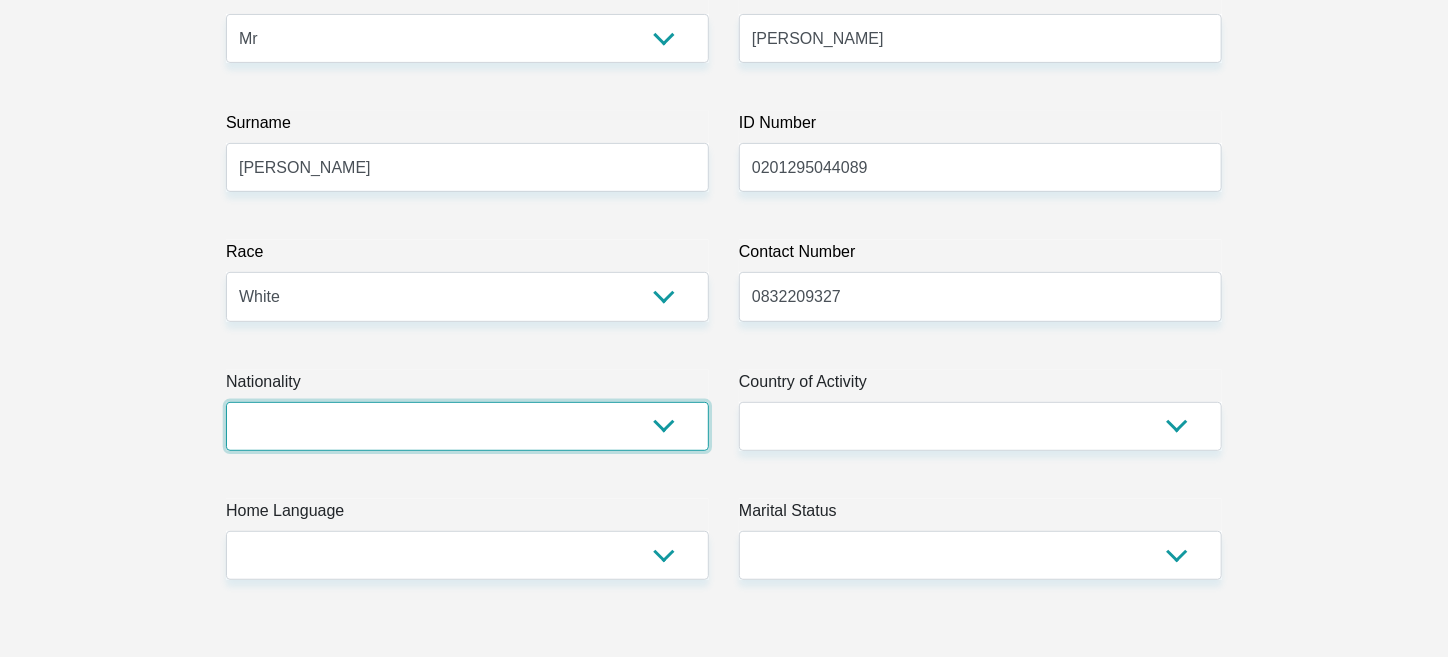 click on "South Africa
Afghanistan
Aland Islands
Albania
Algeria
America Samoa
American Virgin Islands
Andorra
Angola
Anguilla
Antarctica
Antigua and Barbuda
Argentina
Armenia
Aruba
Ascension Island
Australia
Austria
Azerbaijan
Bahamas
Bahrain
Bangladesh
Barbados
Chad" at bounding box center (467, 426) 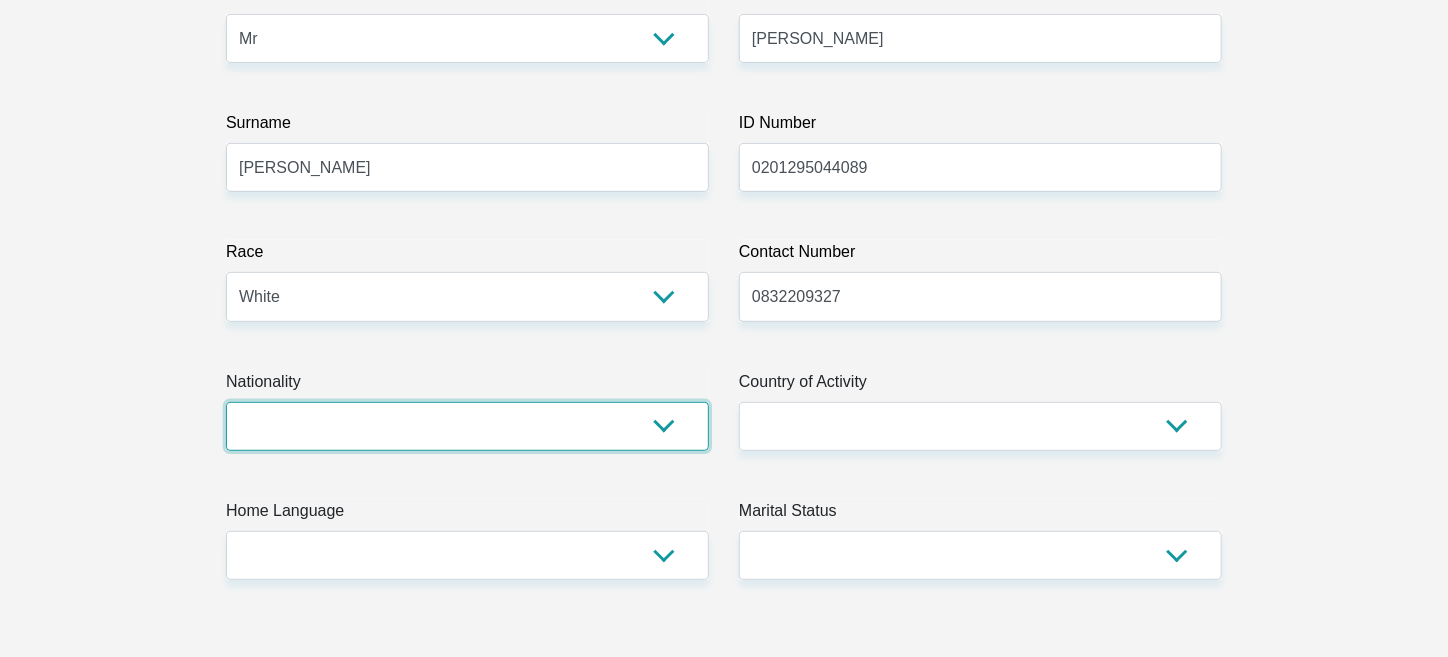 select on "ZAF" 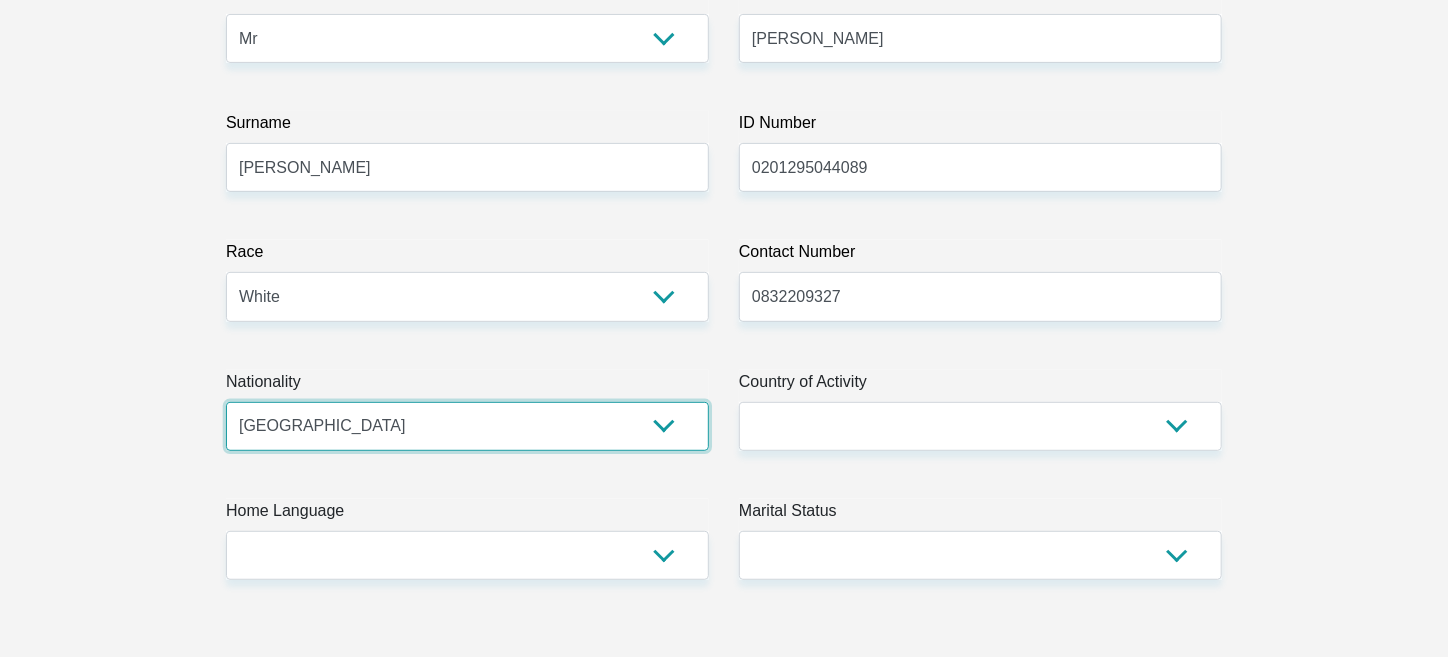 click on "South Africa
Afghanistan
Aland Islands
Albania
Algeria
America Samoa
American Virgin Islands
Andorra
Angola
Anguilla
Antarctica
Antigua and Barbuda
Argentina
Armenia
Aruba
Ascension Island
Australia
Austria
Azerbaijan
Bahamas
Bahrain
Bangladesh
Barbados
Chad" at bounding box center (467, 426) 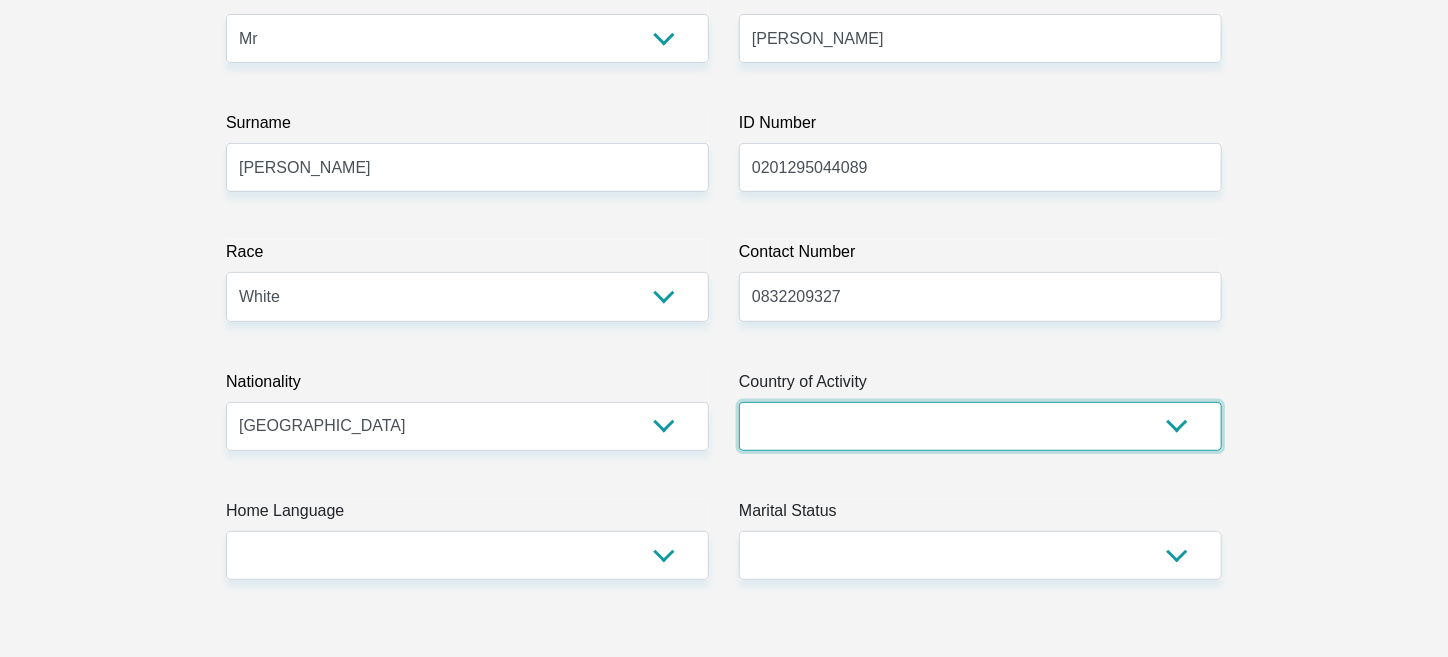 click on "South Africa
Afghanistan
Aland Islands
Albania
Algeria
America Samoa
American Virgin Islands
Andorra
Angola
Anguilla
Antarctica
Antigua and Barbuda
Argentina
Armenia
Aruba
Ascension Island
Australia
Austria
Azerbaijan
Chad" at bounding box center (980, 426) 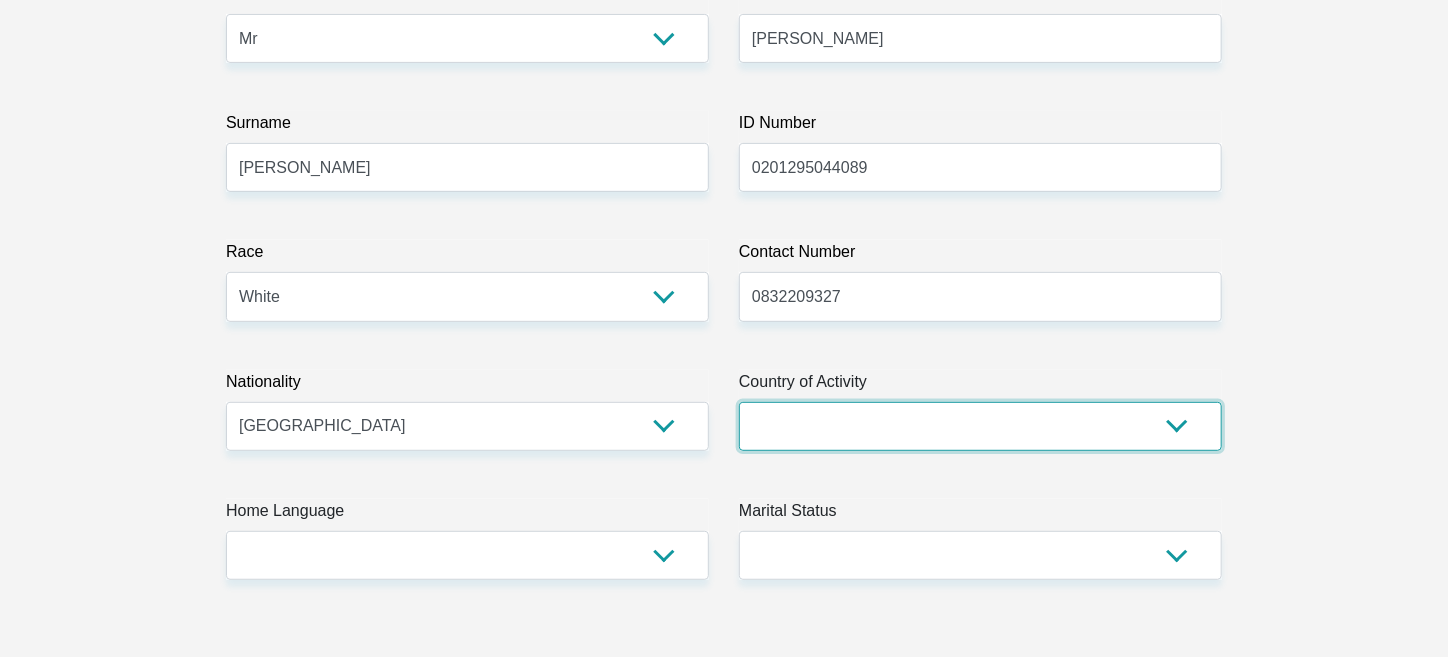 select on "ZAF" 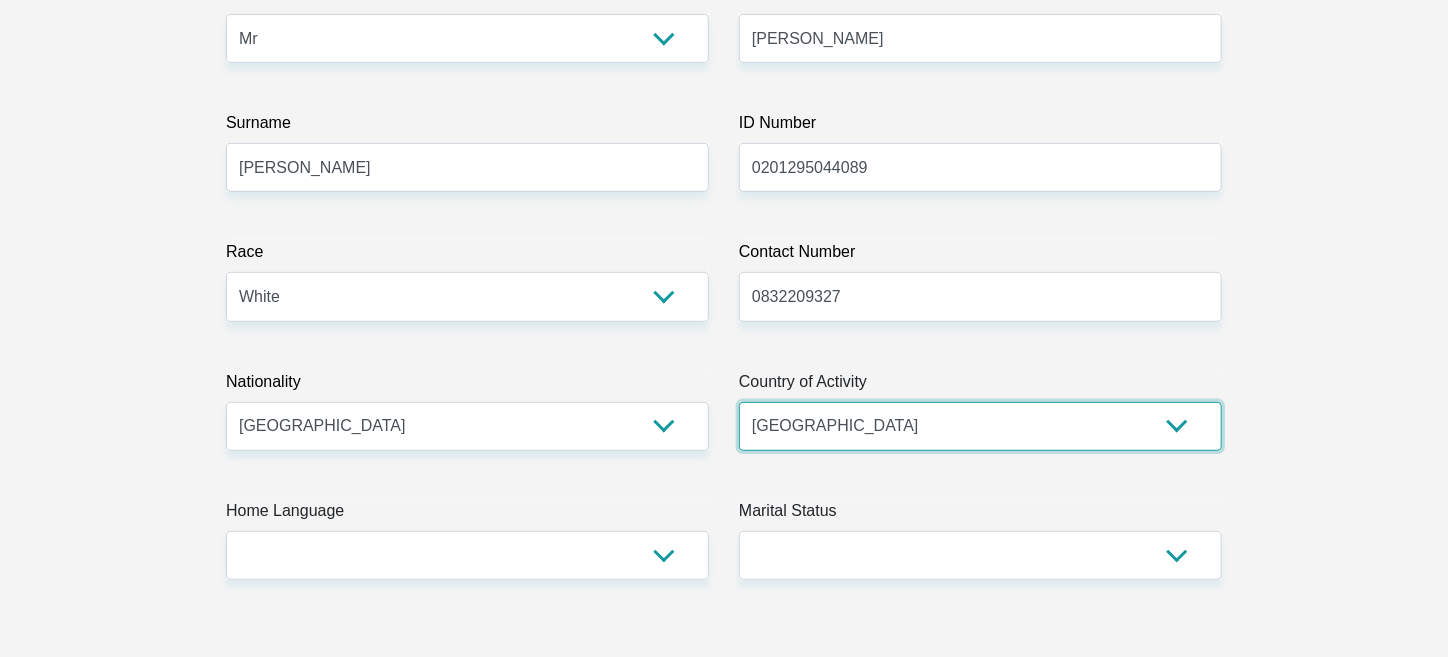 click on "South Africa
Afghanistan
Aland Islands
Albania
Algeria
America Samoa
American Virgin Islands
Andorra
Angola
Anguilla
Antarctica
Antigua and Barbuda
Argentina
Armenia
Aruba
Ascension Island
Australia
Austria
Azerbaijan
Chad" at bounding box center [980, 426] 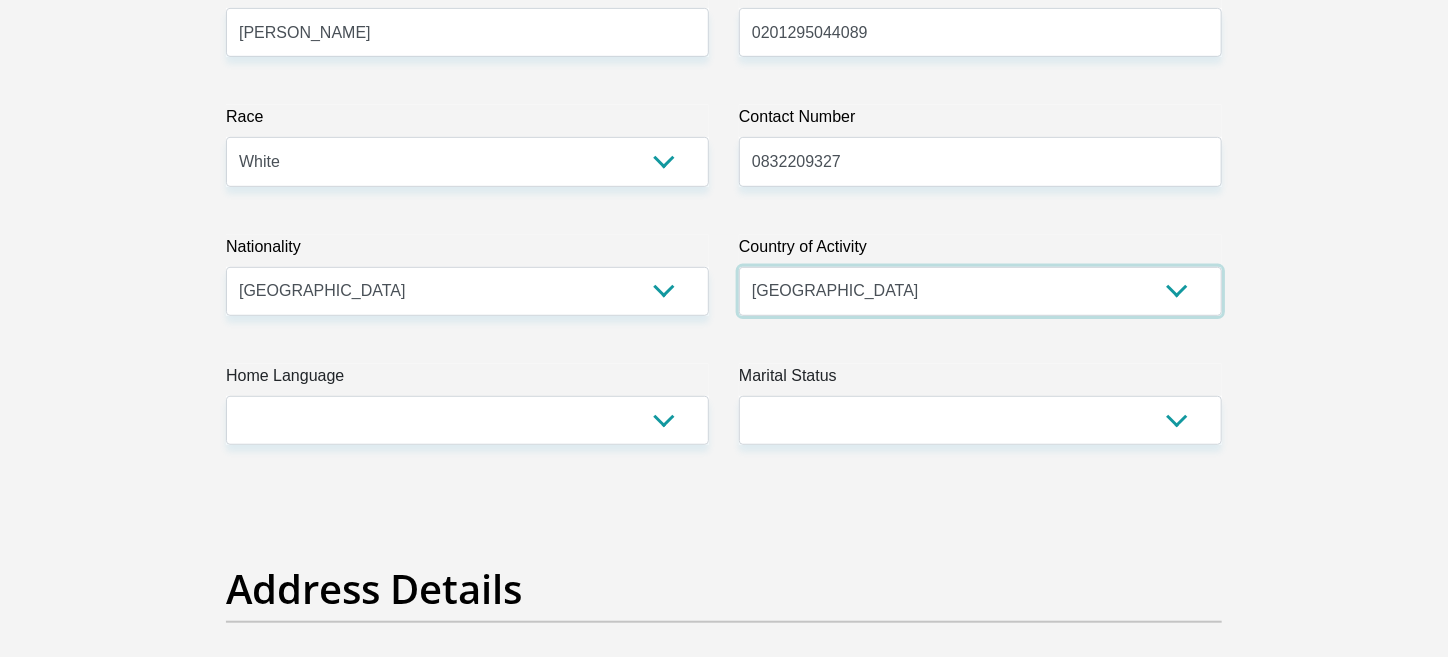 scroll, scrollTop: 469, scrollLeft: 0, axis: vertical 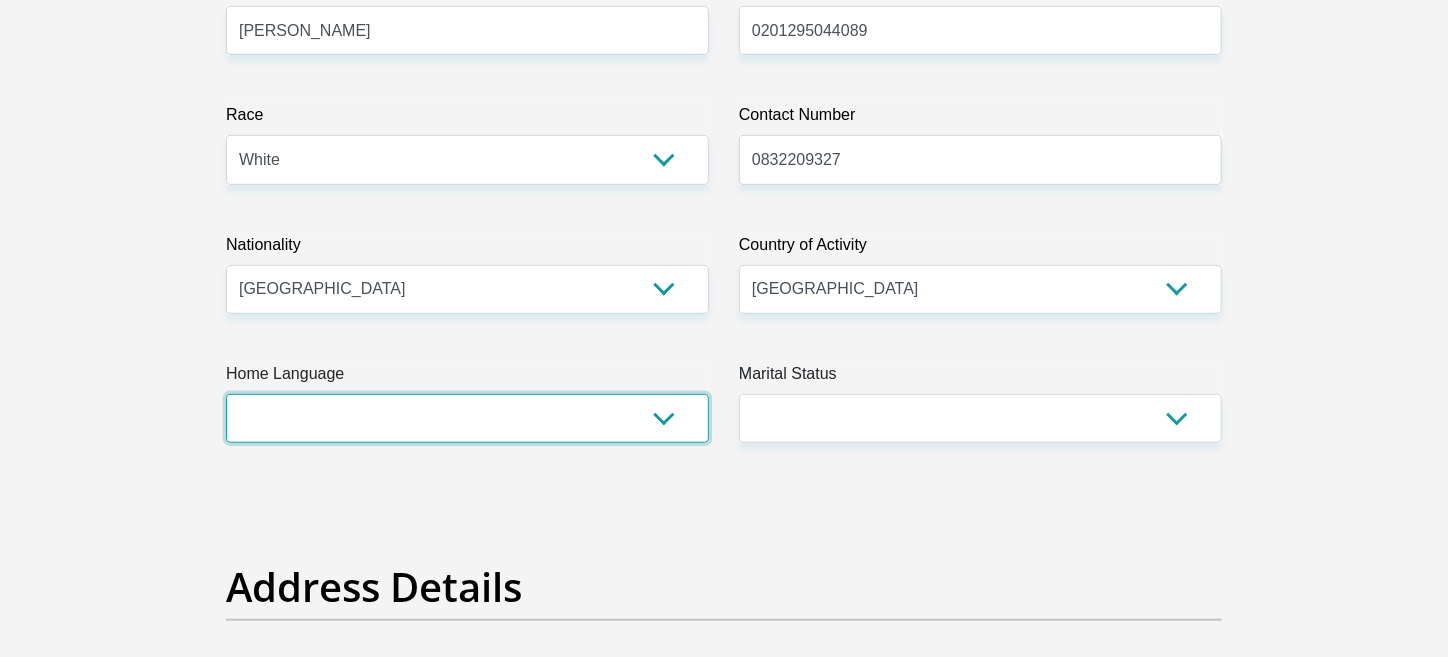 click on "Afrikaans
English
Sepedi
South Ndebele
Southern Sotho
Swati
Tsonga
Tswana
Venda
Xhosa
Zulu
Other" at bounding box center (467, 418) 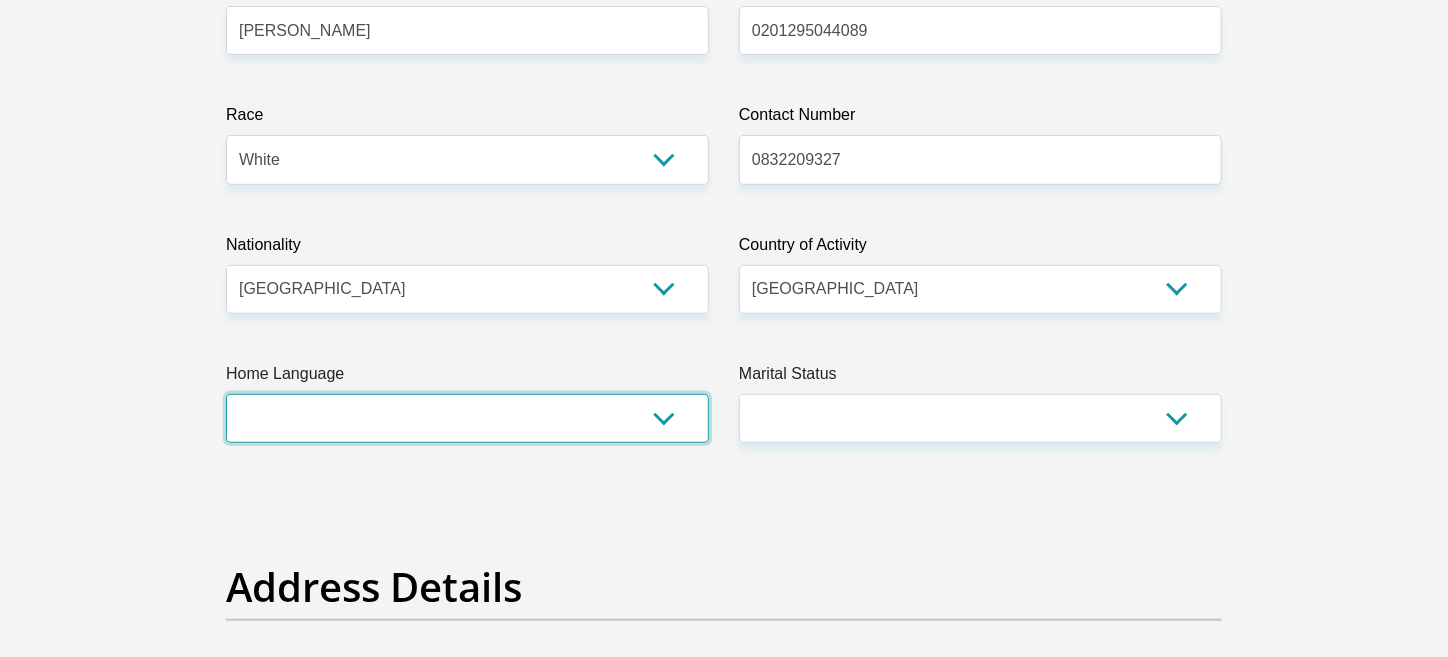 select on "afr" 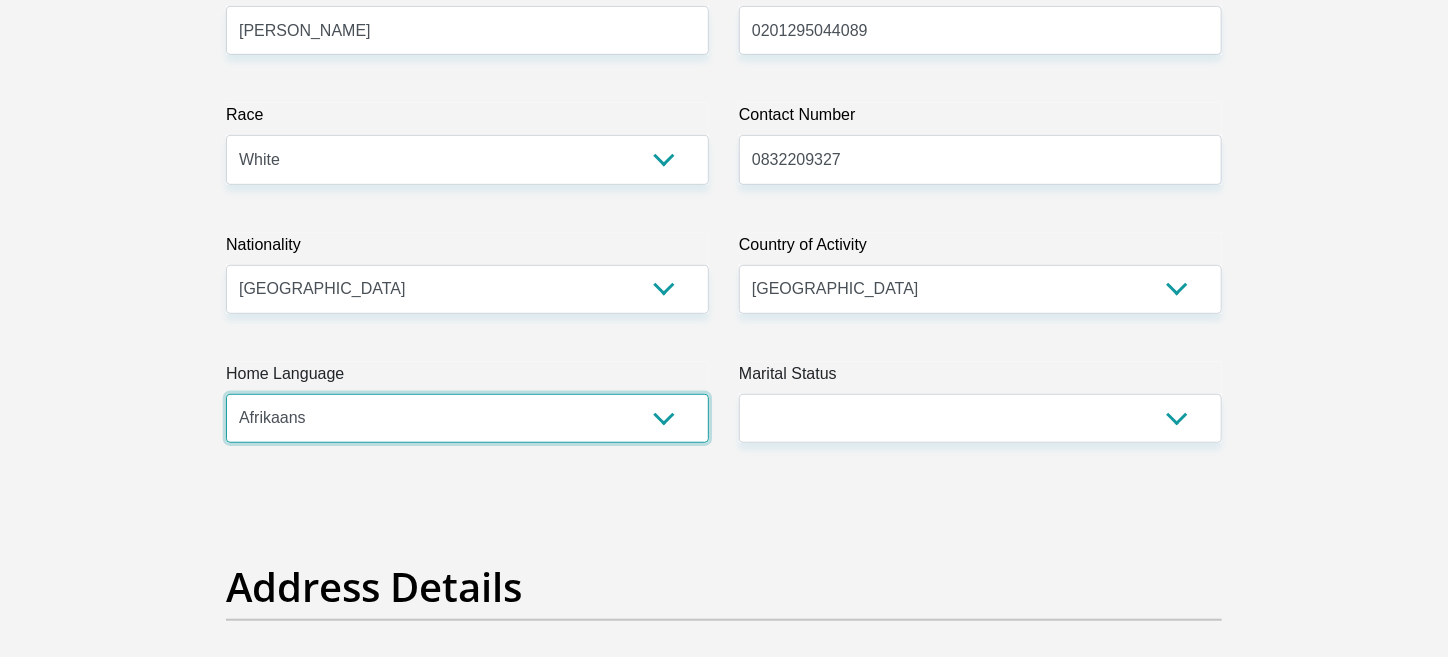 click on "Afrikaans
English
Sepedi
South Ndebele
Southern Sotho
Swati
Tsonga
Tswana
Venda
Xhosa
Zulu
Other" at bounding box center (467, 418) 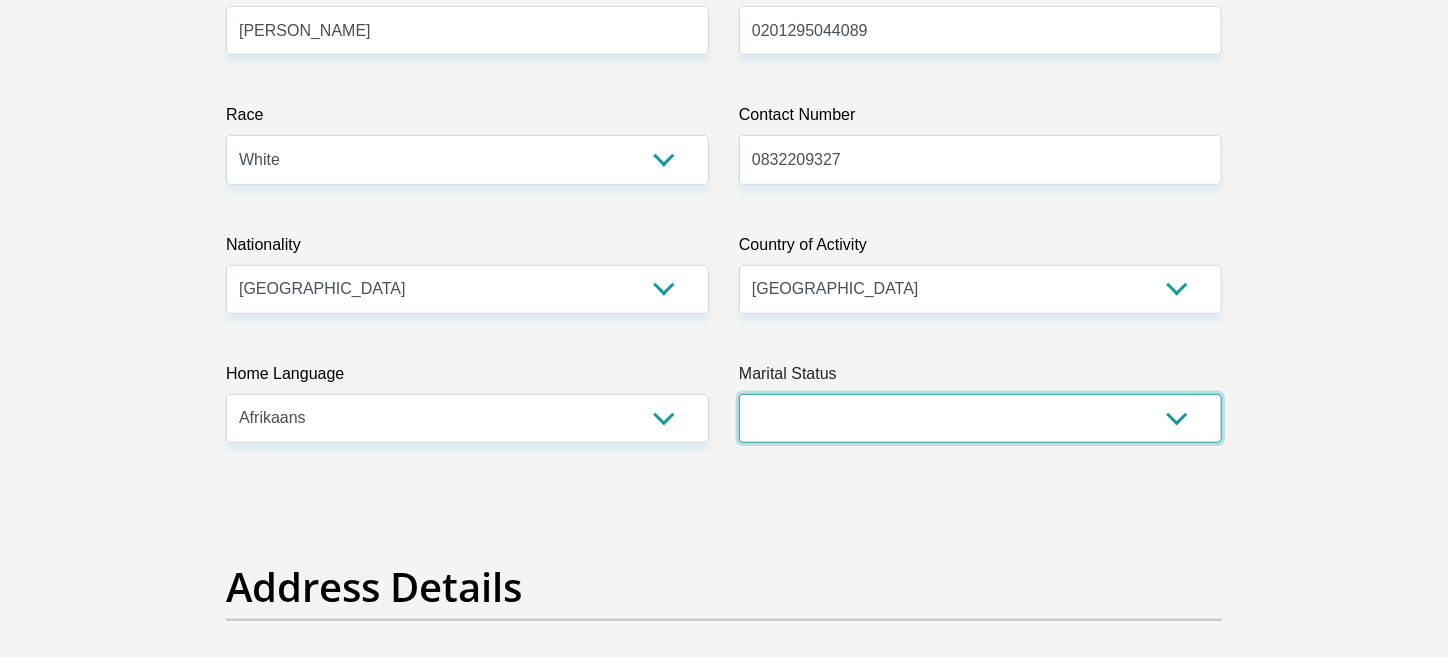 click on "Married ANC
Single
Divorced
Widowed
Married COP or Customary Law" at bounding box center [980, 418] 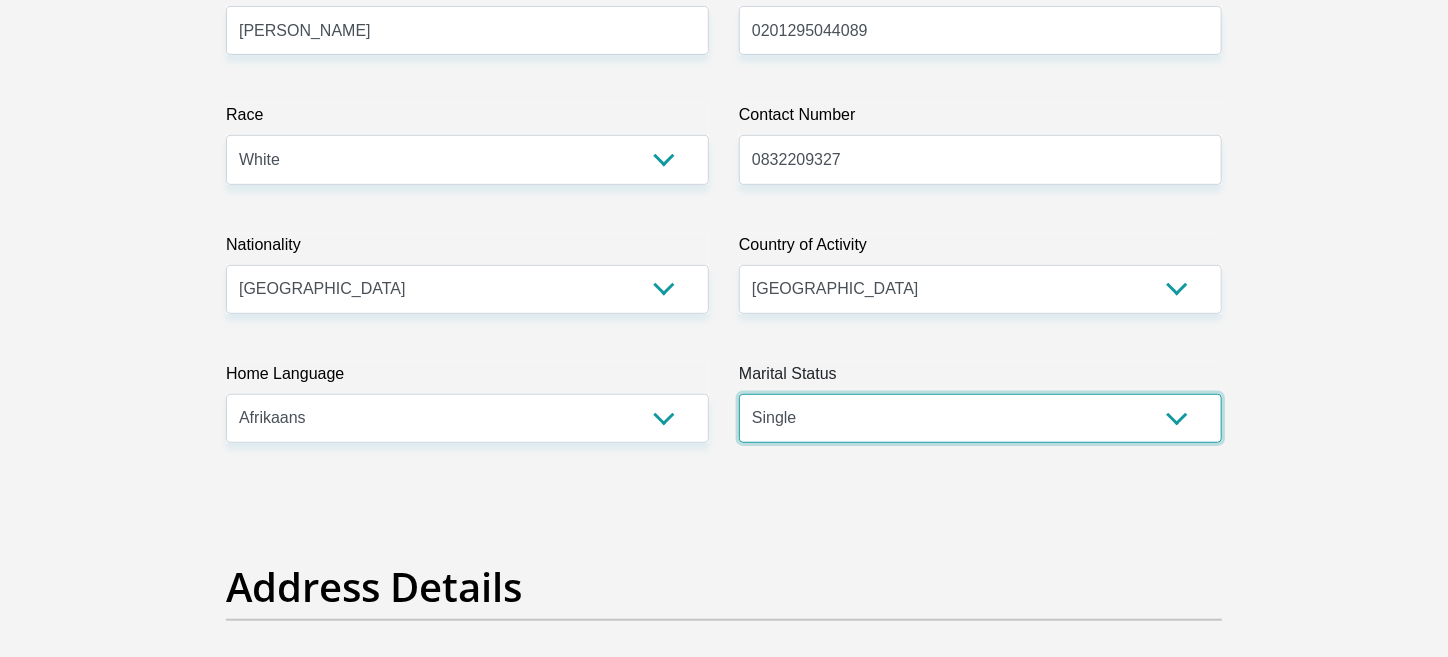 click on "Married ANC
Single
Divorced
Widowed
Married COP or Customary Law" at bounding box center [980, 418] 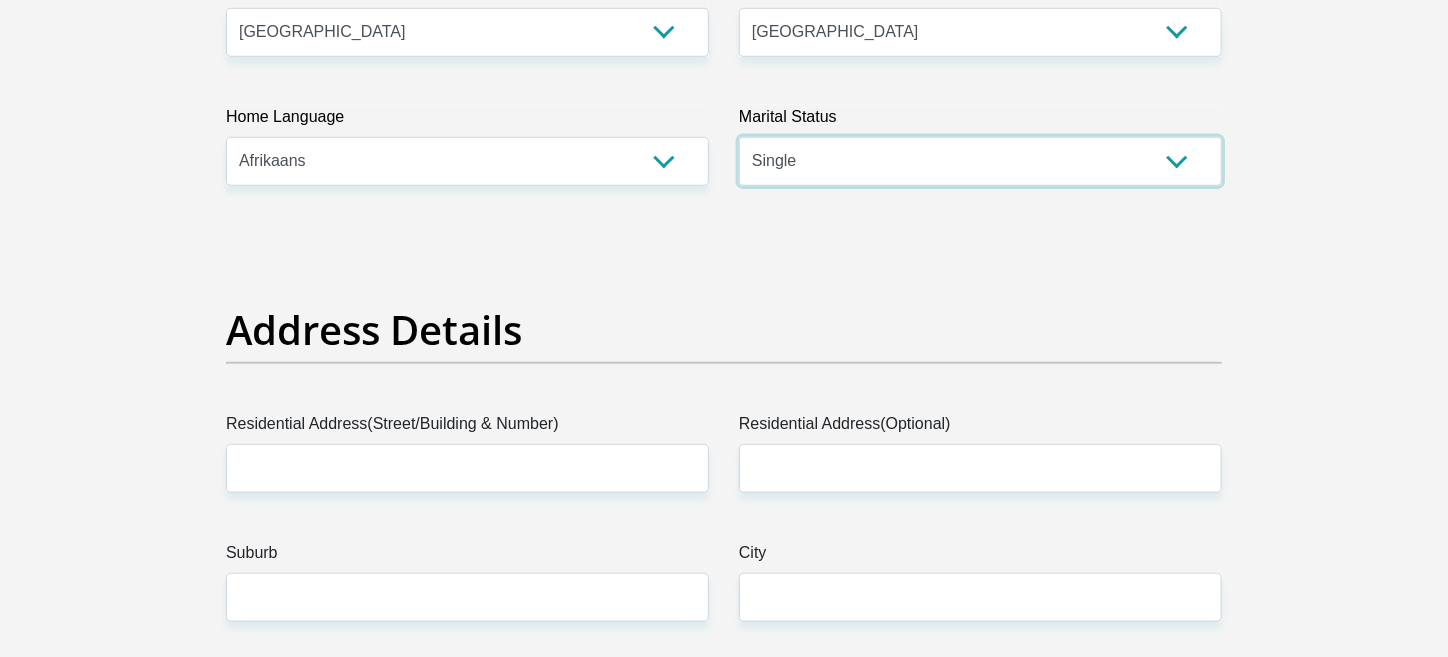 scroll, scrollTop: 813, scrollLeft: 0, axis: vertical 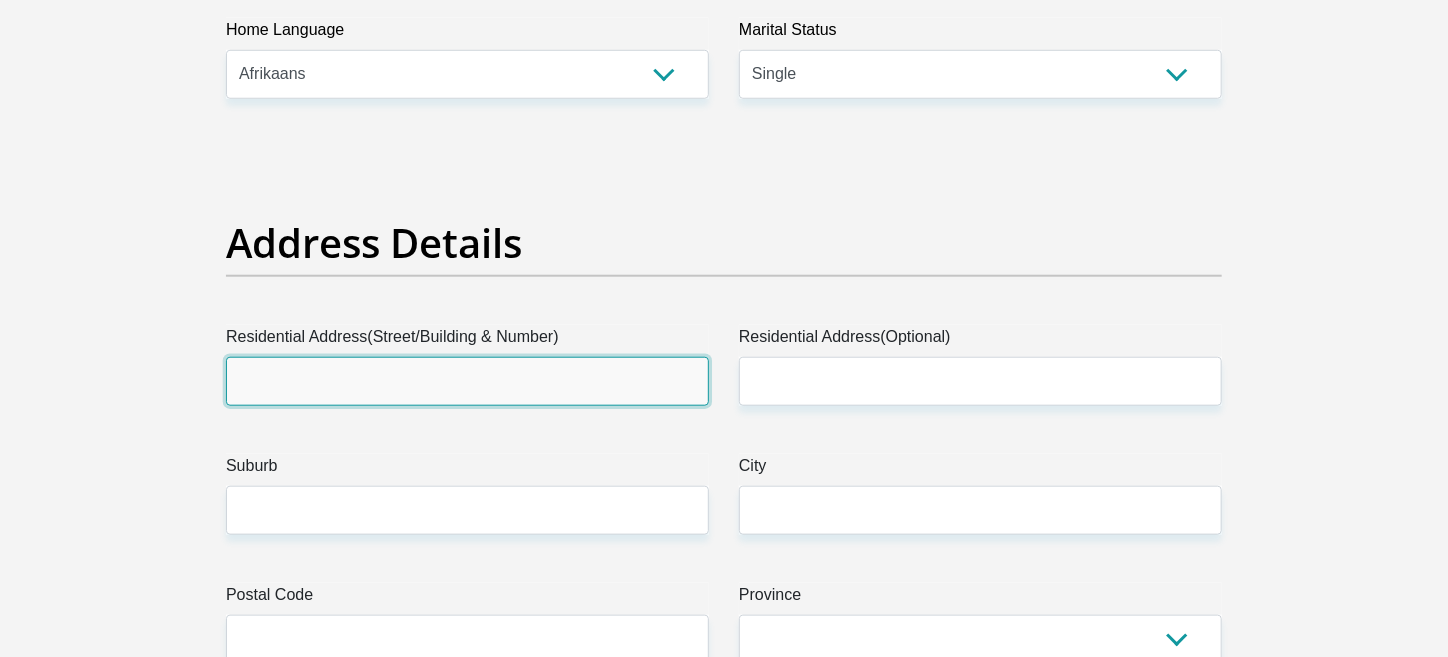 click on "Residential Address(Street/Building & Number)" at bounding box center (467, 381) 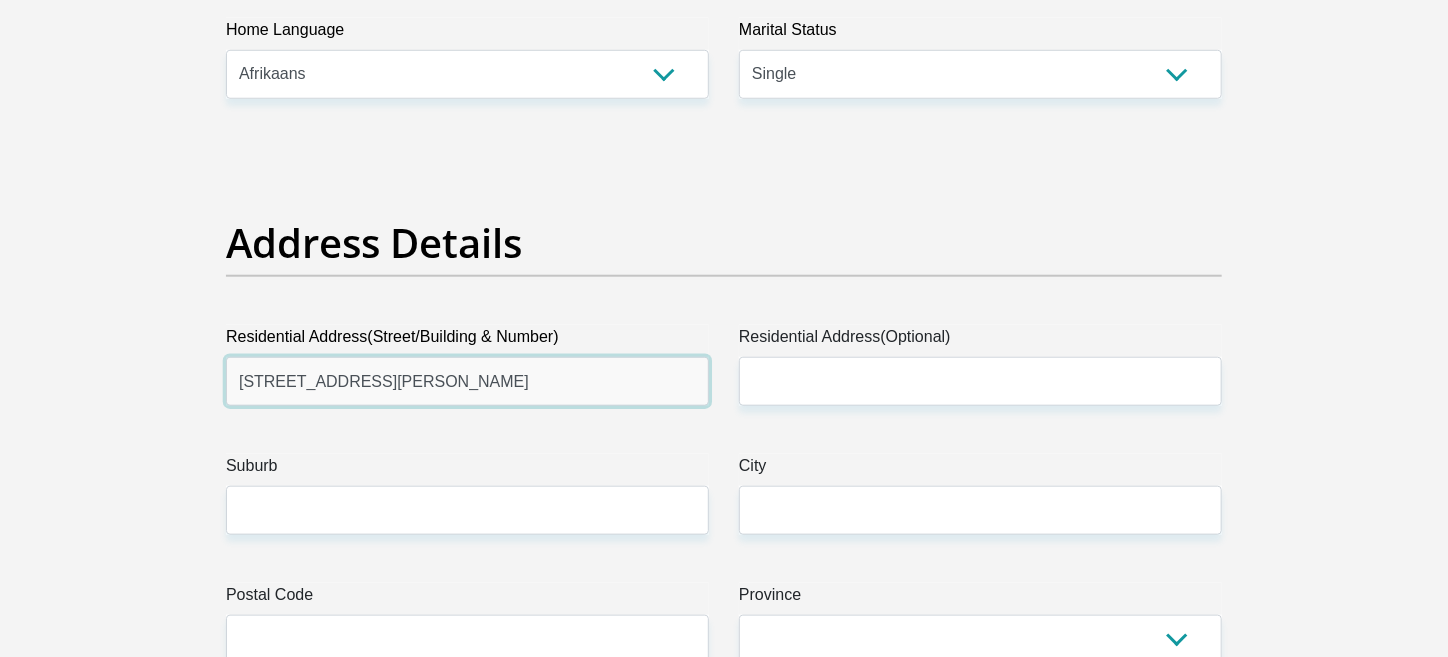 type on "49 Beryl Street" 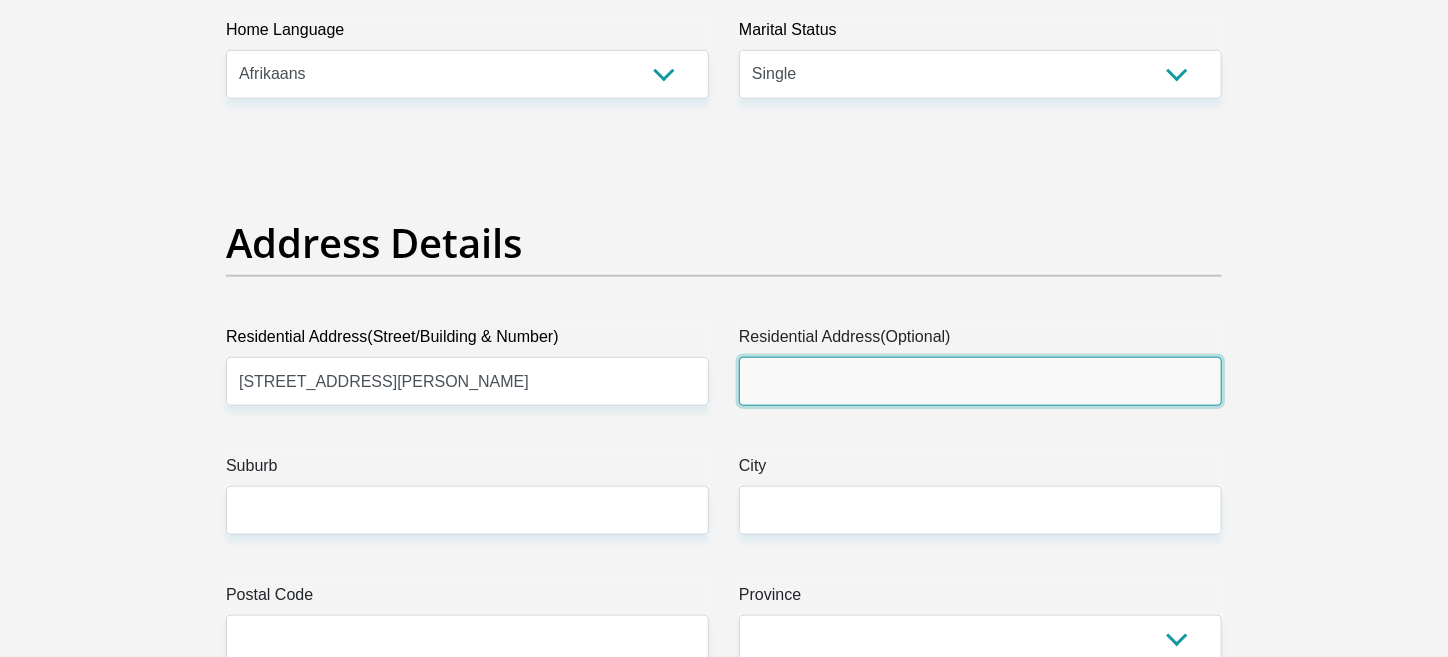 click on "Residential Address(Optional)" at bounding box center [980, 381] 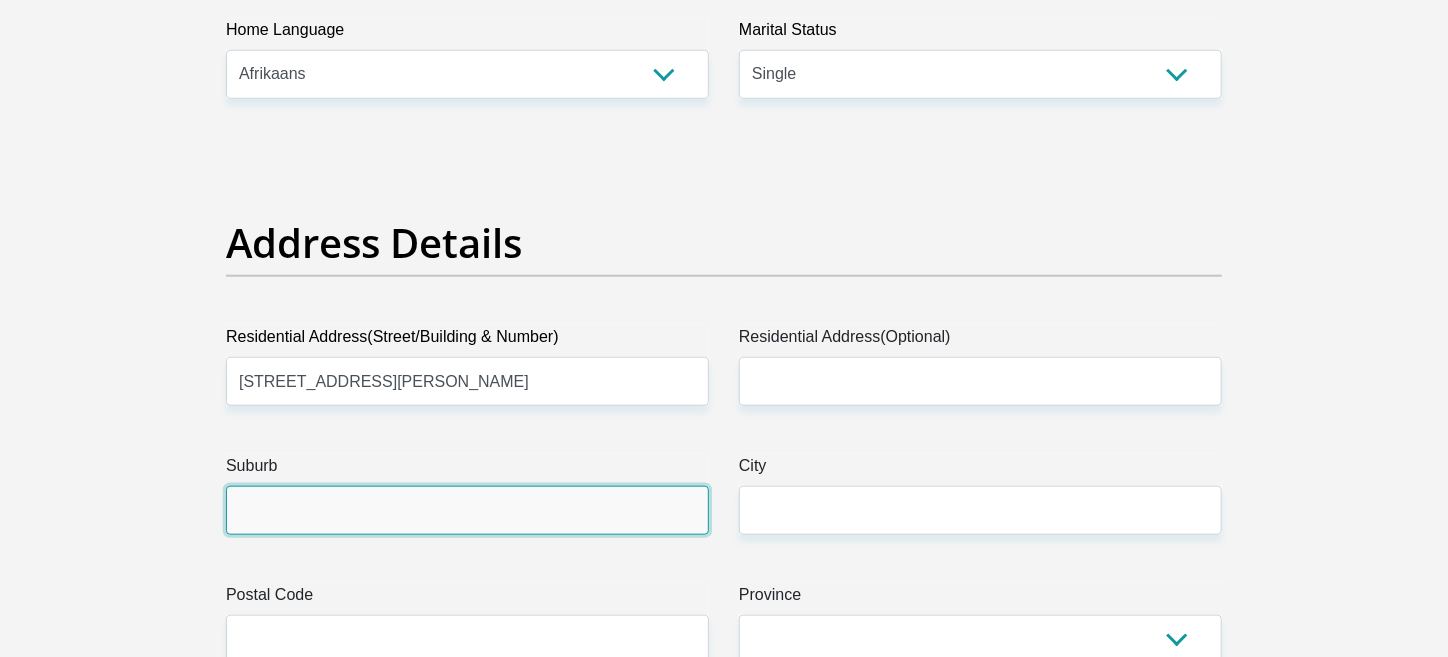 click on "Suburb" at bounding box center [467, 510] 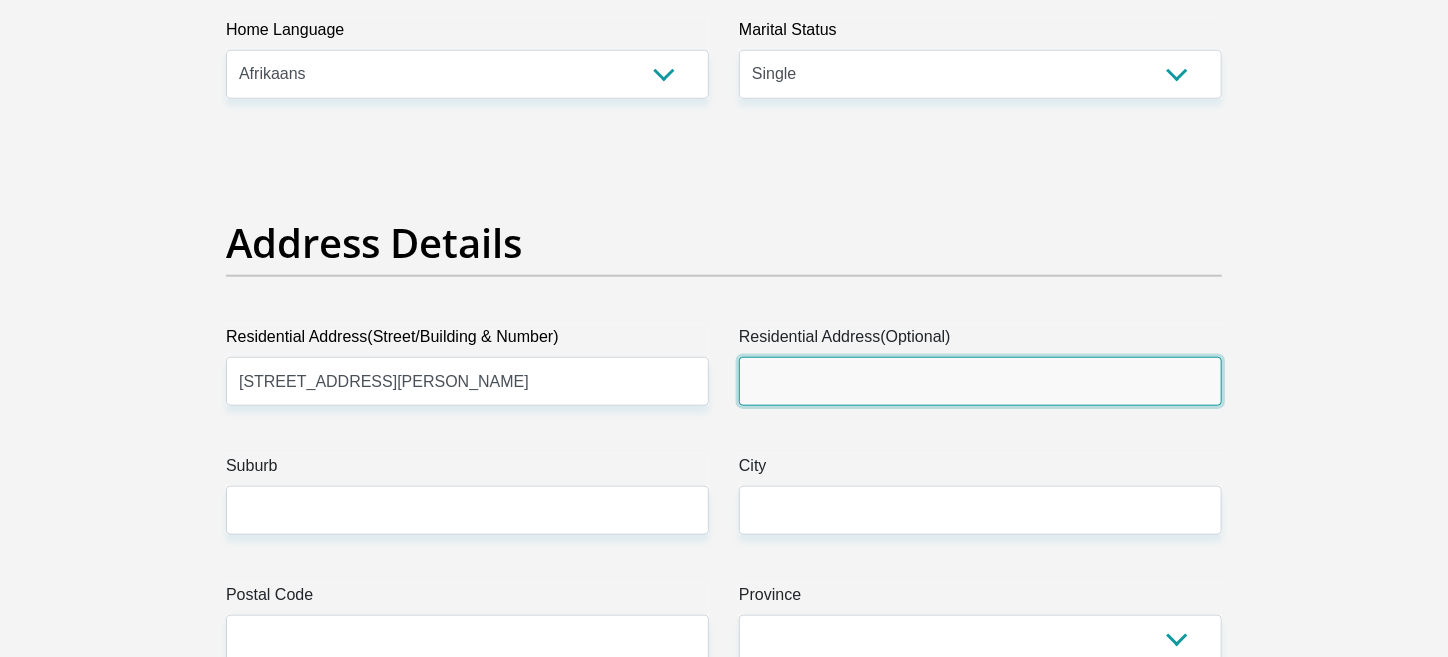click on "Residential Address(Optional)" at bounding box center (980, 381) 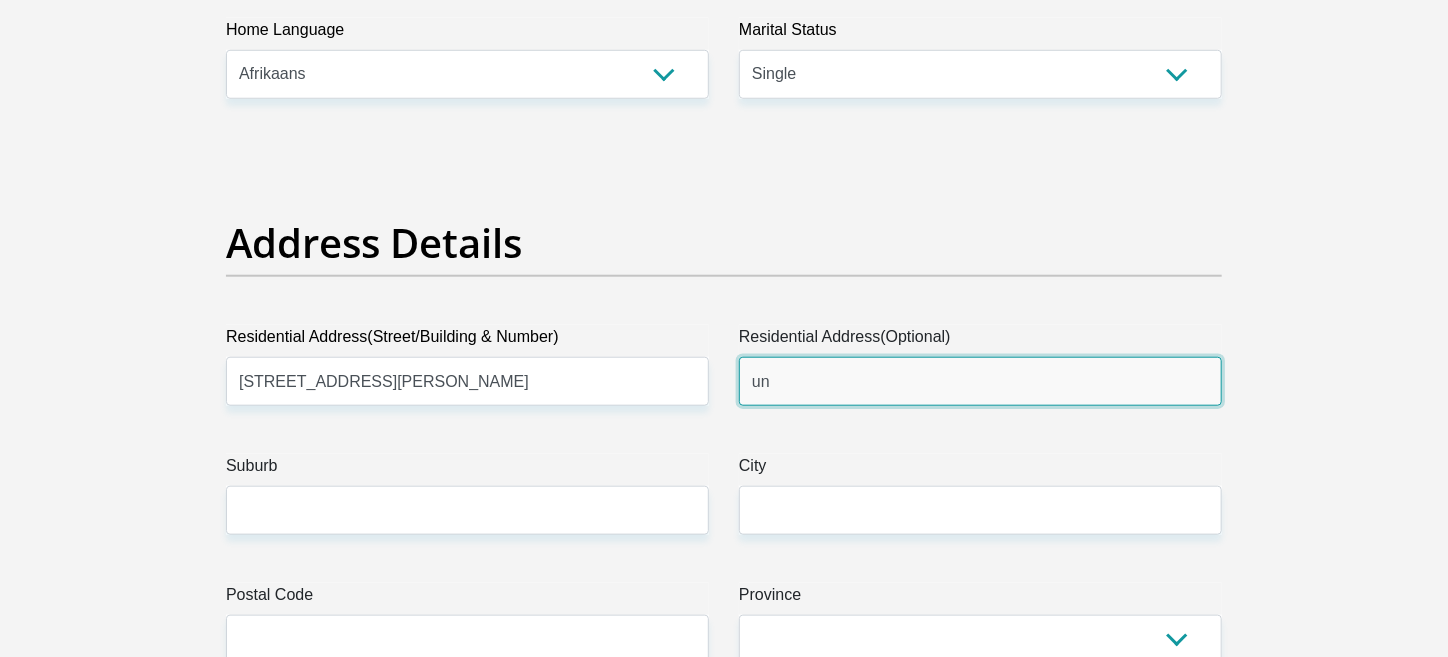type on "u" 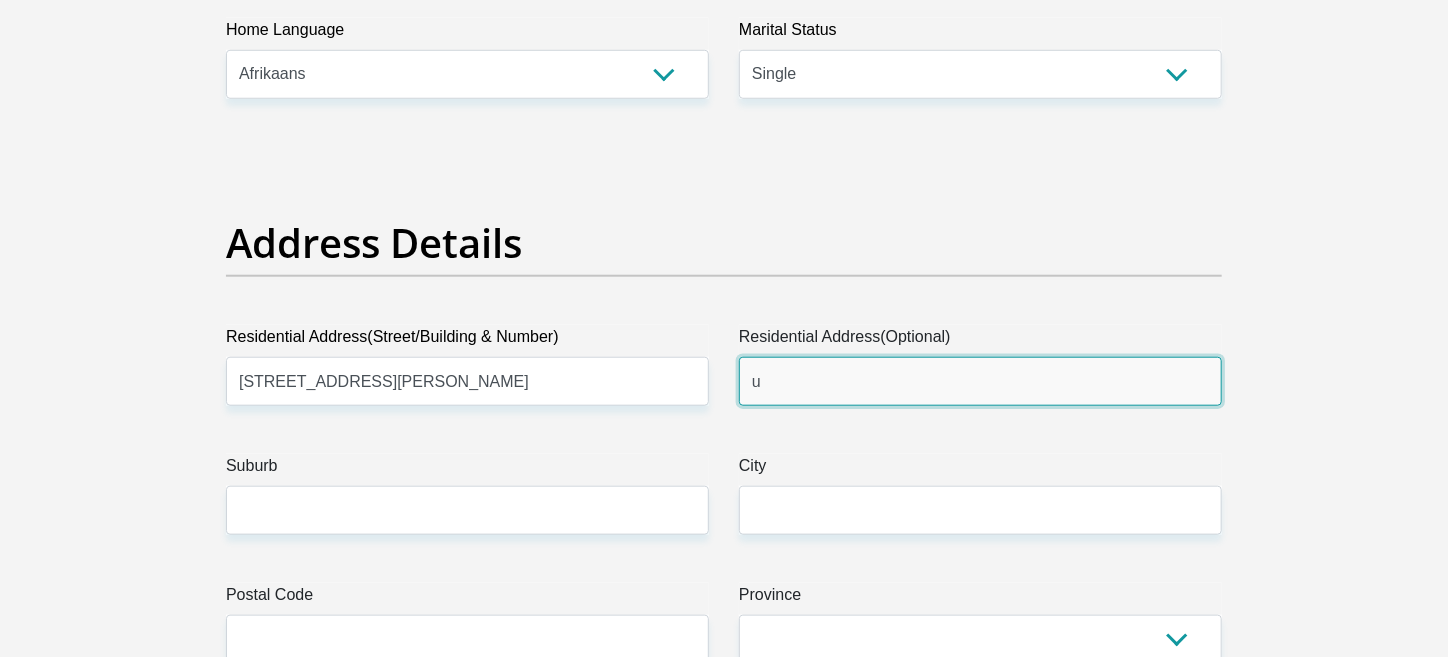 type 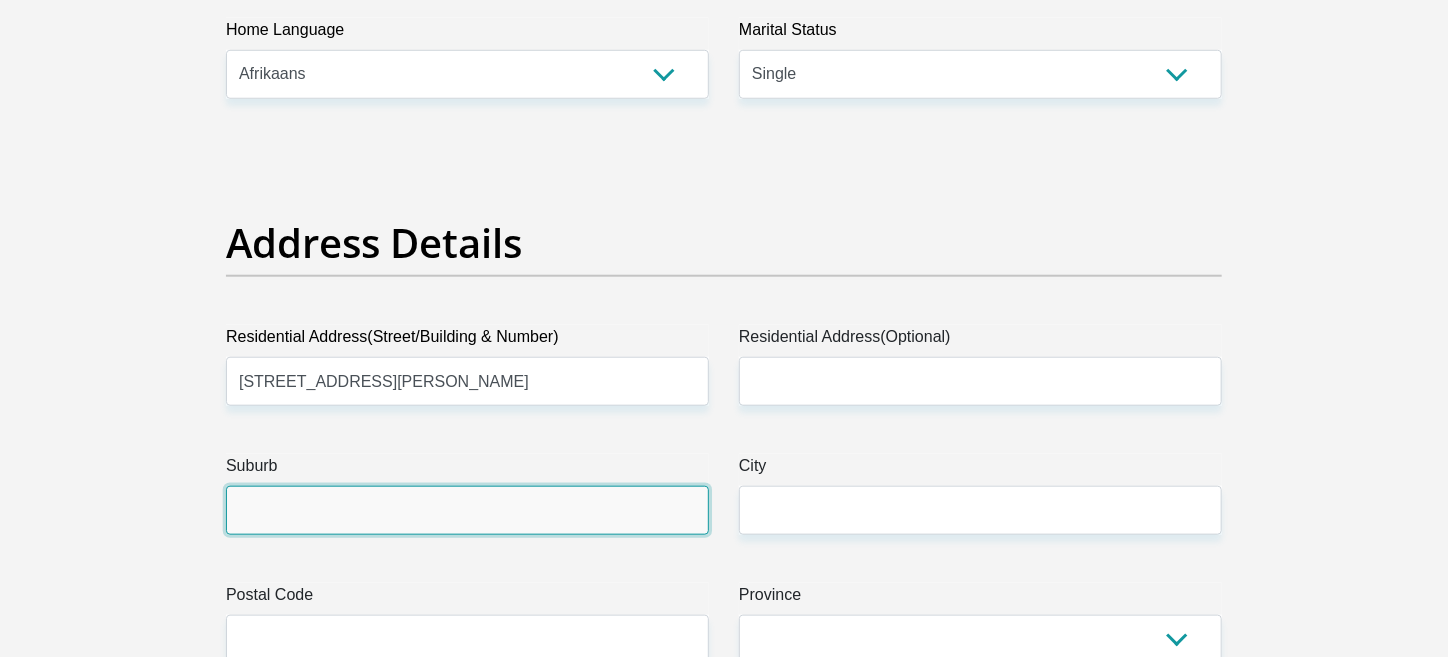 click on "Suburb" at bounding box center (467, 510) 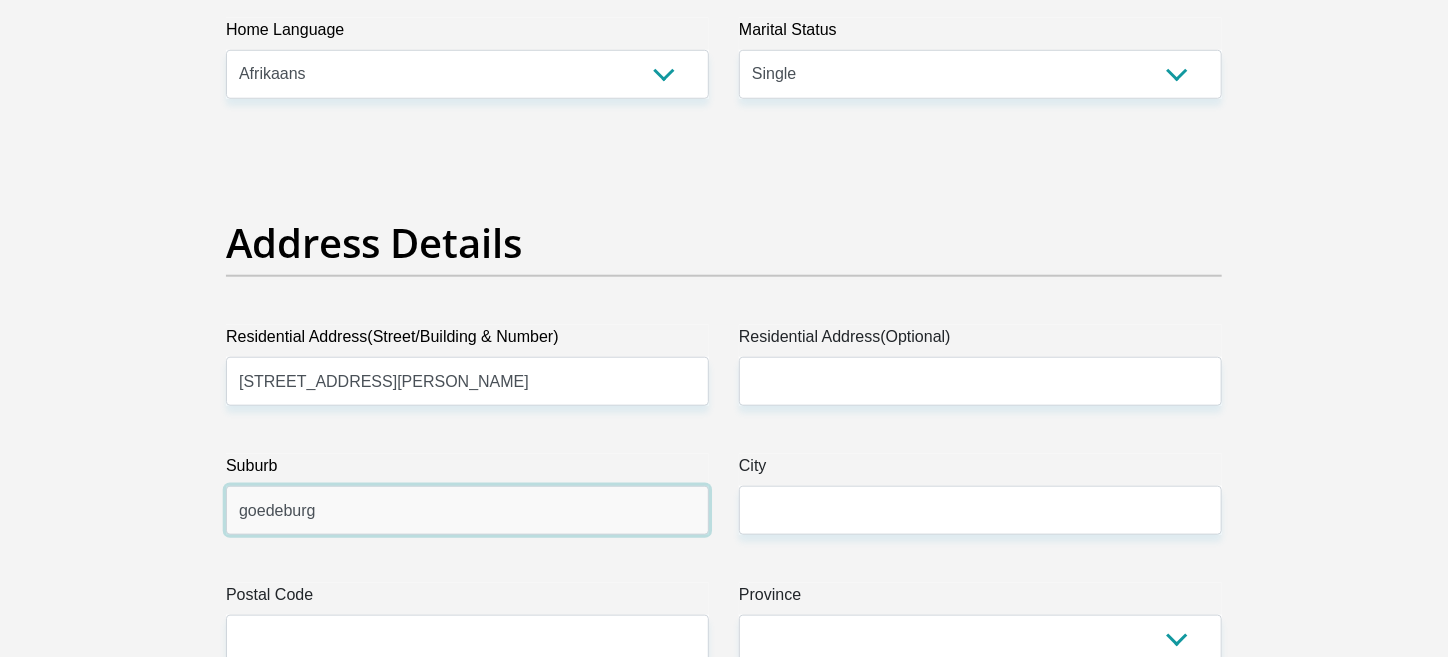 type on "goedeburg" 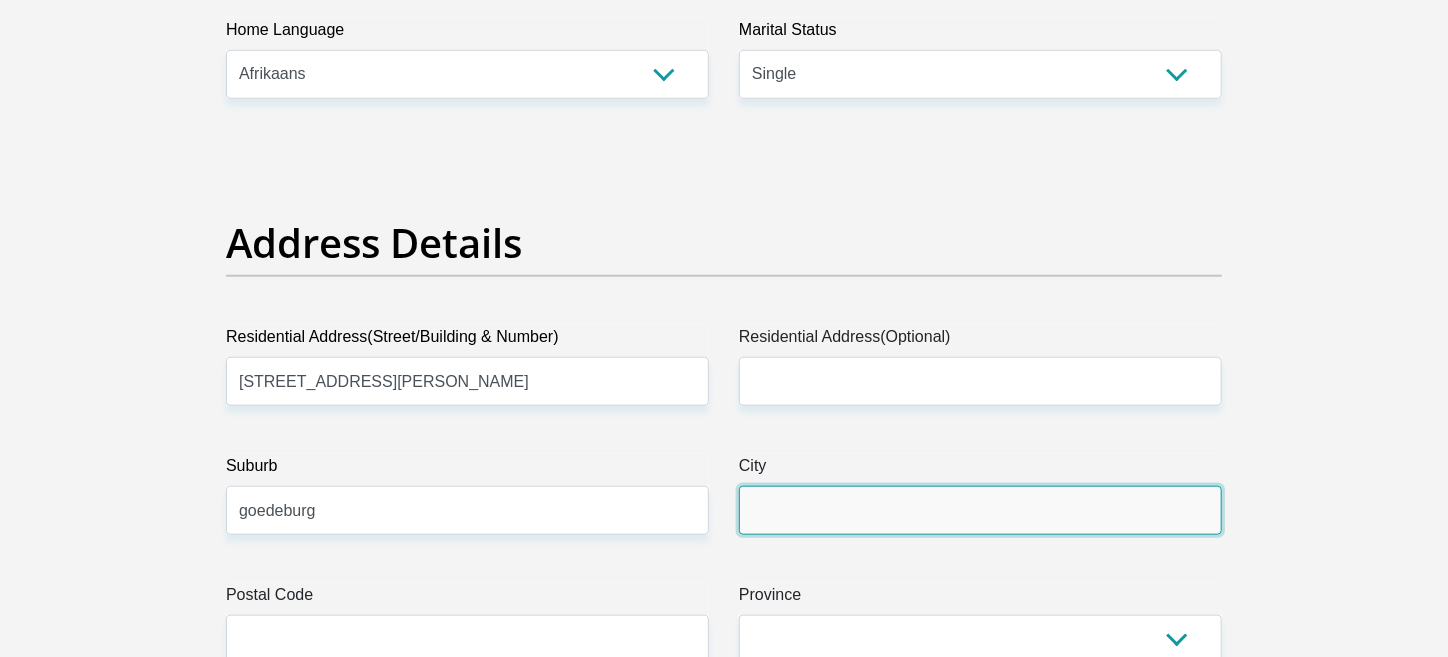 drag, startPoint x: 806, startPoint y: 533, endPoint x: 839, endPoint y: 515, distance: 37.589893 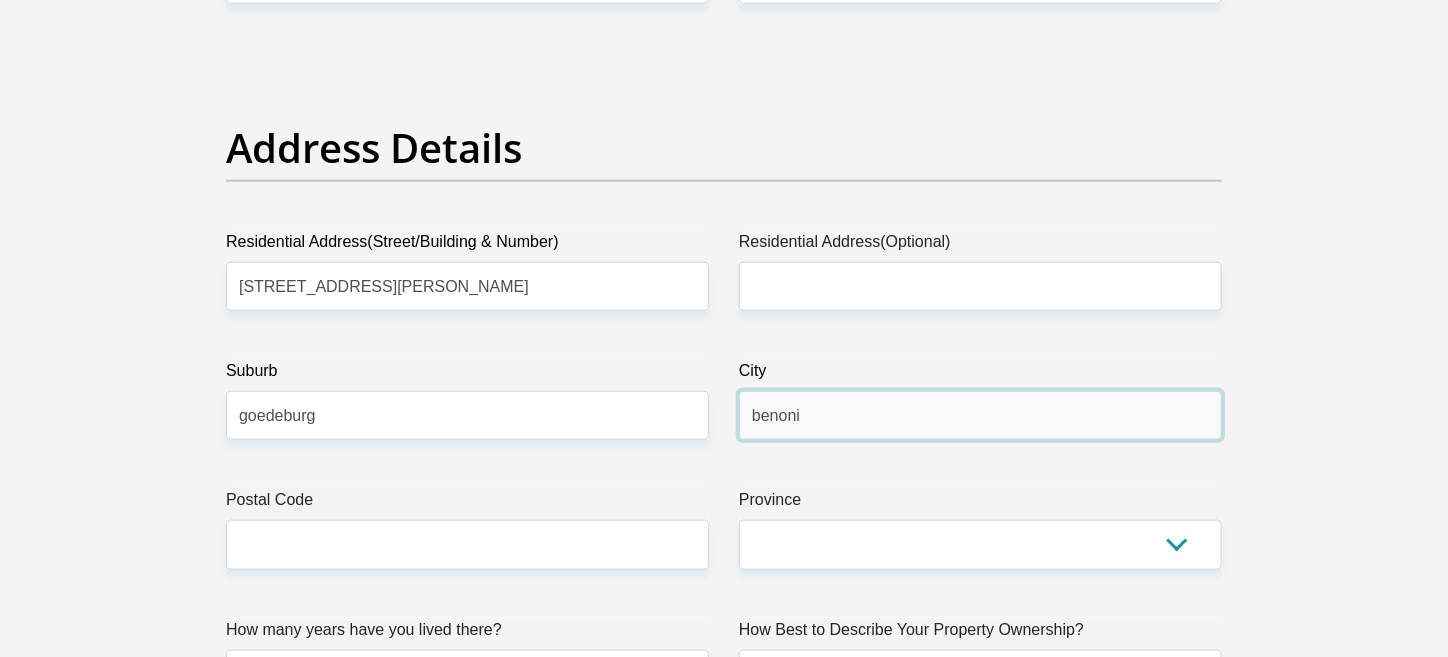 scroll, scrollTop: 908, scrollLeft: 0, axis: vertical 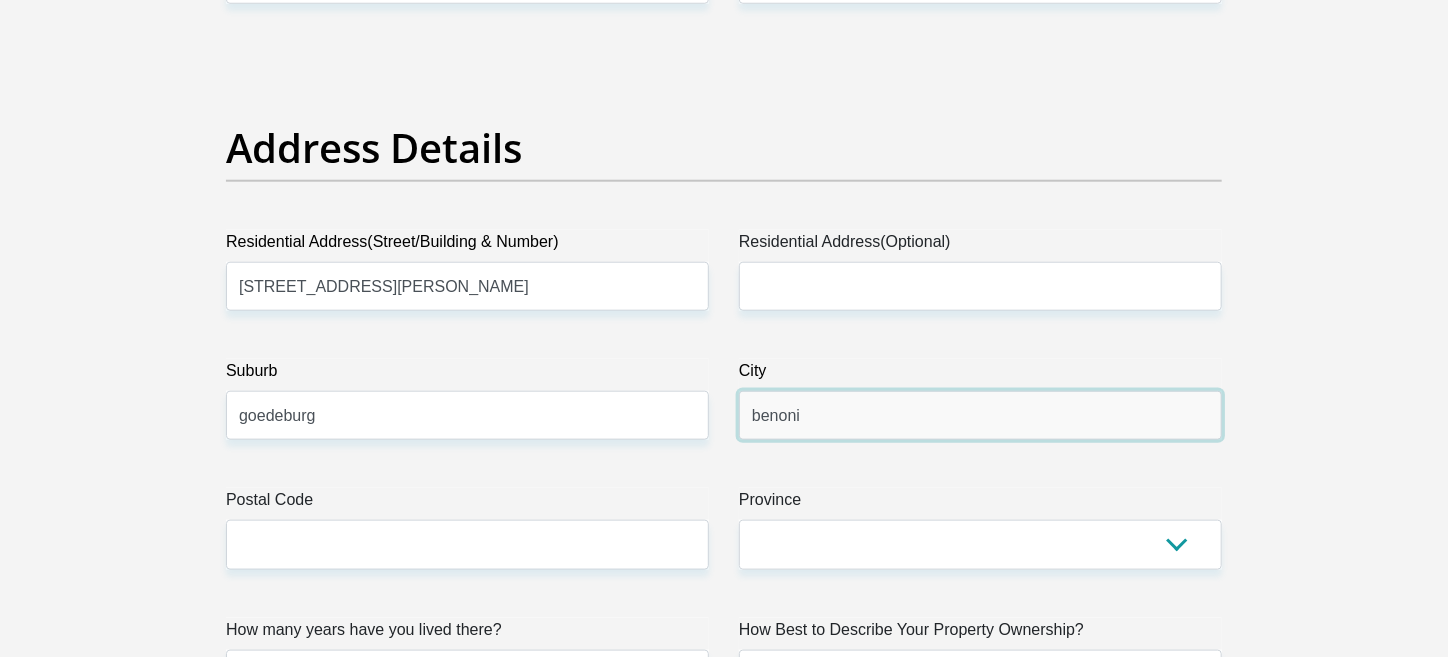 type on "benoni" 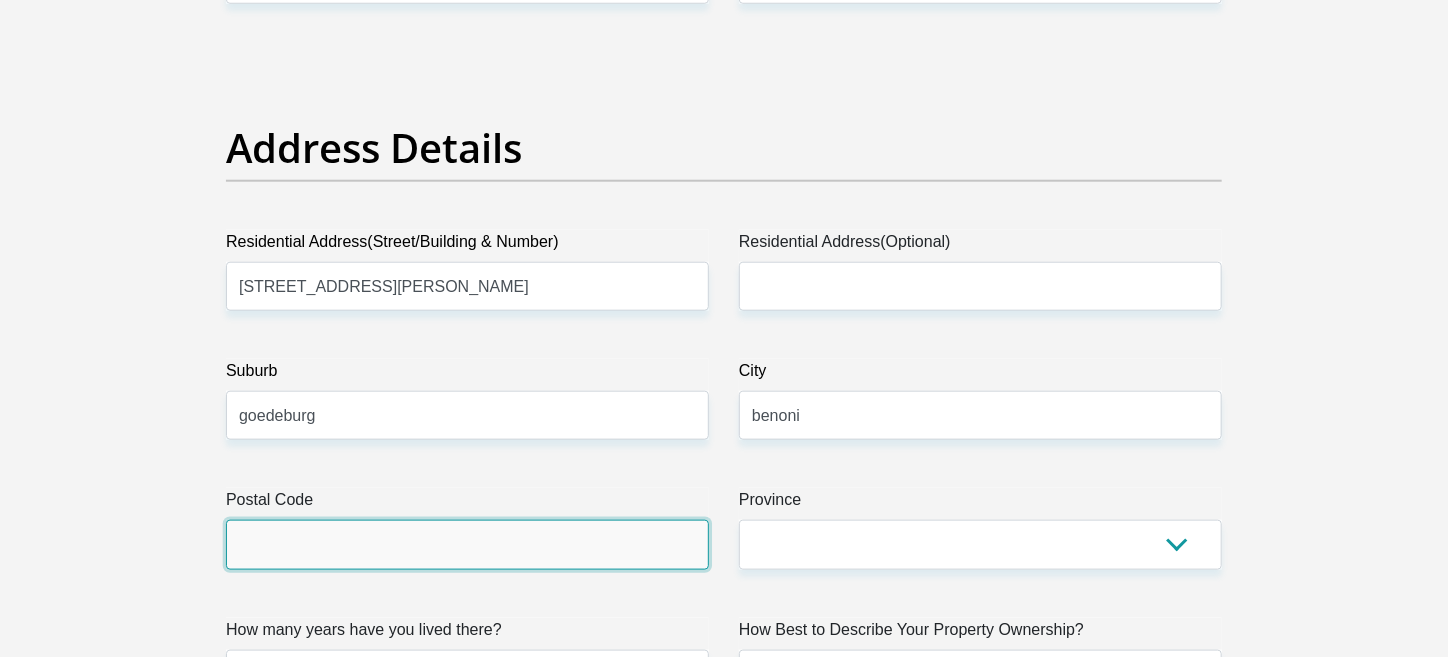 click on "Postal Code" at bounding box center [467, 544] 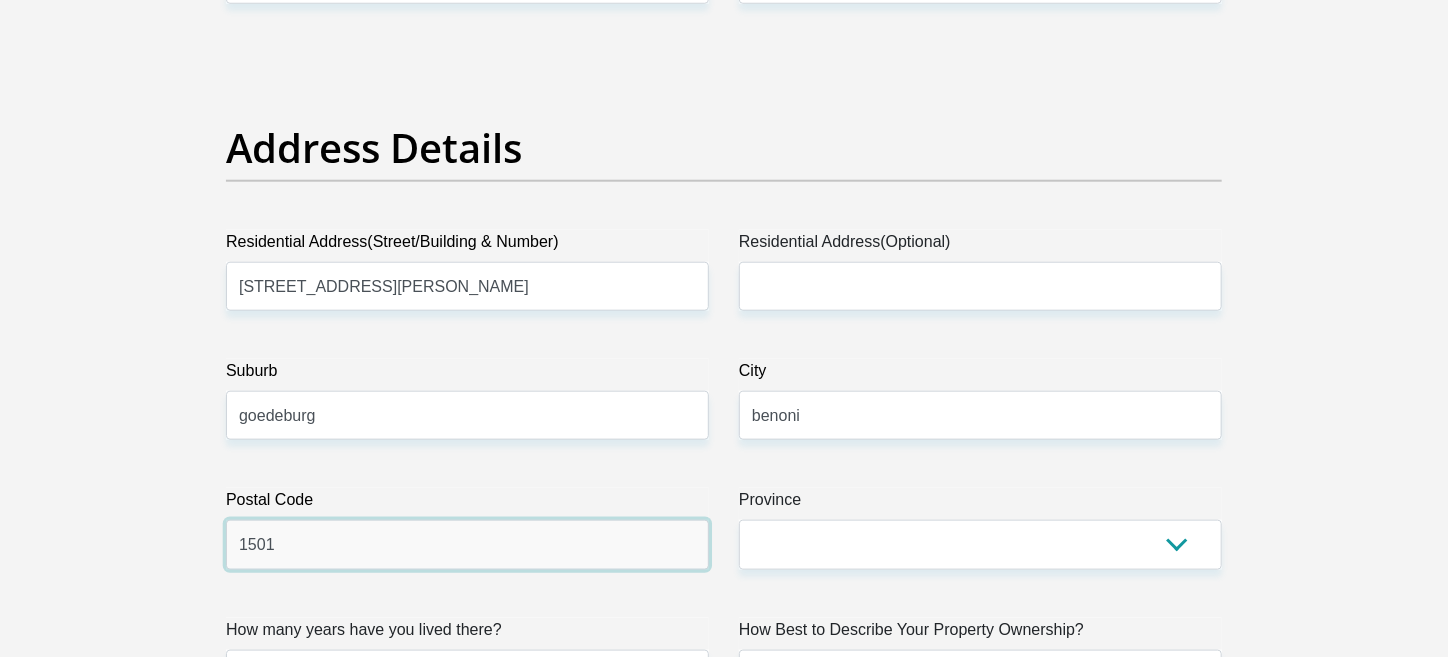 scroll, scrollTop: 1043, scrollLeft: 0, axis: vertical 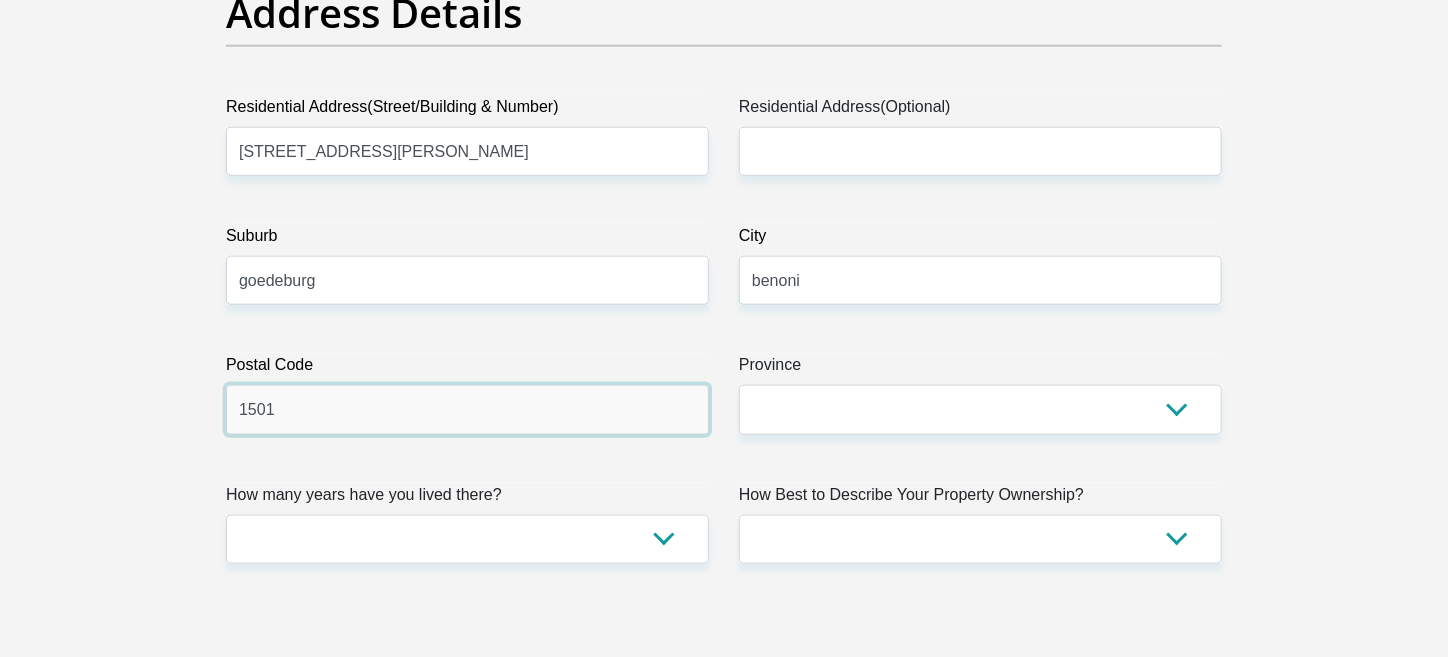 type on "1501" 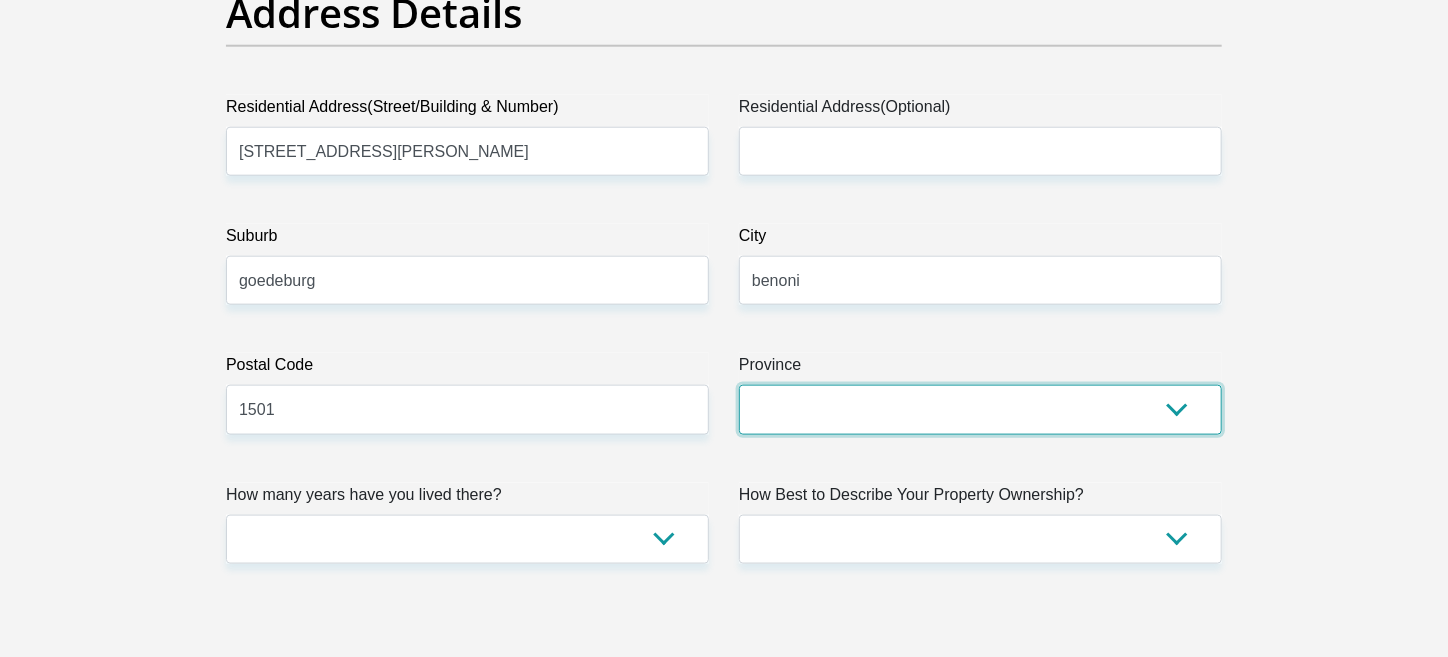 click on "Eastern Cape
Free State
Gauteng
KwaZulu-Natal
Limpopo
Mpumalanga
Northern Cape
North West
Western Cape" at bounding box center (980, 409) 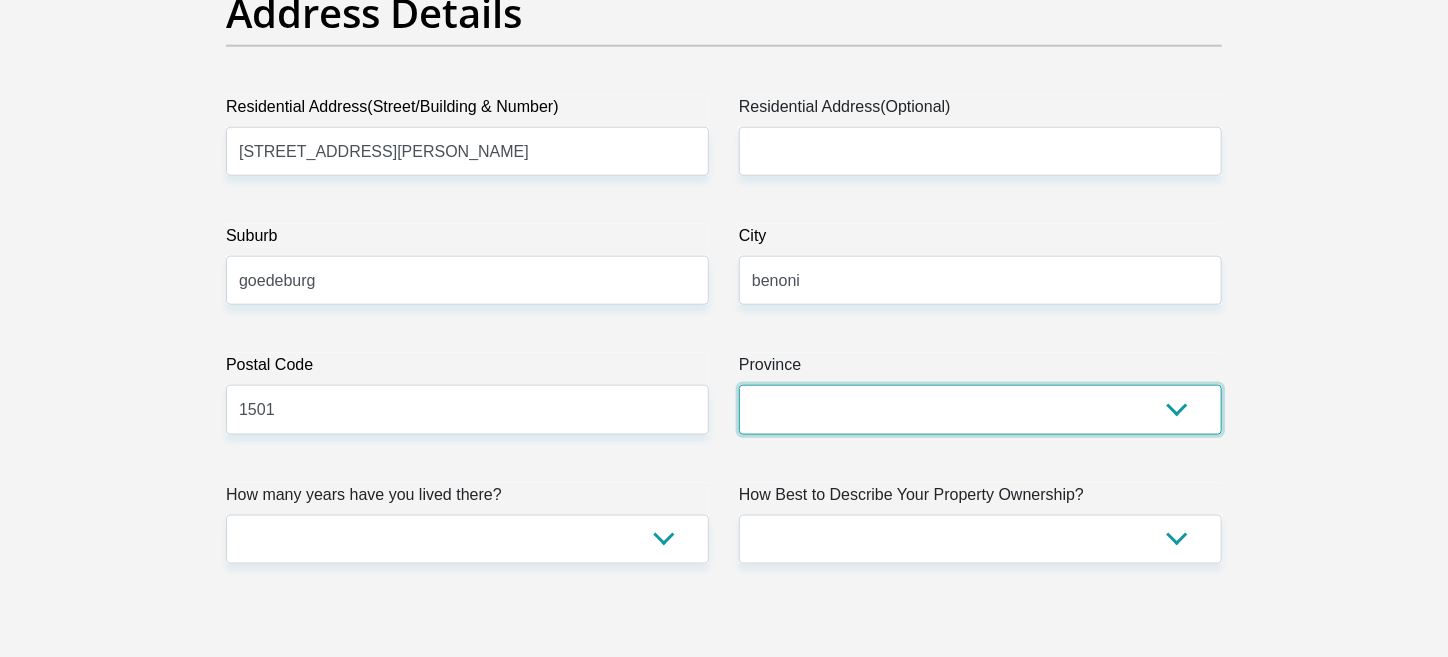 select on "Gauteng" 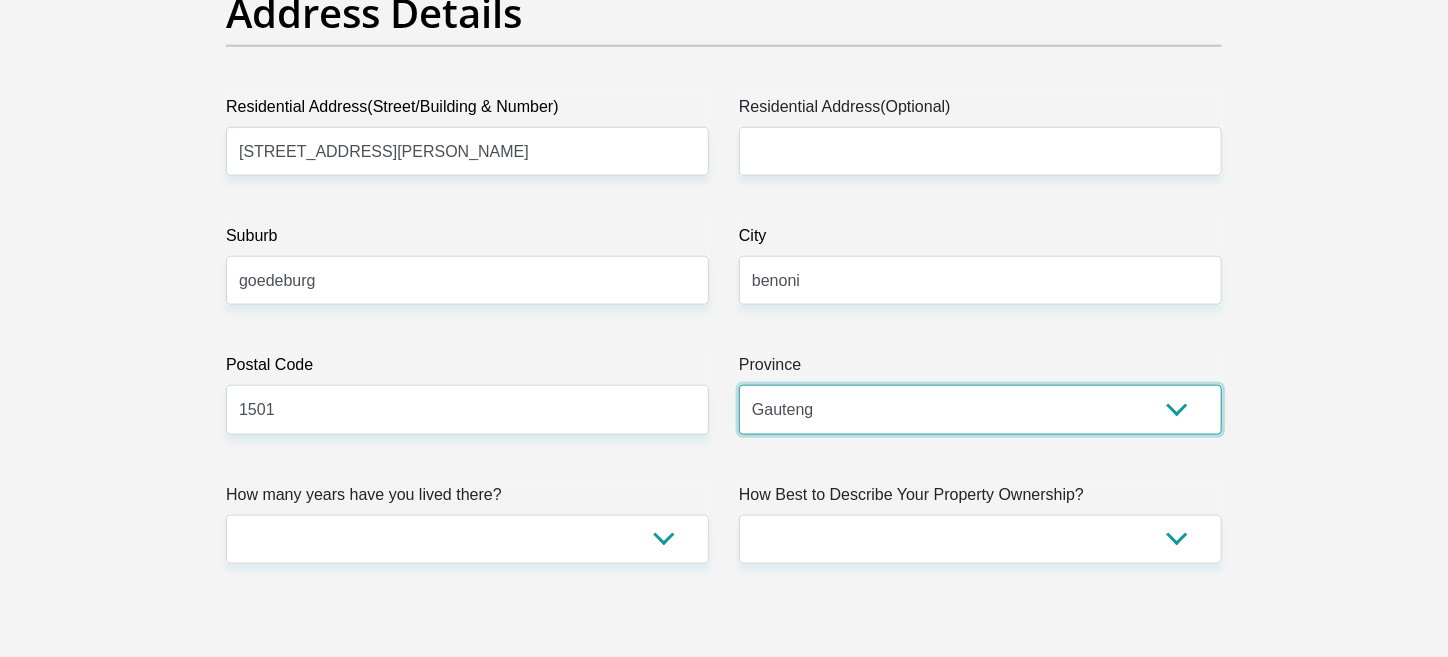 click on "Eastern Cape
Free State
Gauteng
KwaZulu-Natal
Limpopo
Mpumalanga
Northern Cape
North West
Western Cape" at bounding box center (980, 409) 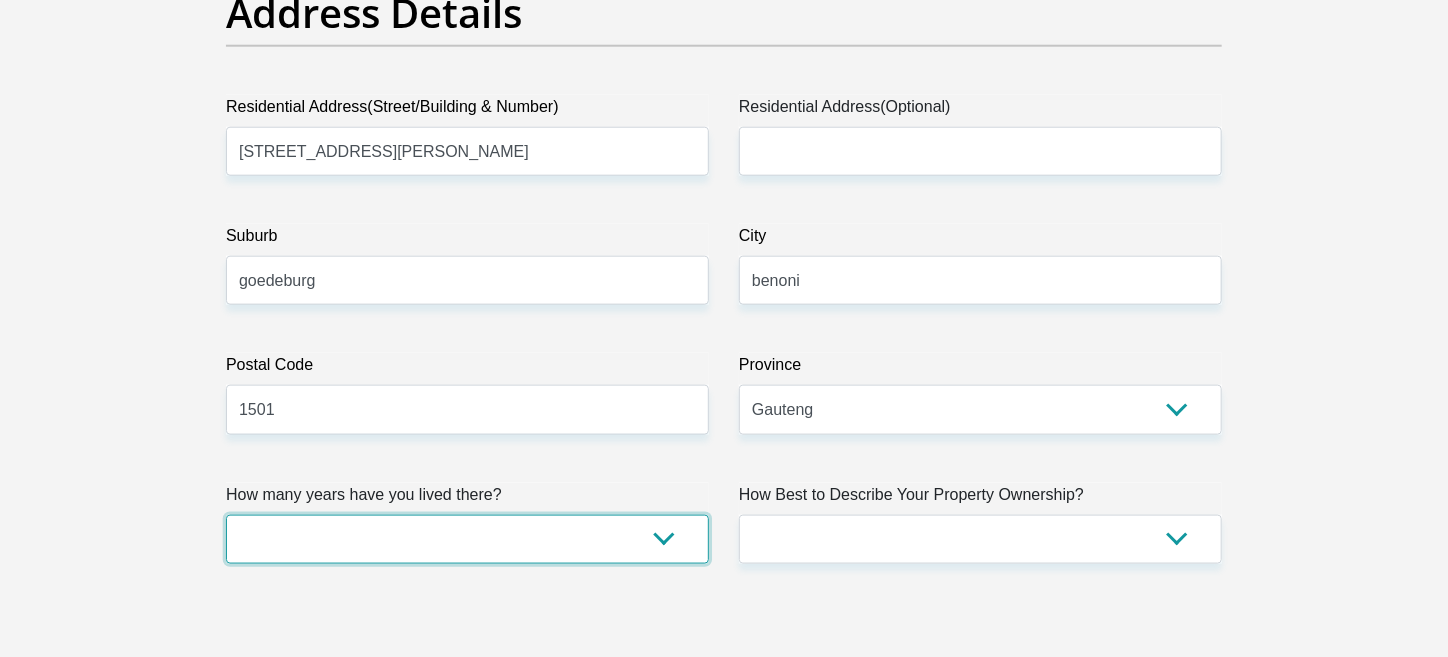 click on "less than 1 year
1-3 years
3-5 years
5+ years" at bounding box center [467, 539] 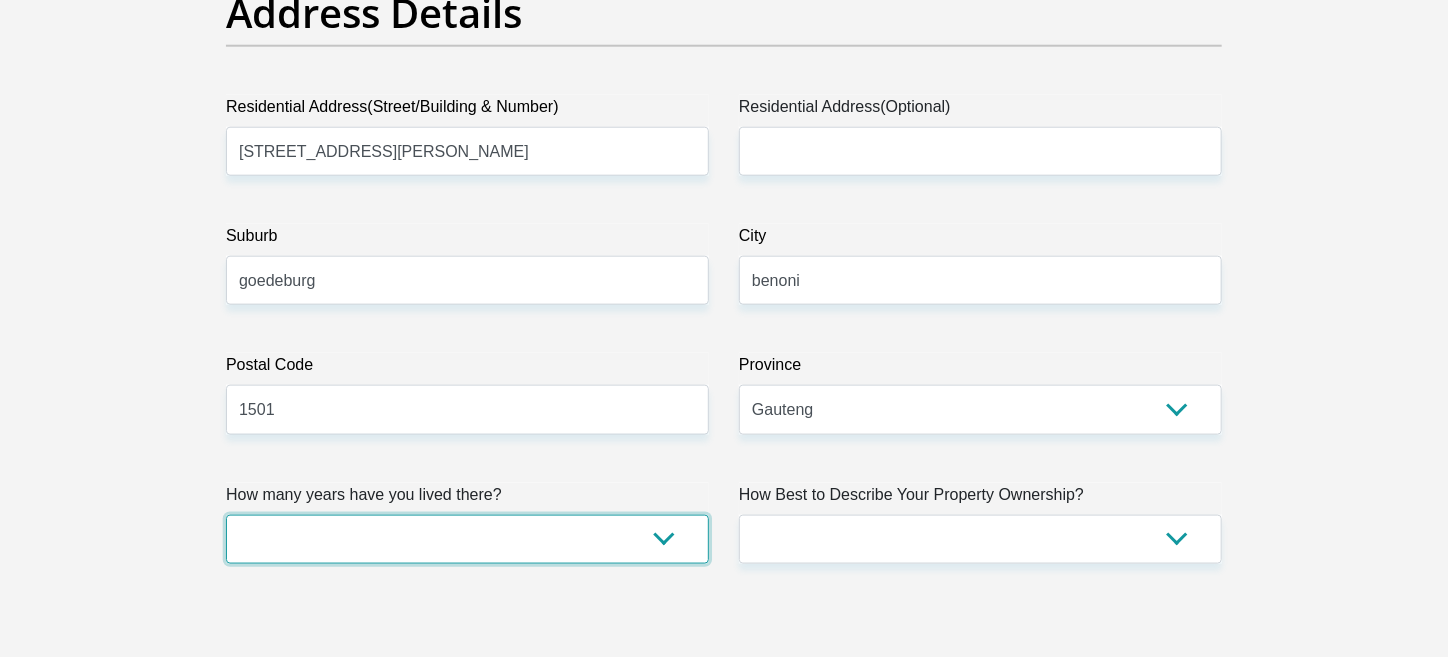 select on "2" 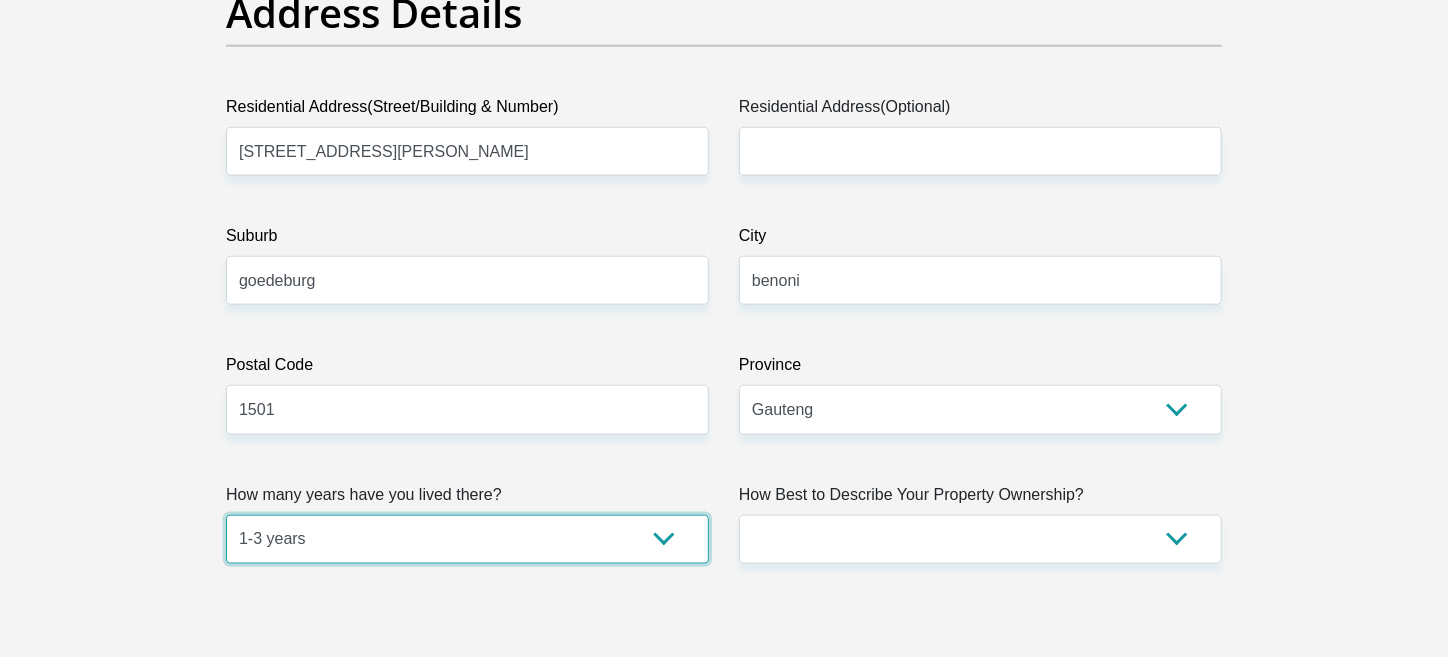 click on "less than 1 year
1-3 years
3-5 years
5+ years" at bounding box center (467, 539) 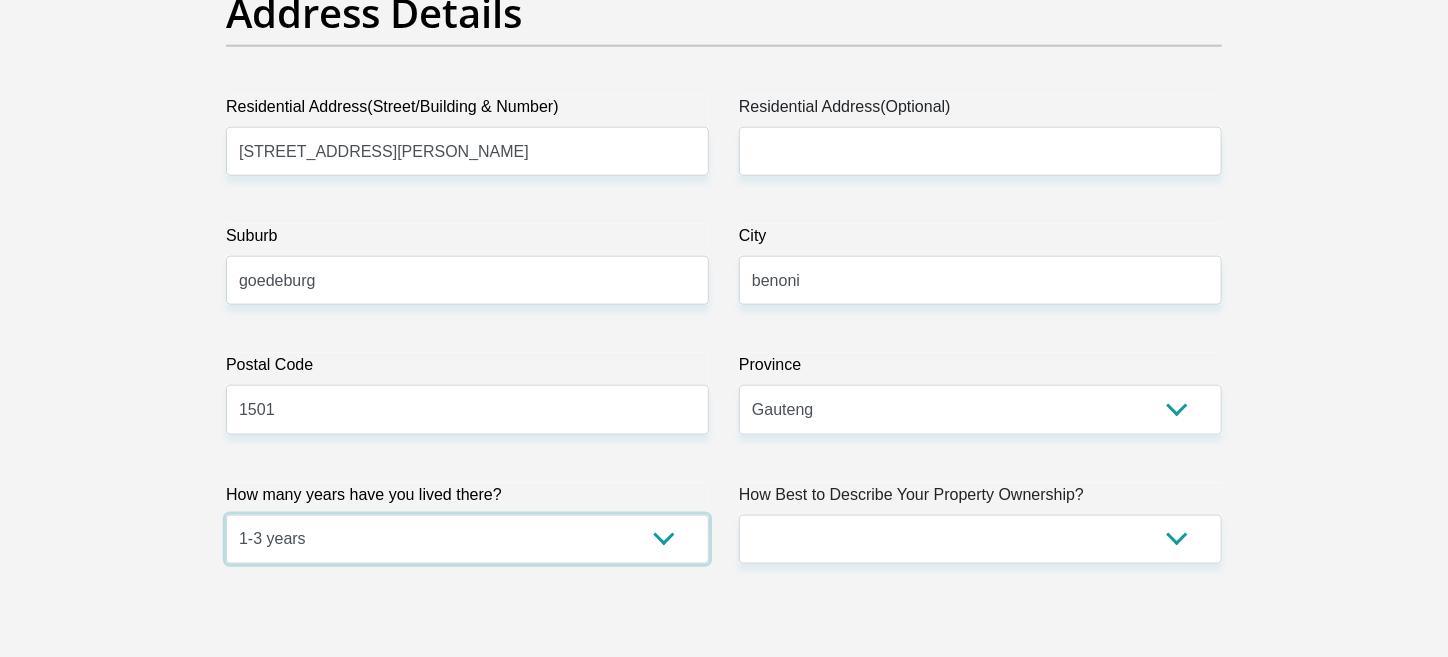 scroll, scrollTop: 1113, scrollLeft: 0, axis: vertical 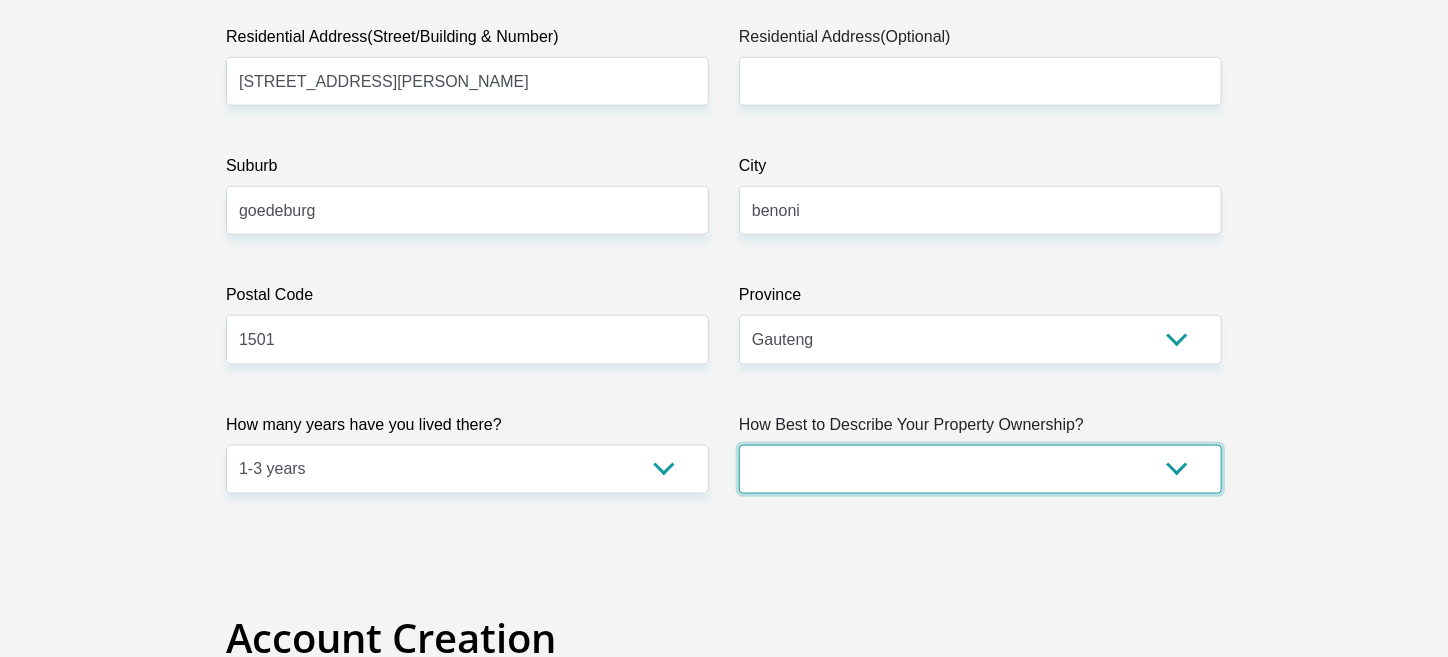 click on "Owned
Rented
Family Owned
Company Dwelling" at bounding box center [980, 469] 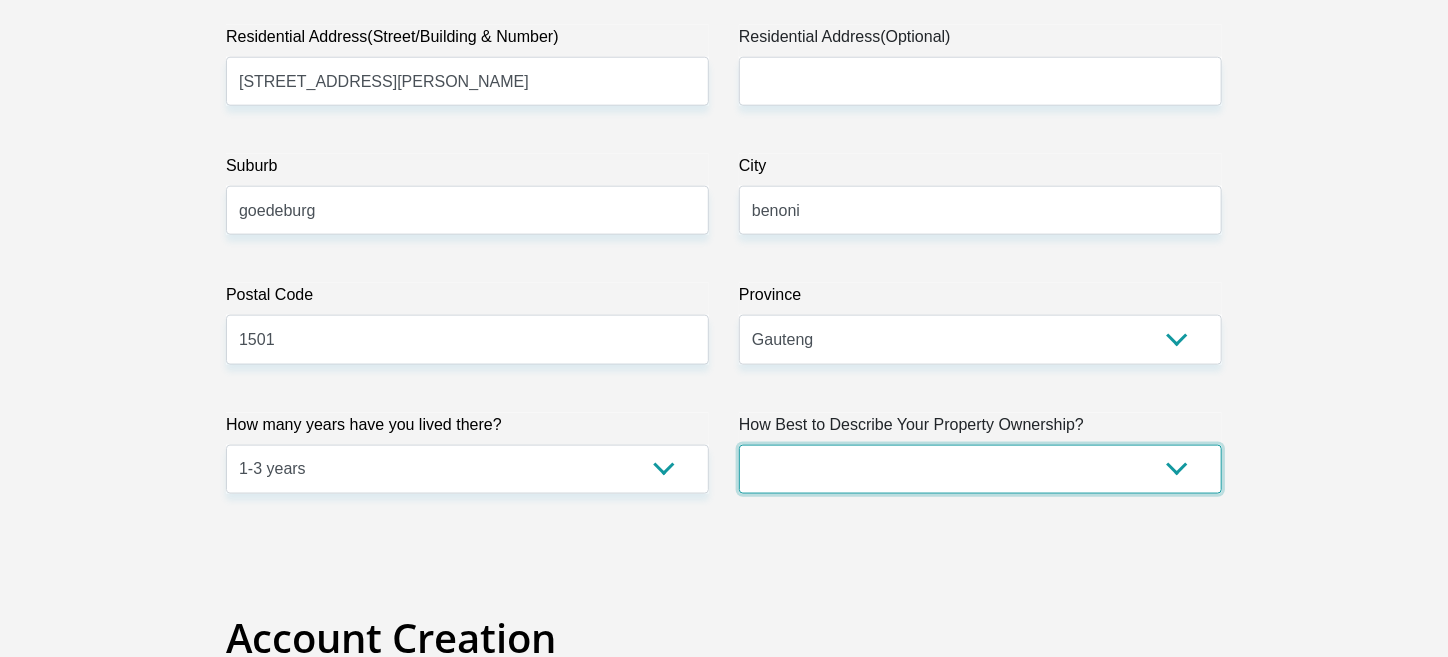 select on "Rented" 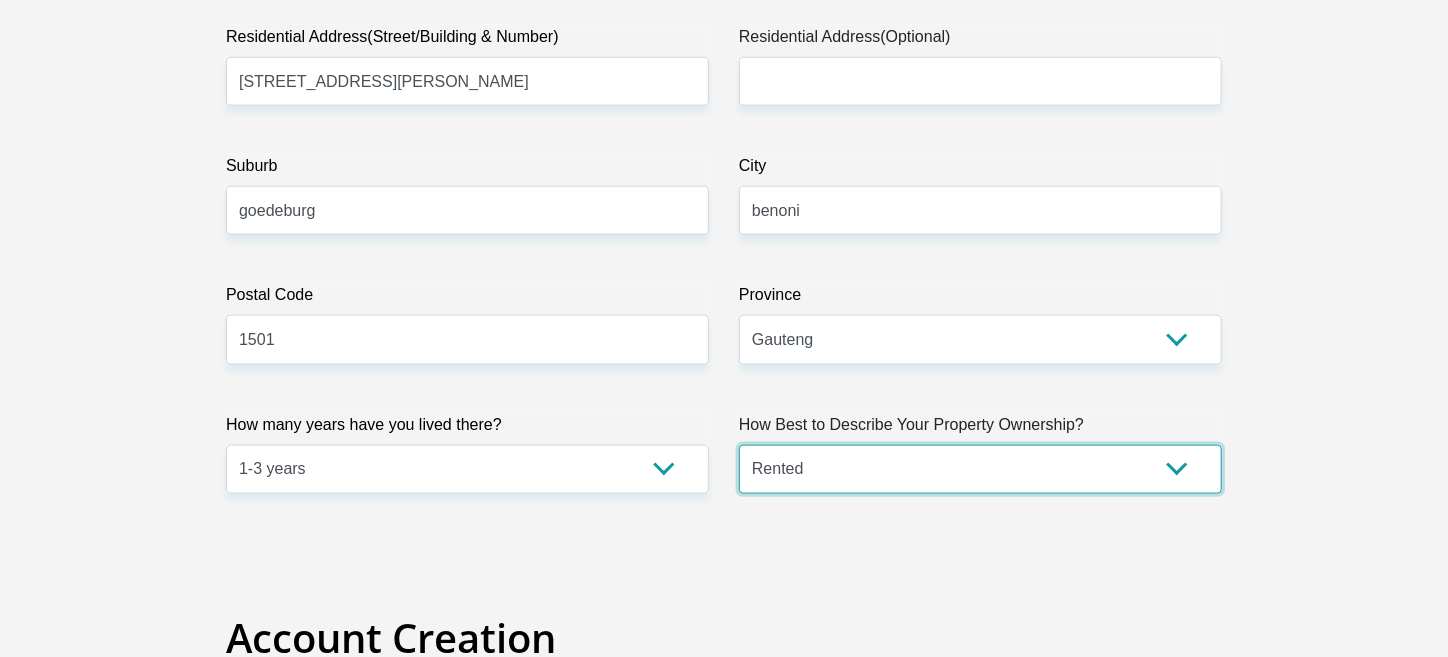 click on "Owned
Rented
Family Owned
Company Dwelling" at bounding box center [980, 469] 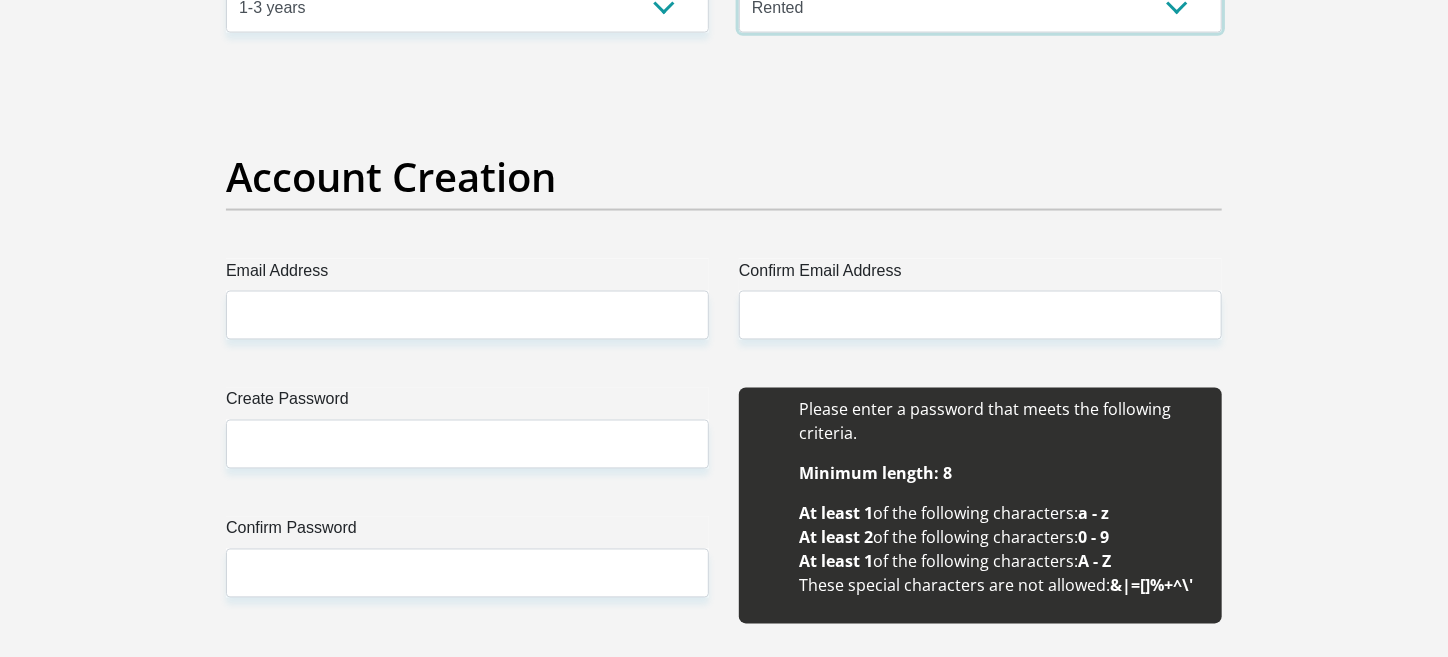 scroll, scrollTop: 1576, scrollLeft: 0, axis: vertical 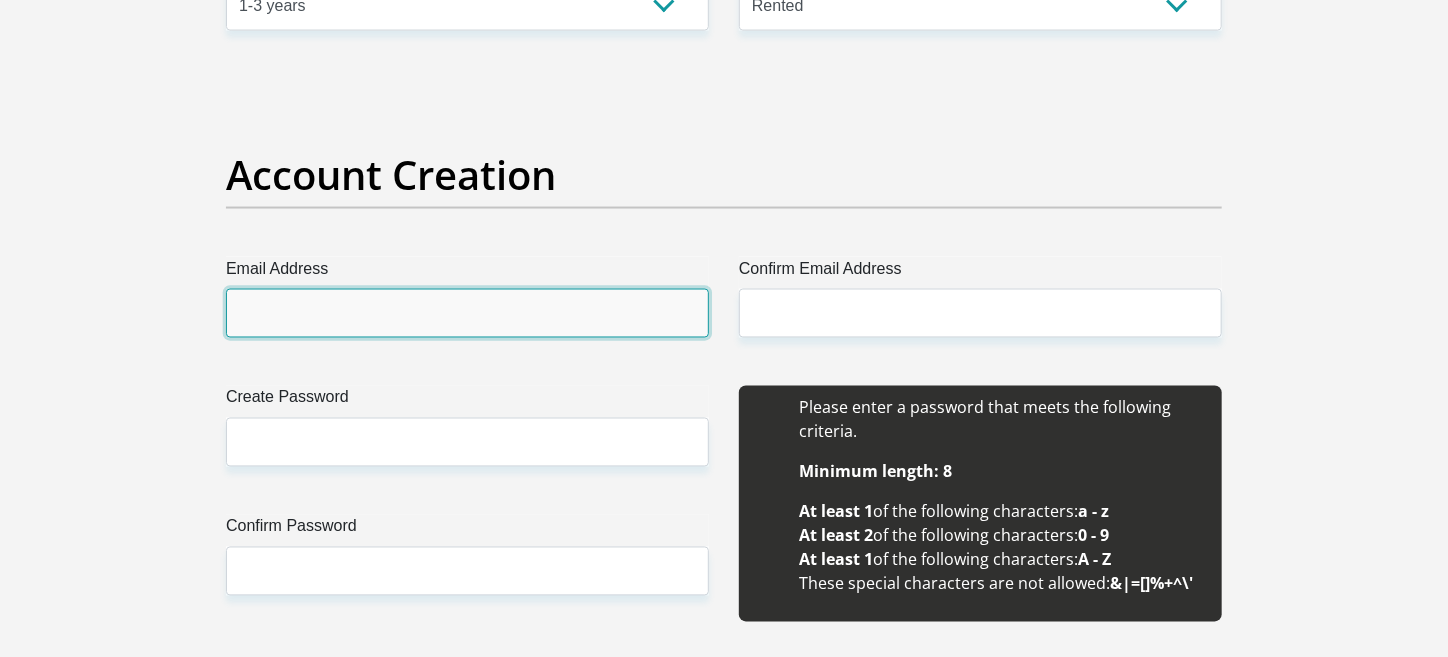 click on "Email Address" at bounding box center [467, 313] 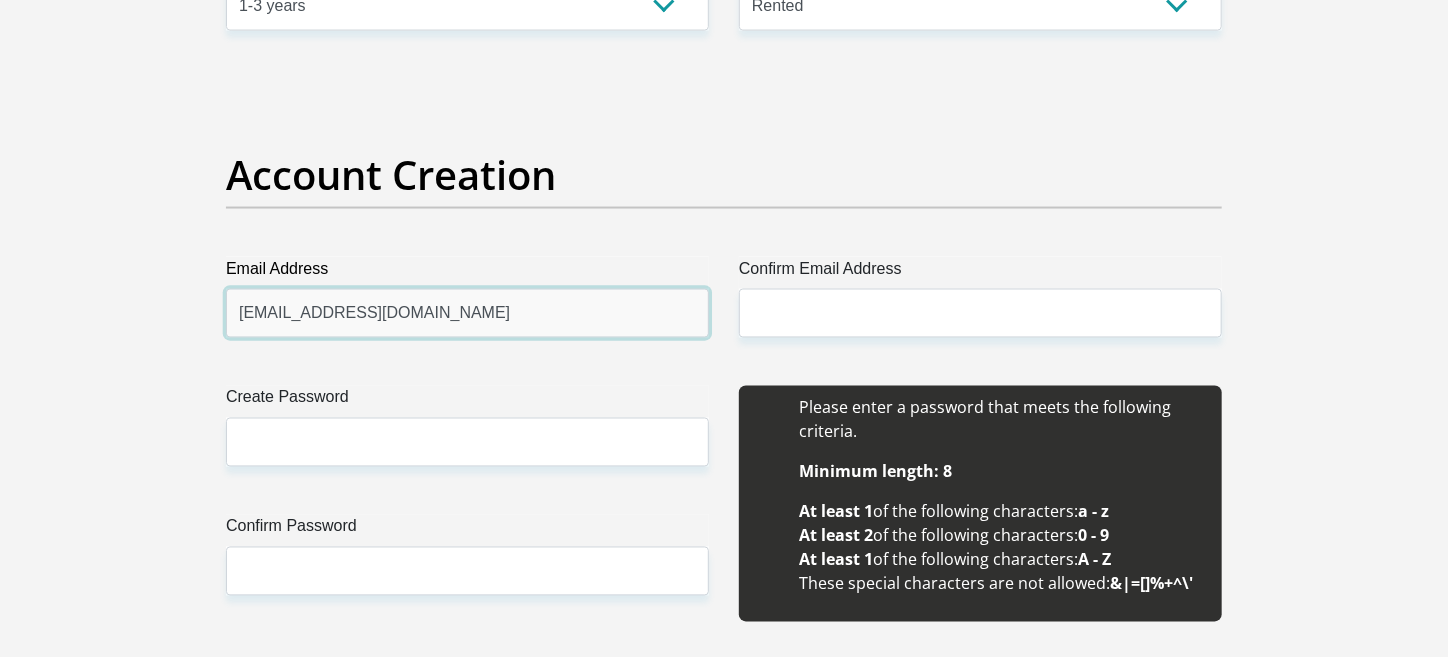 type on "leonferreira3029@gmail.com" 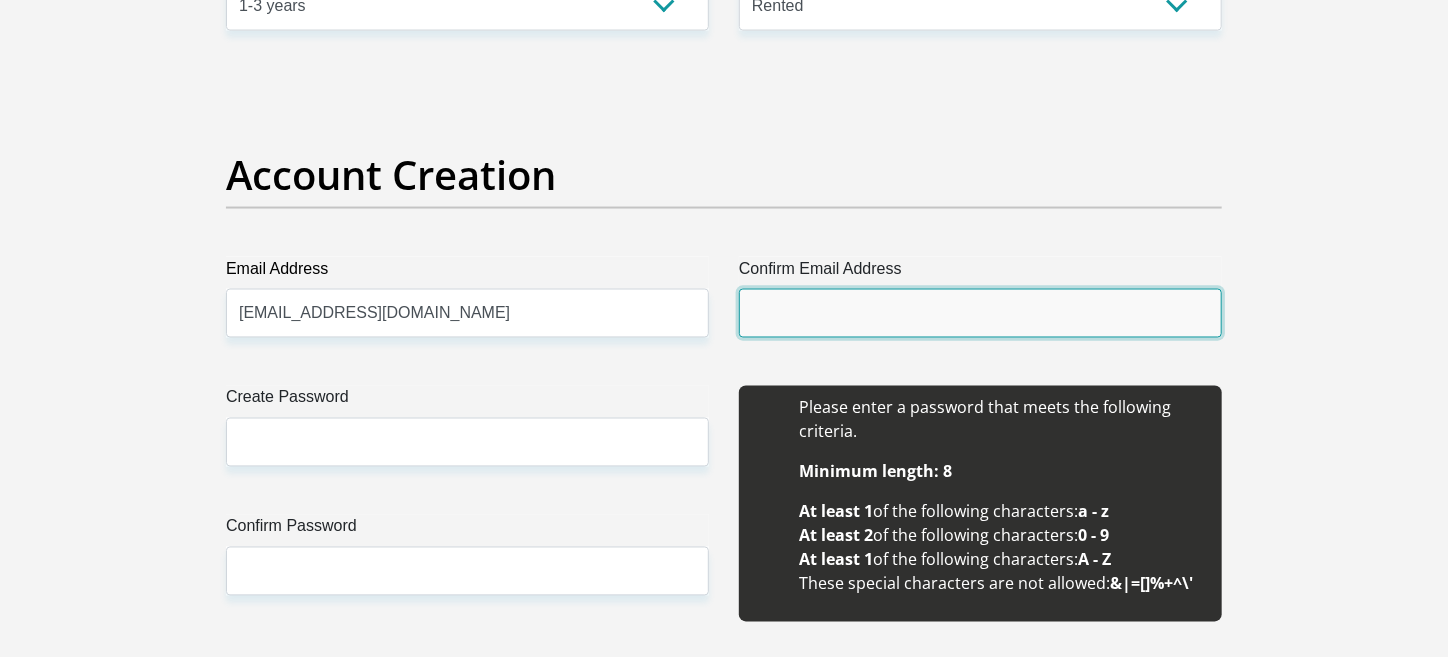 click on "Confirm Email Address" at bounding box center (980, 313) 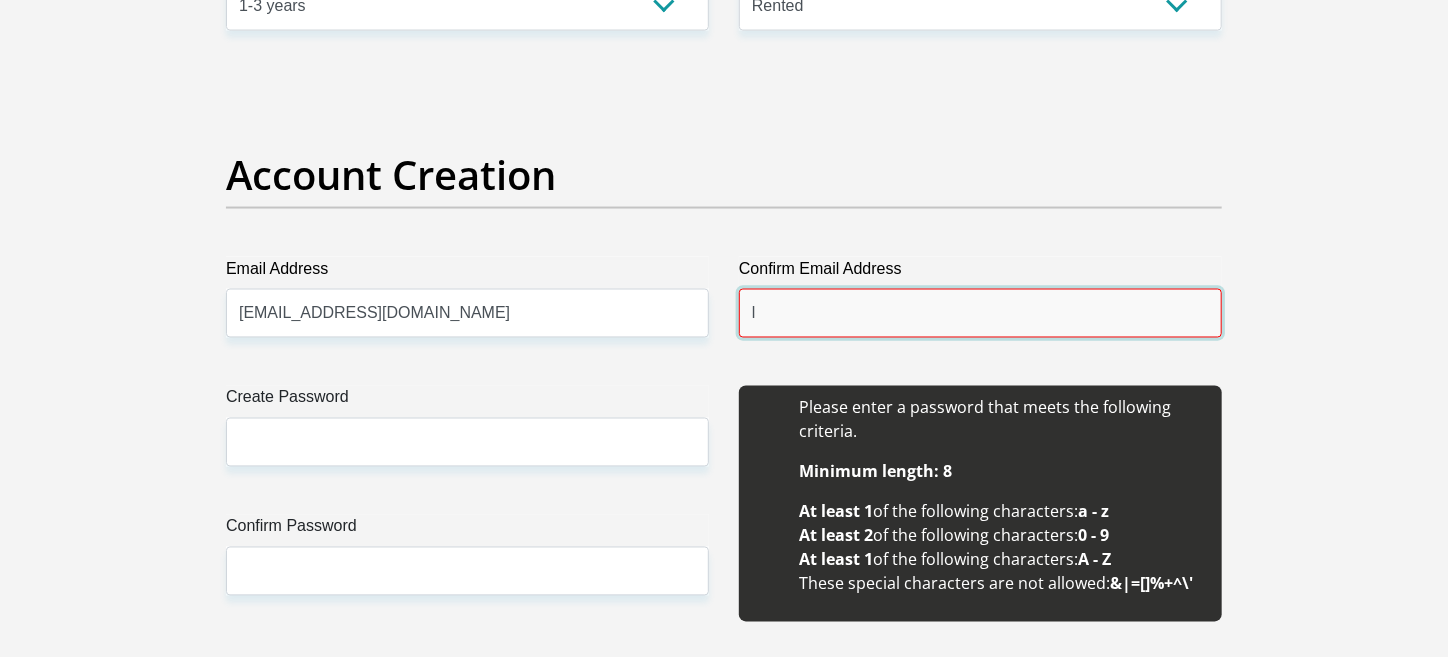 type on "l" 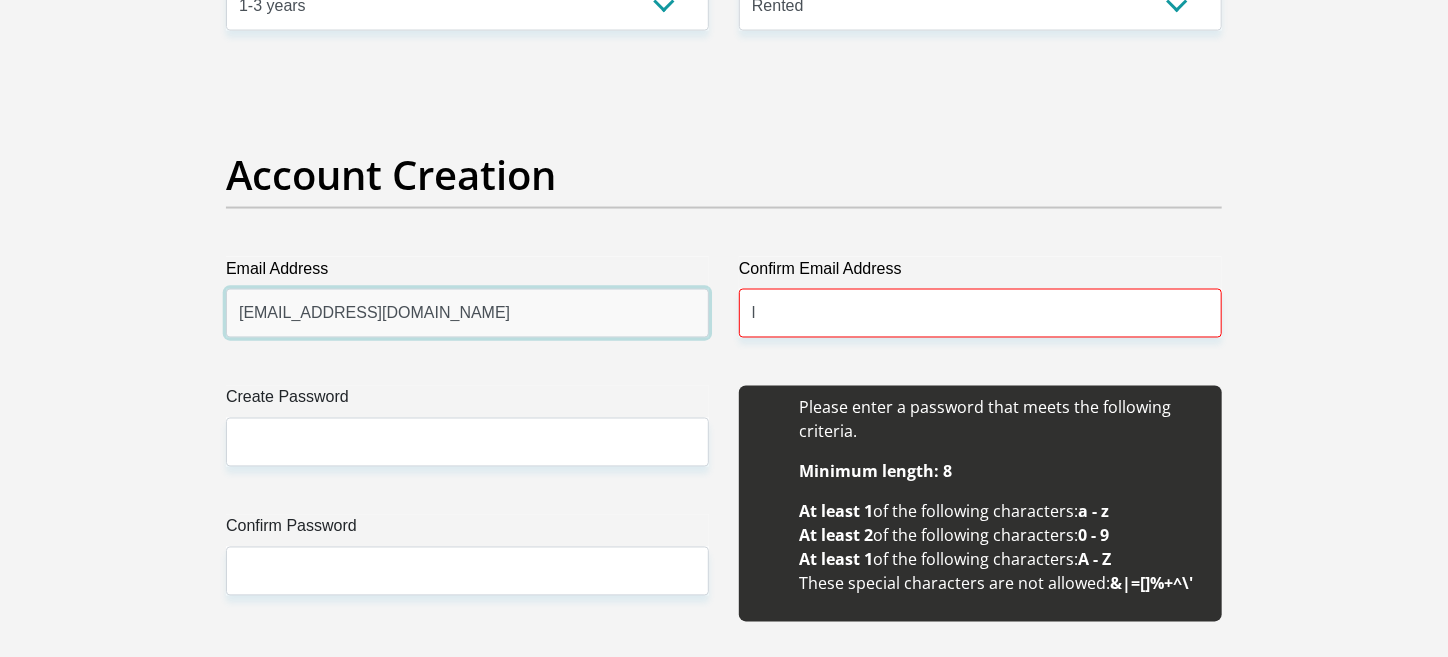 click on "leonferreira3029@gmail.com" at bounding box center (467, 313) 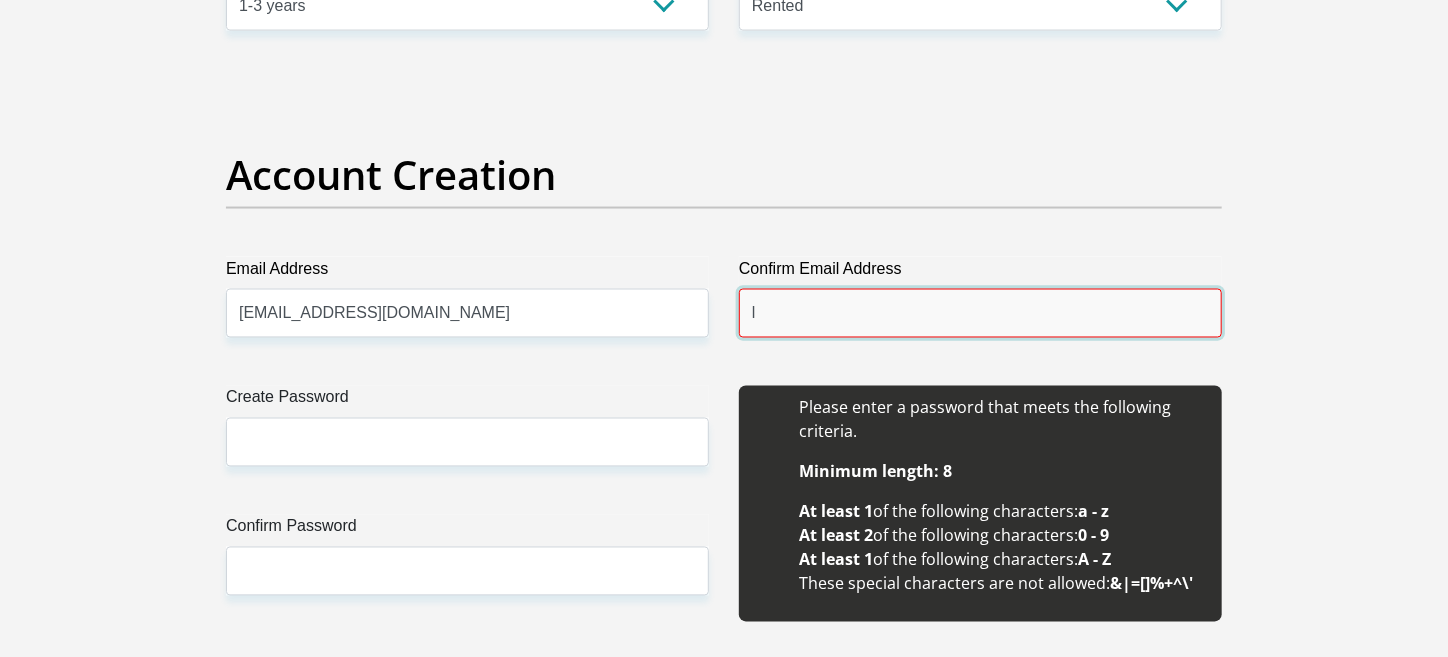click on "l" at bounding box center [980, 313] 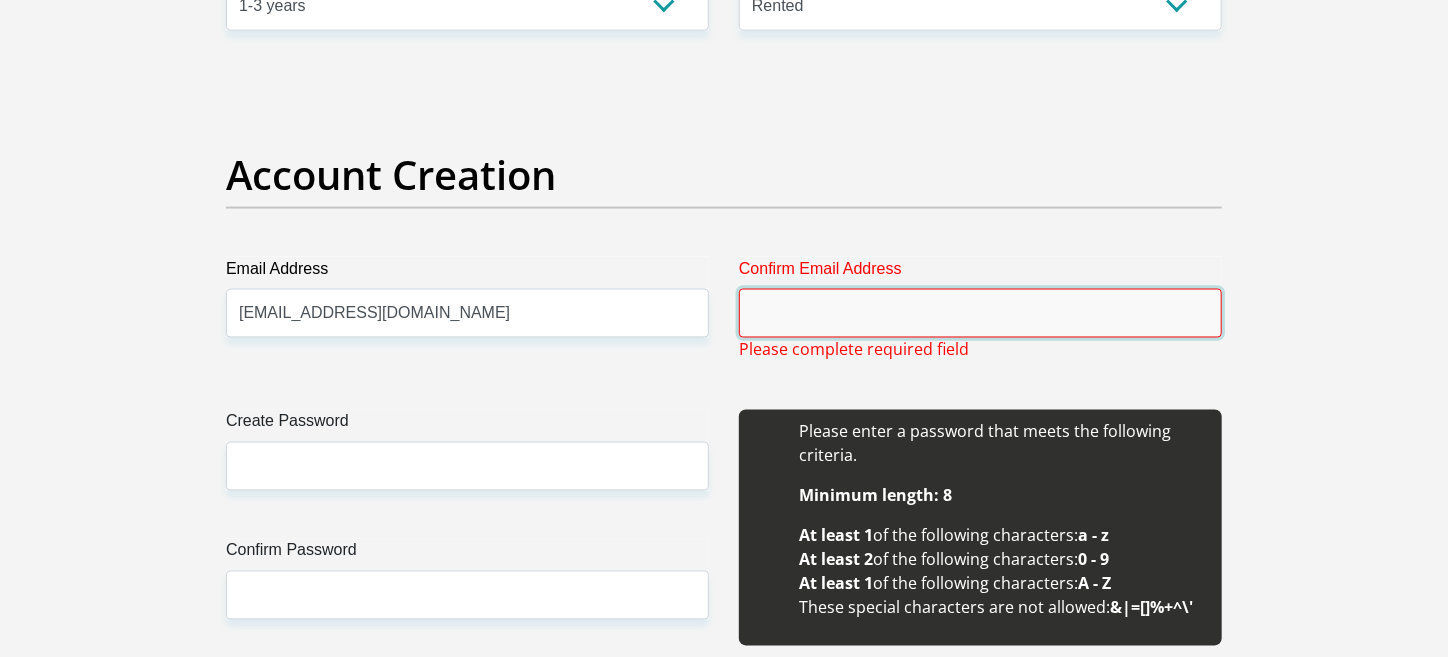 paste on "leonferreira3029@gmail.com" 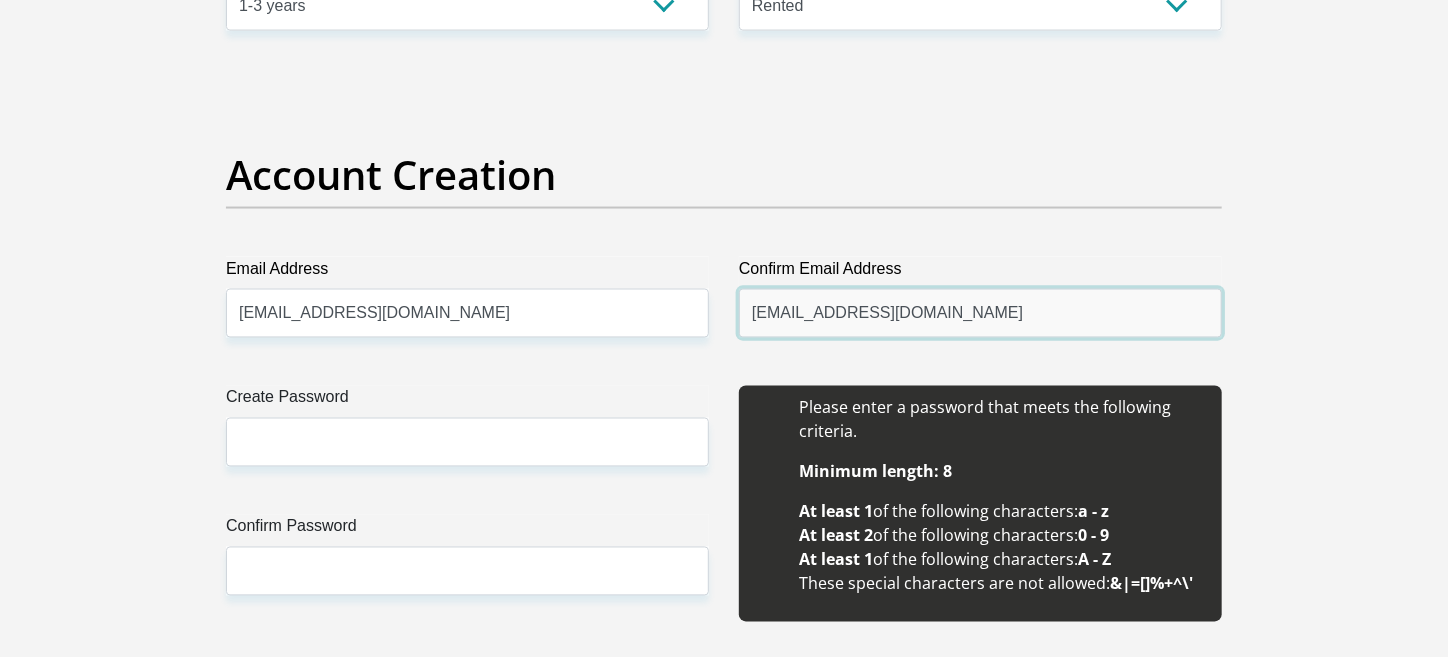 type on "leonferreira3029@gmail.com" 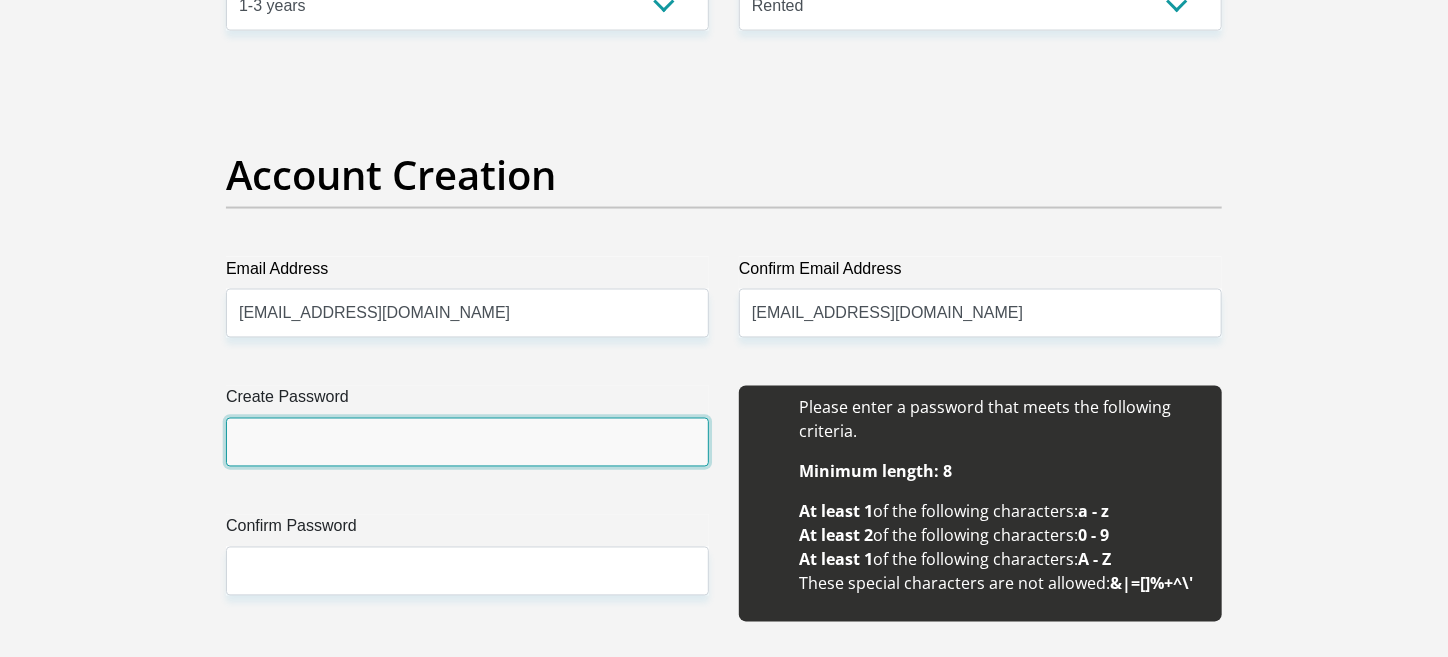 click on "Create Password" at bounding box center (467, 442) 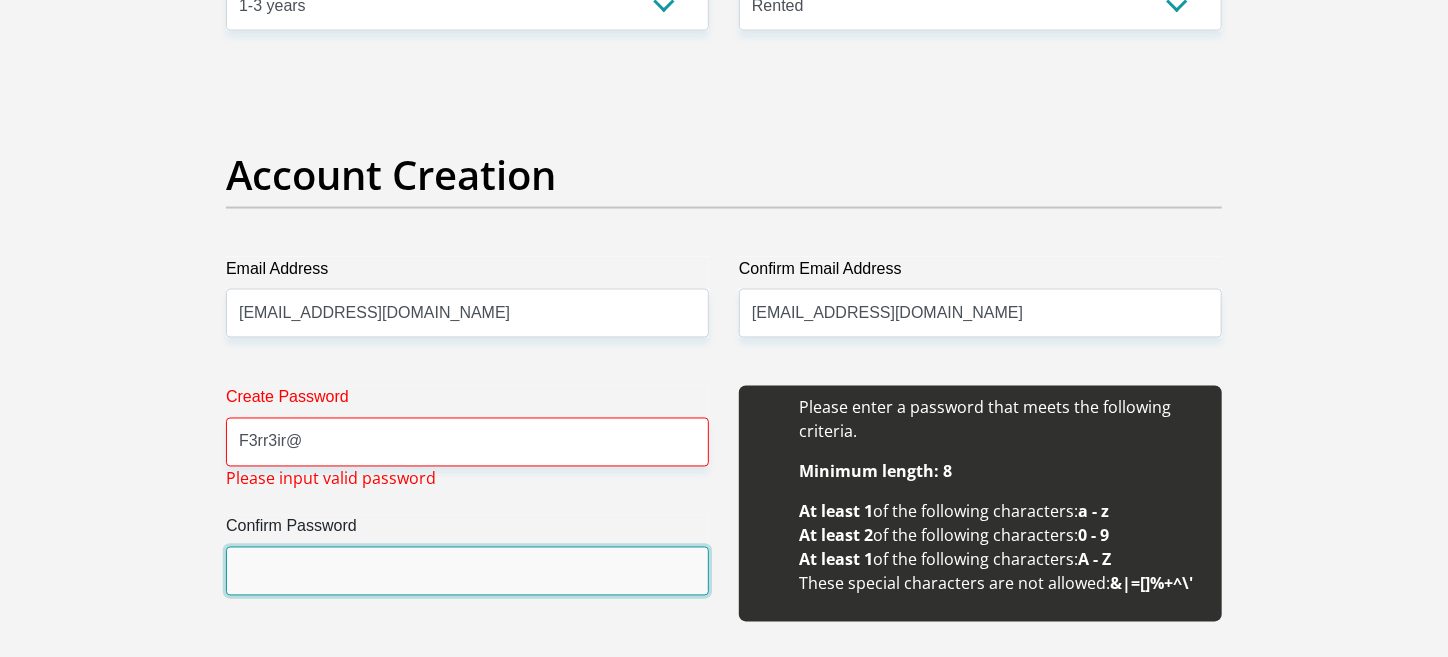 click on "Confirm Password" at bounding box center [467, 571] 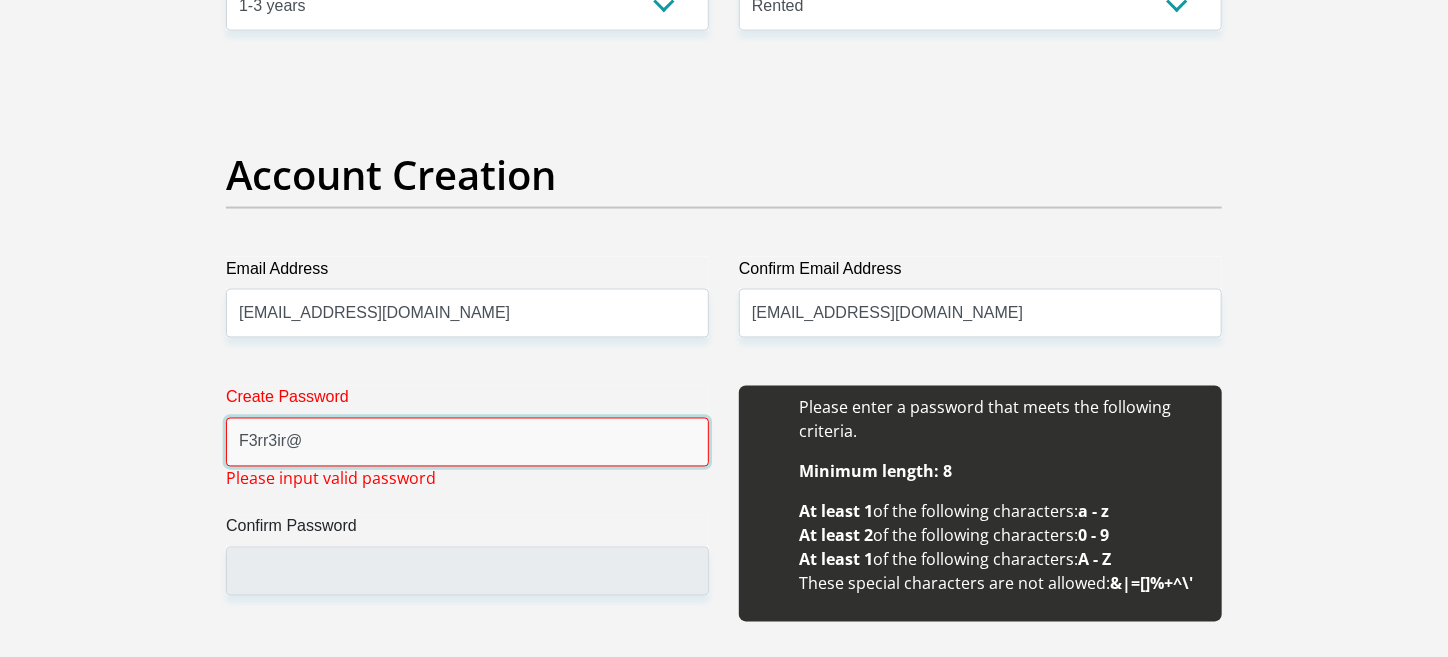 click on "F3rr3ir@" at bounding box center (467, 442) 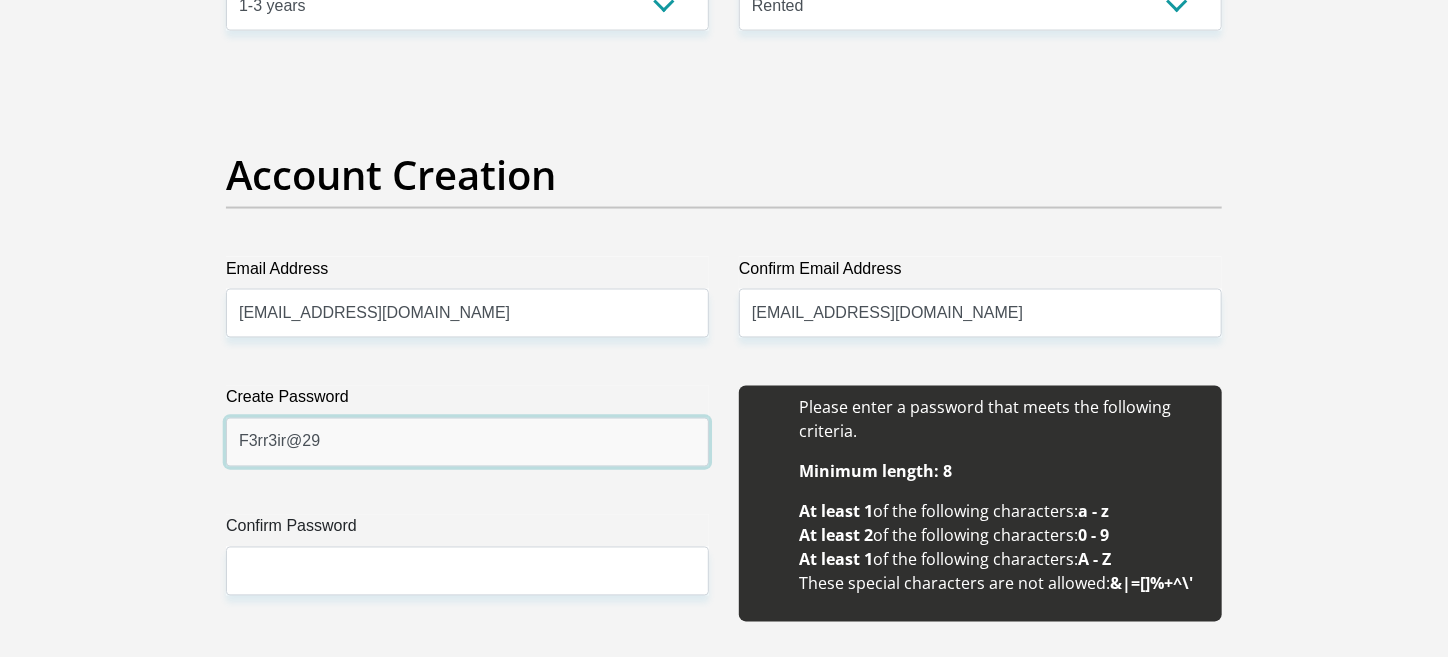 type on "F3rr3ir@29" 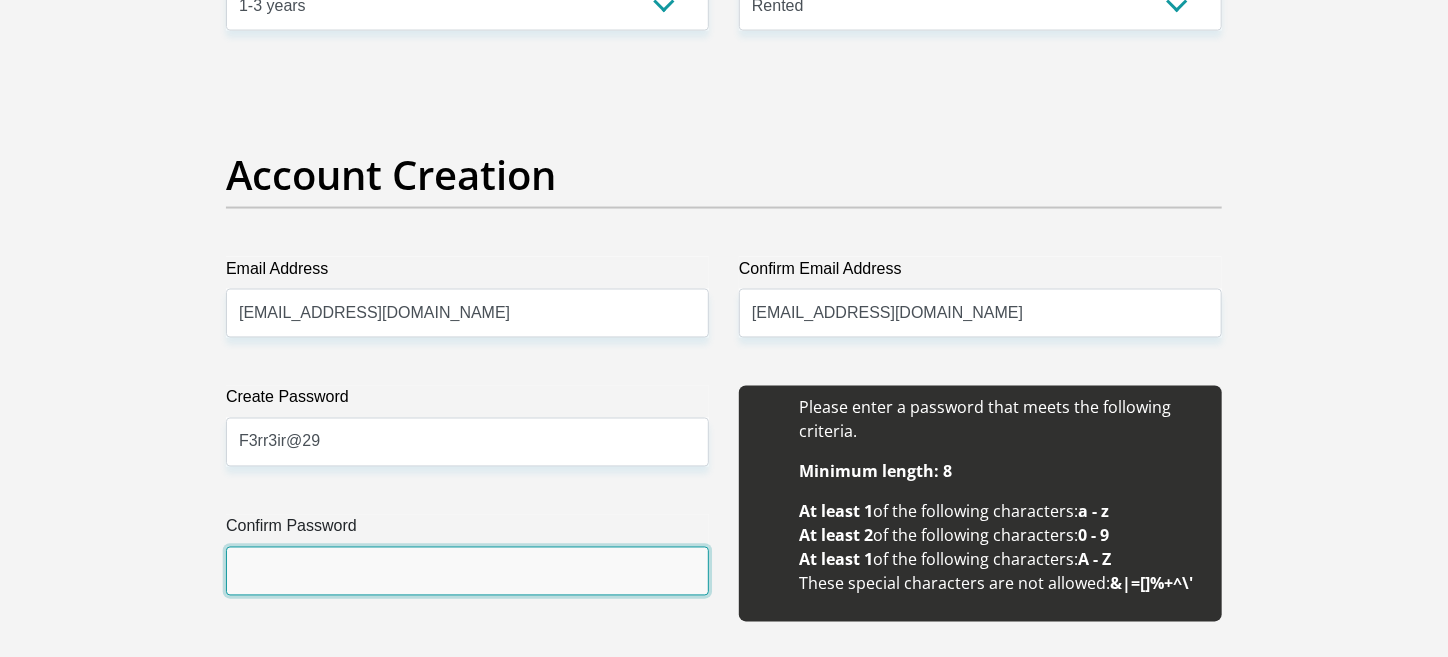 click on "Confirm Password" at bounding box center (467, 571) 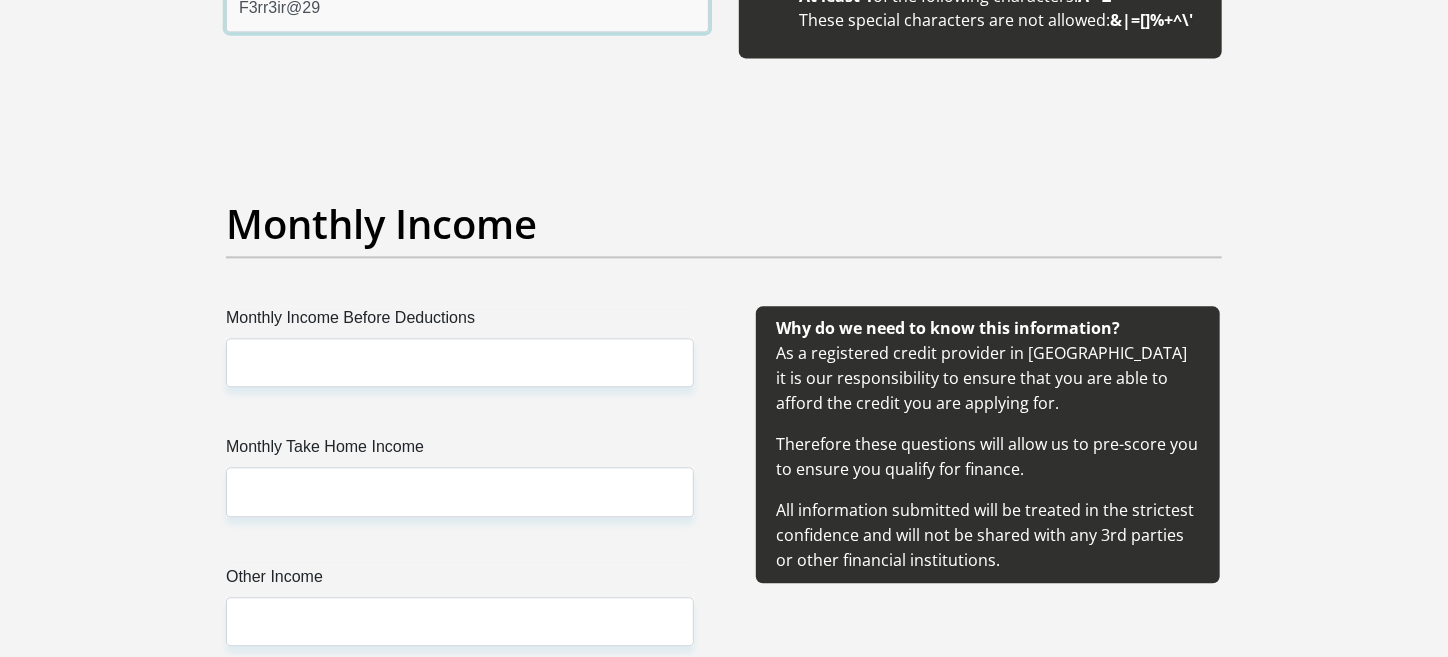 scroll, scrollTop: 2146, scrollLeft: 0, axis: vertical 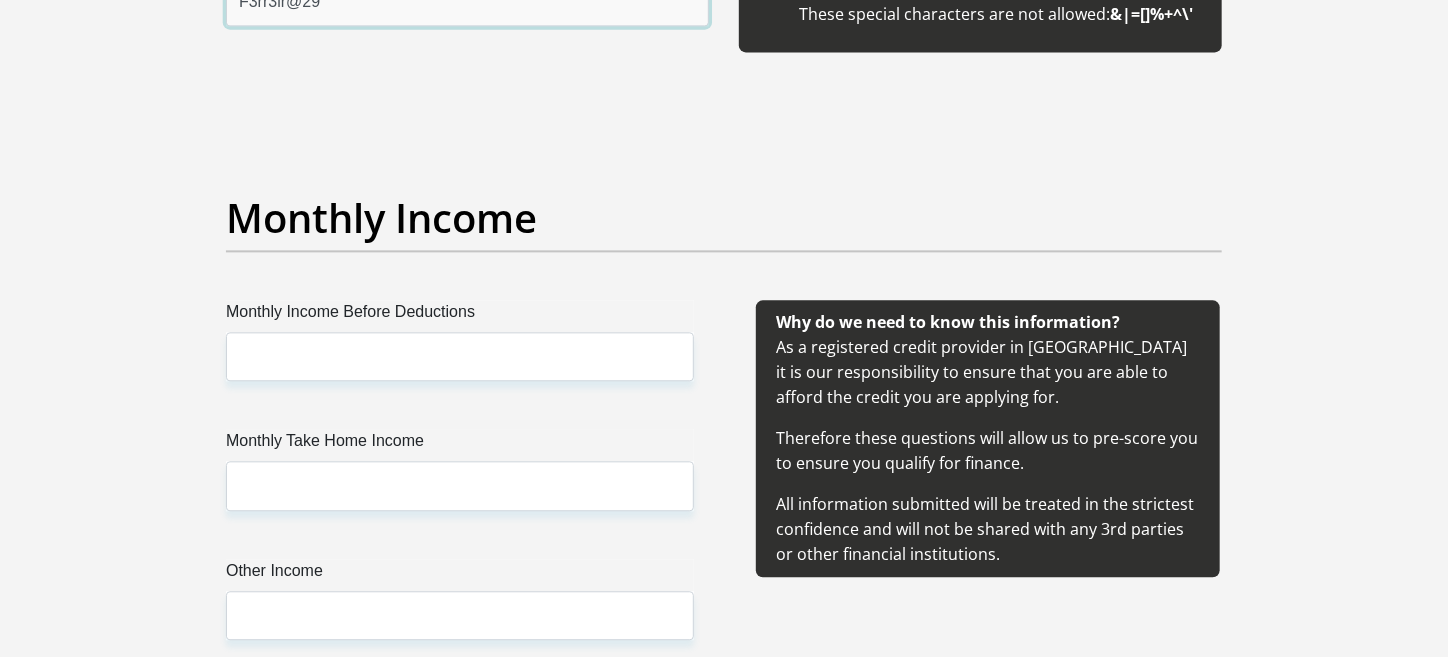 type on "F3rr3ir@29" 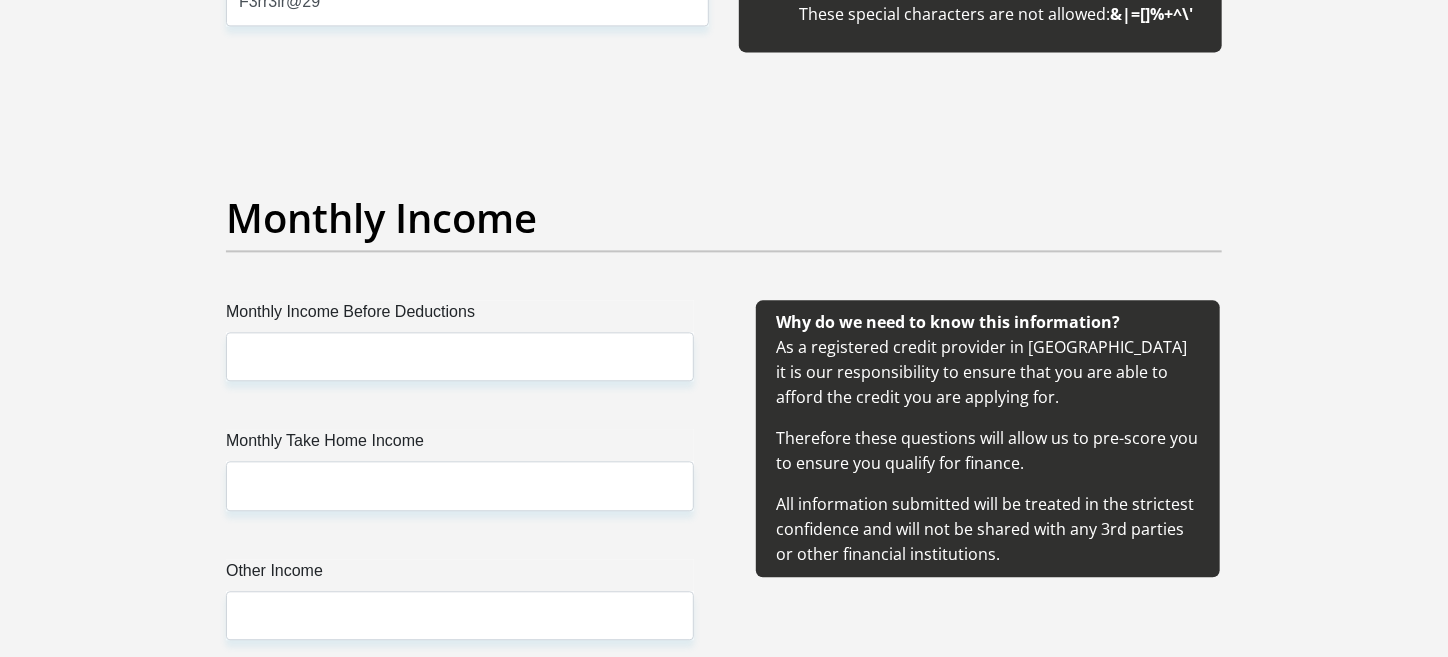 click on "Title
Mr
Ms
Mrs
Dr
Other
First Name
Leon
Surname
Ferreira
ID Number
0201295044089
Please input valid ID number
Race
Black
Coloured
Indian
White
Other
Contact Number
0832209327
Please input valid contact number
Nationality
South Africa
Afghanistan
Aland Islands  Albania  Algeria" at bounding box center (724, 1421) 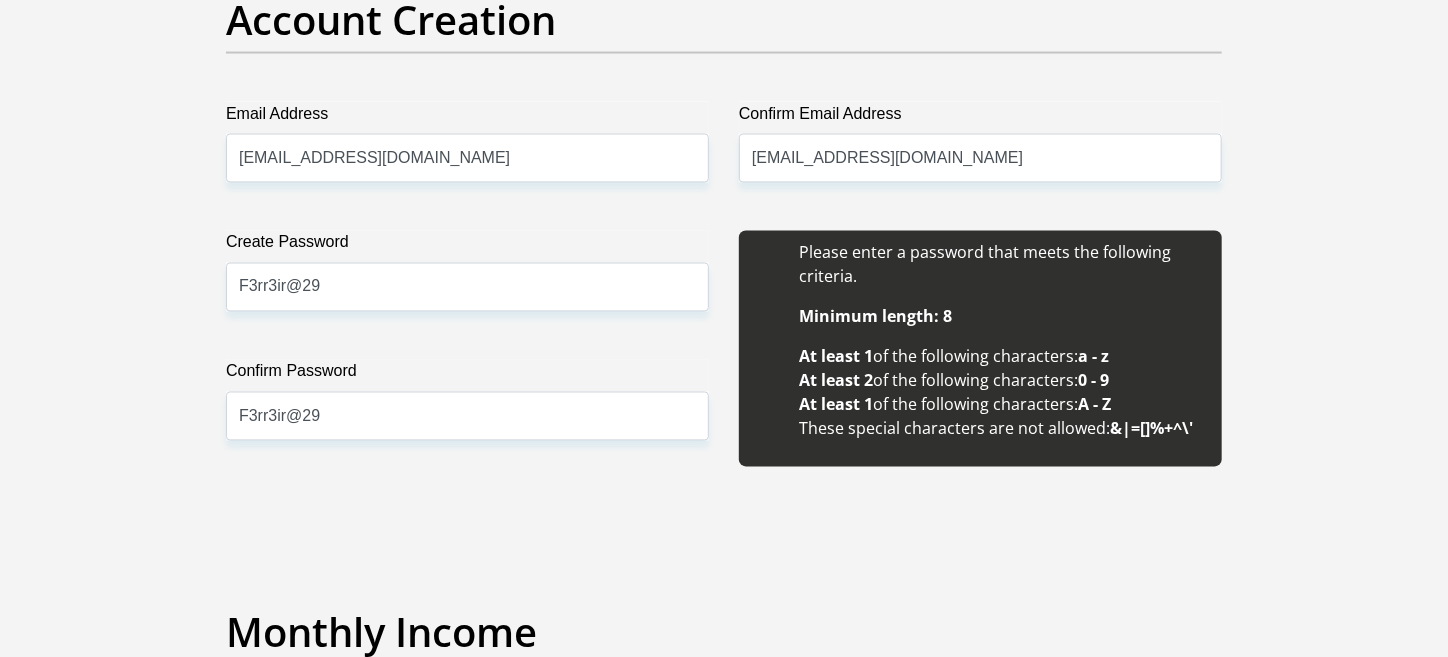 click on "Minimum length: 8
At least 1  of the following characters:  a - z
At least 2  of the following characters:  0 - 9
At least 1  of the following characters:  A - Z
These special characters are not allowed:  &|=[]%+^\'" at bounding box center [980, 373] 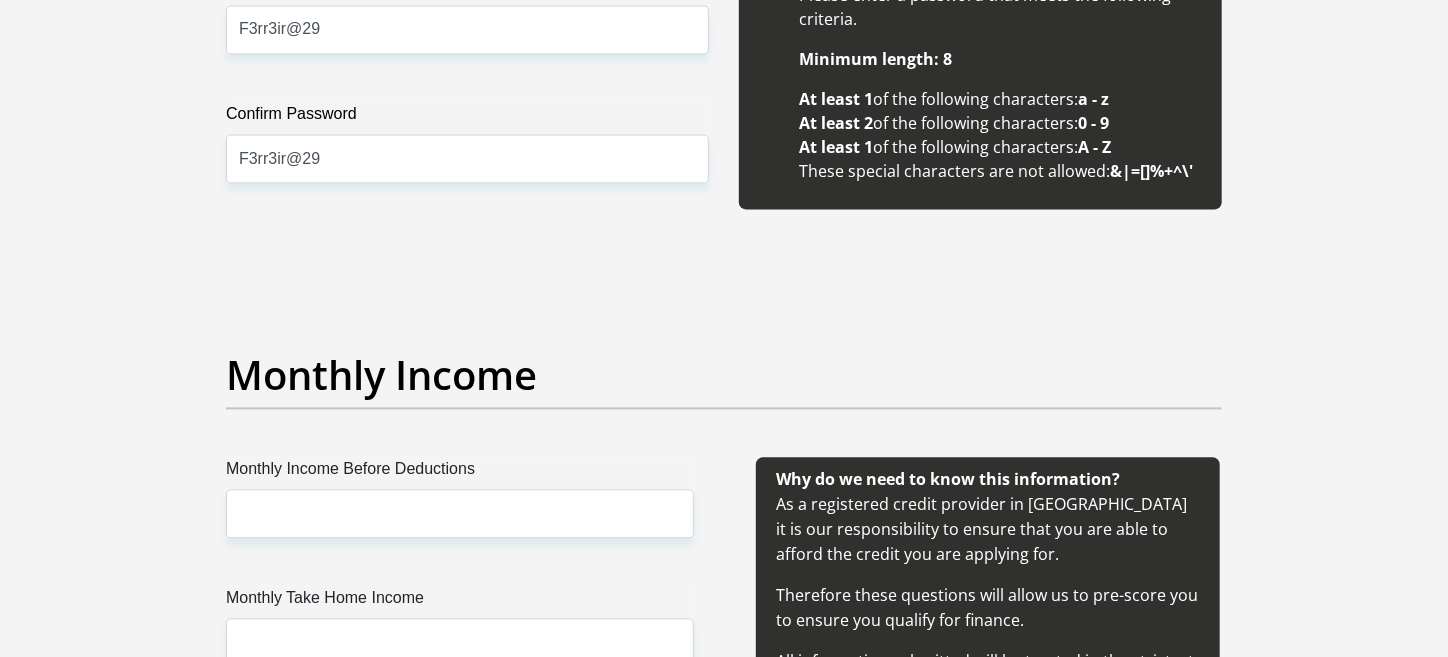 scroll, scrollTop: 1990, scrollLeft: 0, axis: vertical 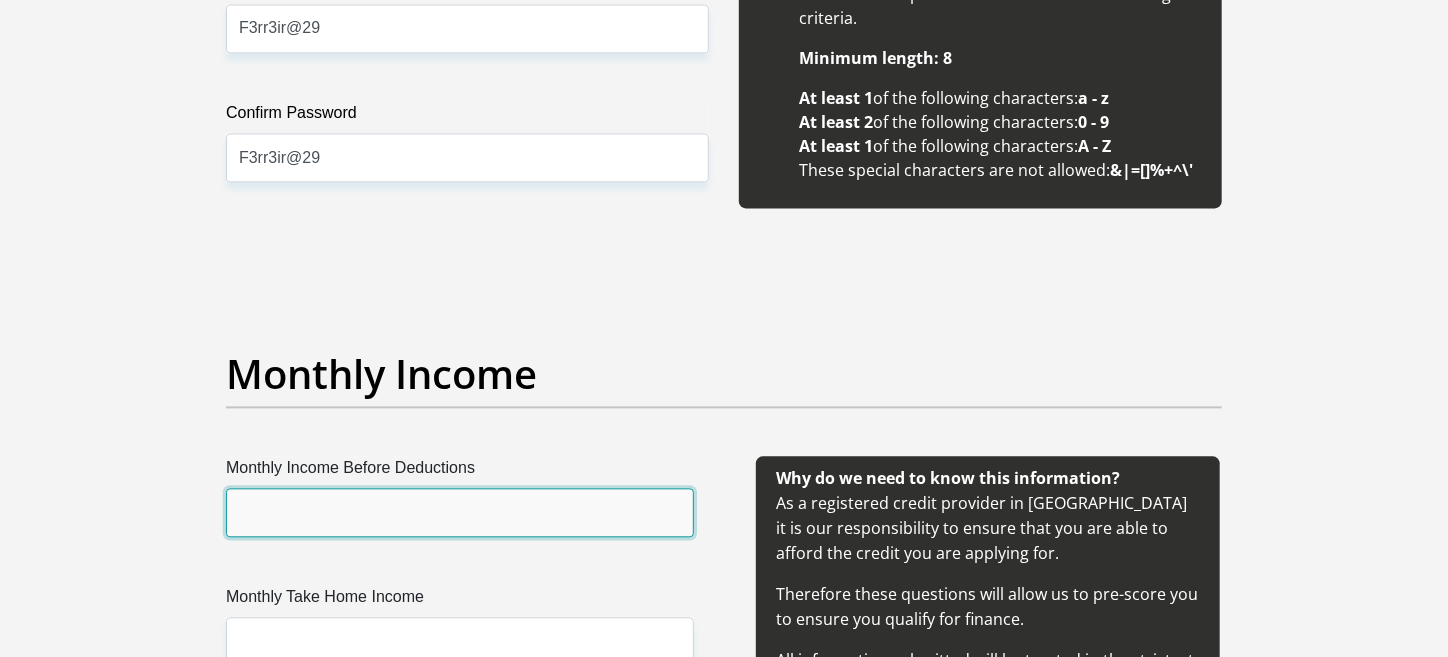 click on "Monthly Income Before Deductions" at bounding box center [460, 512] 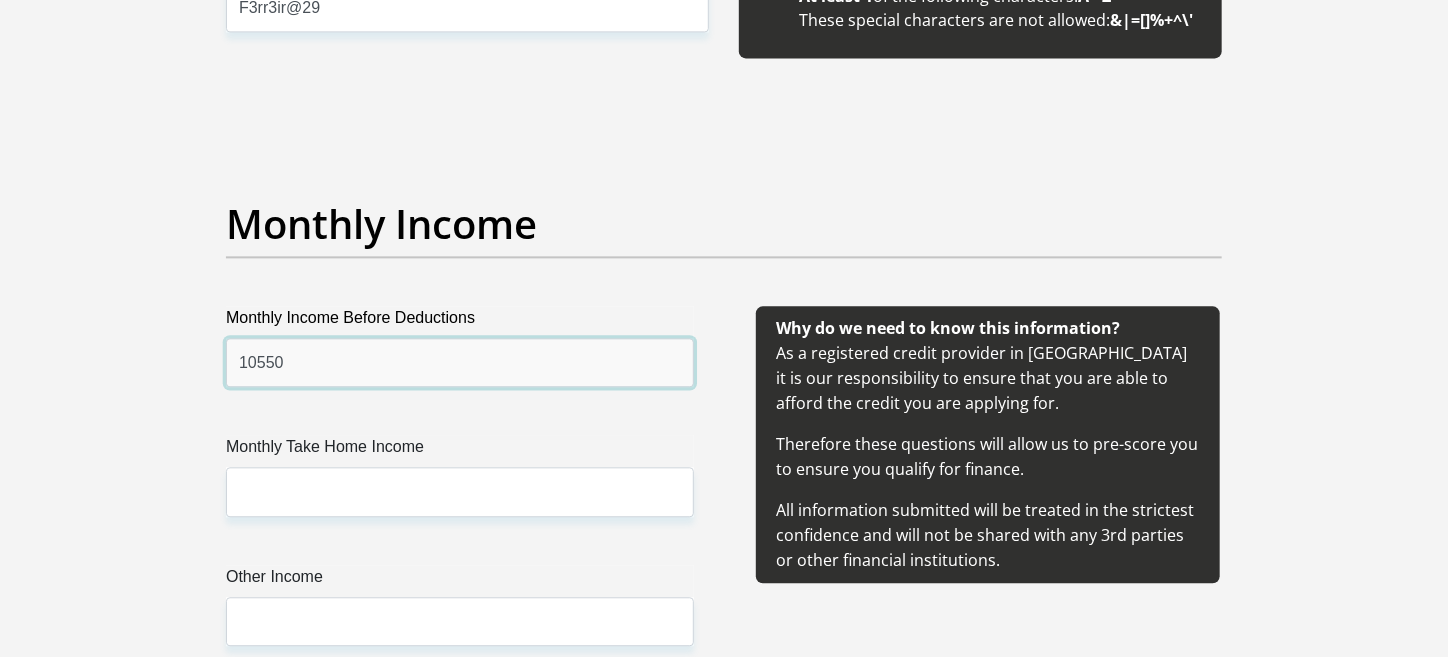 scroll, scrollTop: 2143, scrollLeft: 0, axis: vertical 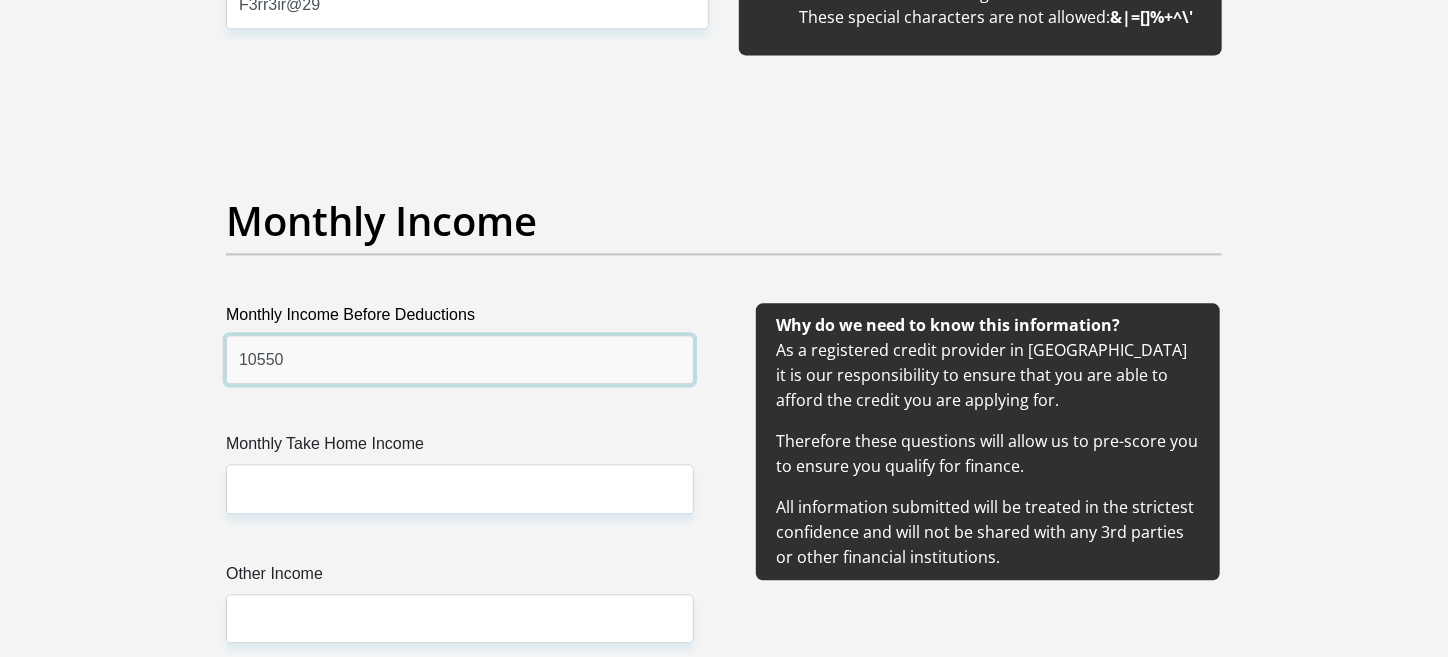 type on "10550" 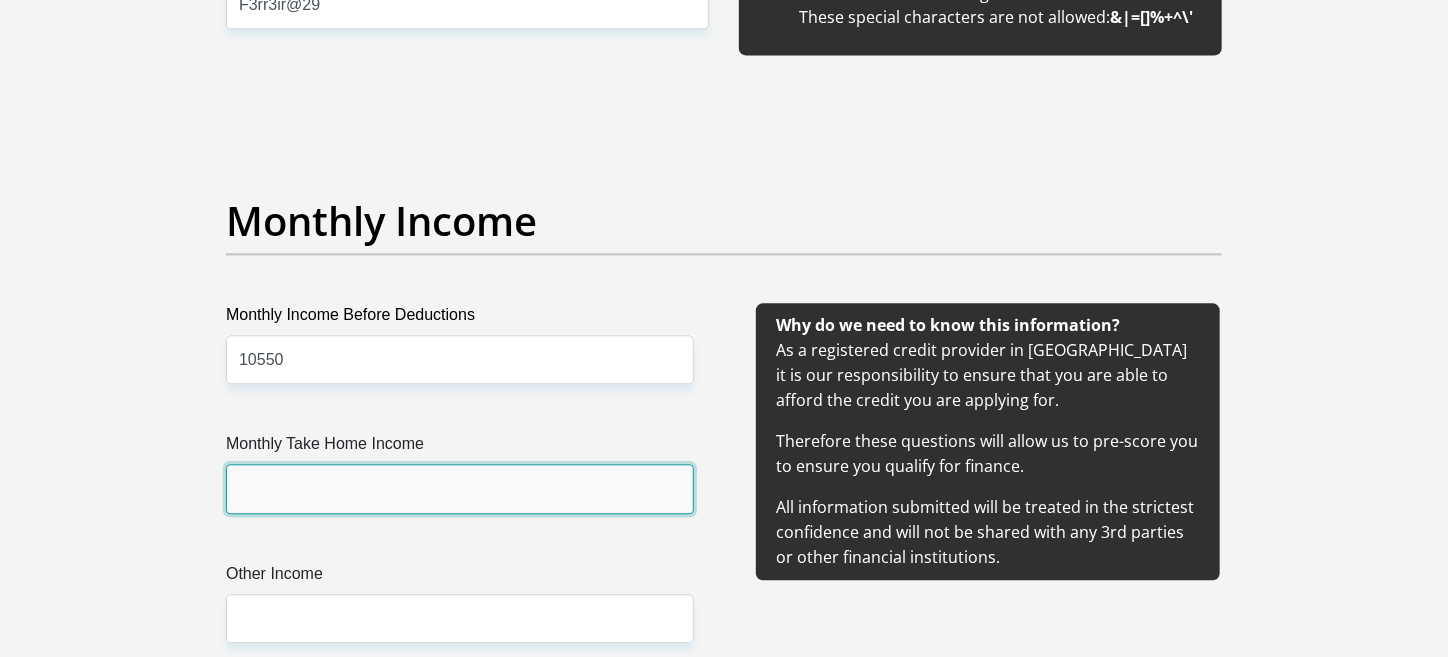 click on "Monthly Take Home Income" at bounding box center (460, 488) 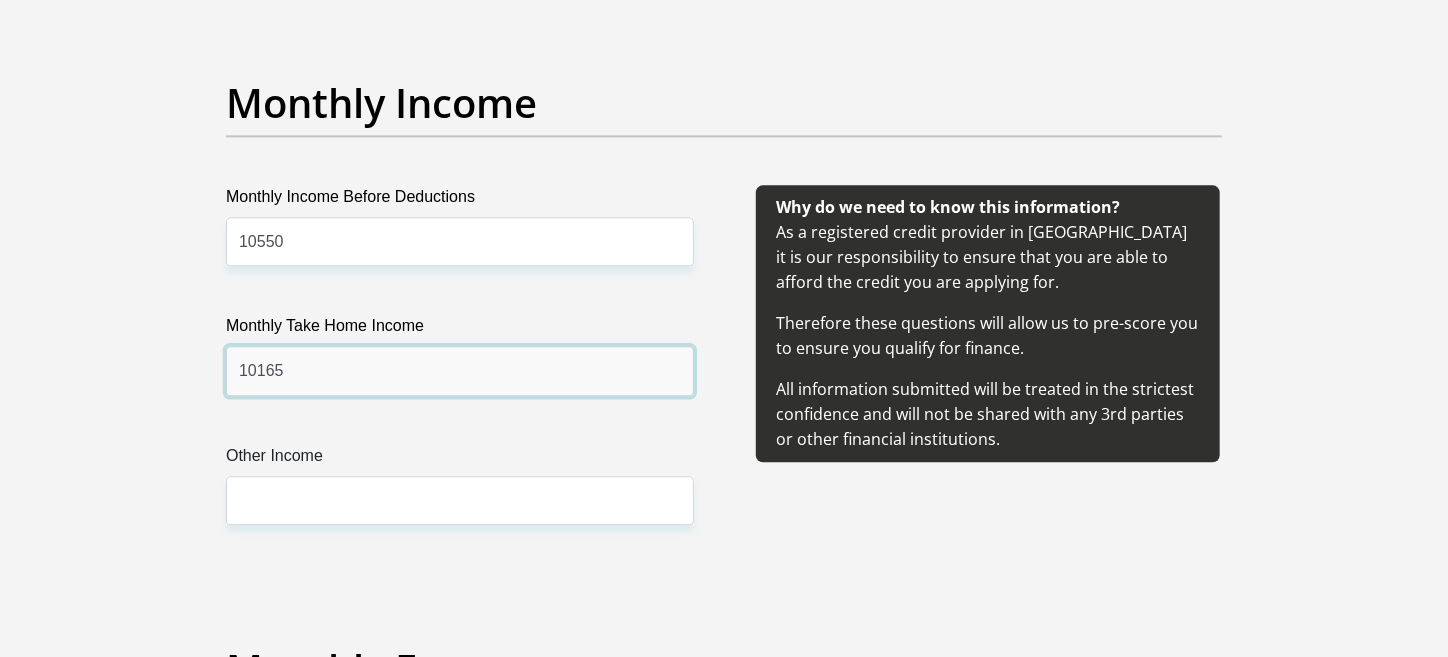 scroll, scrollTop: 2265, scrollLeft: 0, axis: vertical 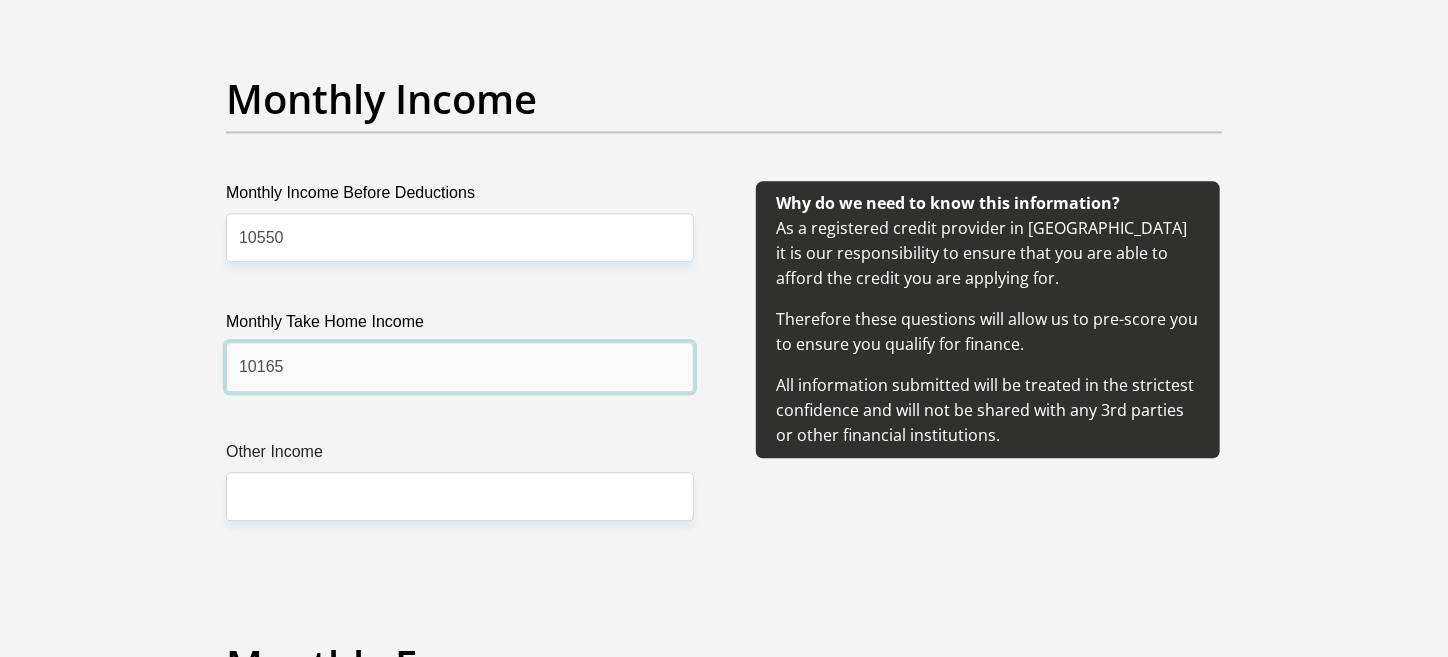 type on "10165" 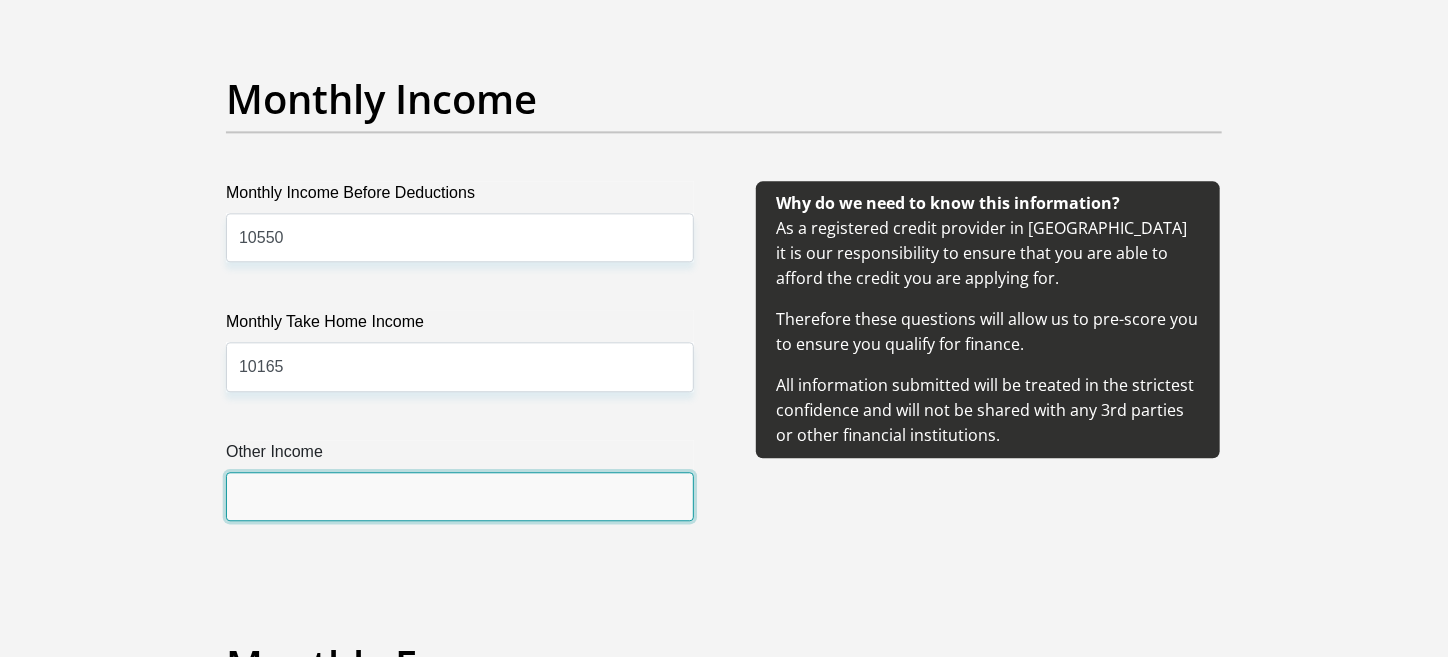 click on "Other Income" at bounding box center (460, 496) 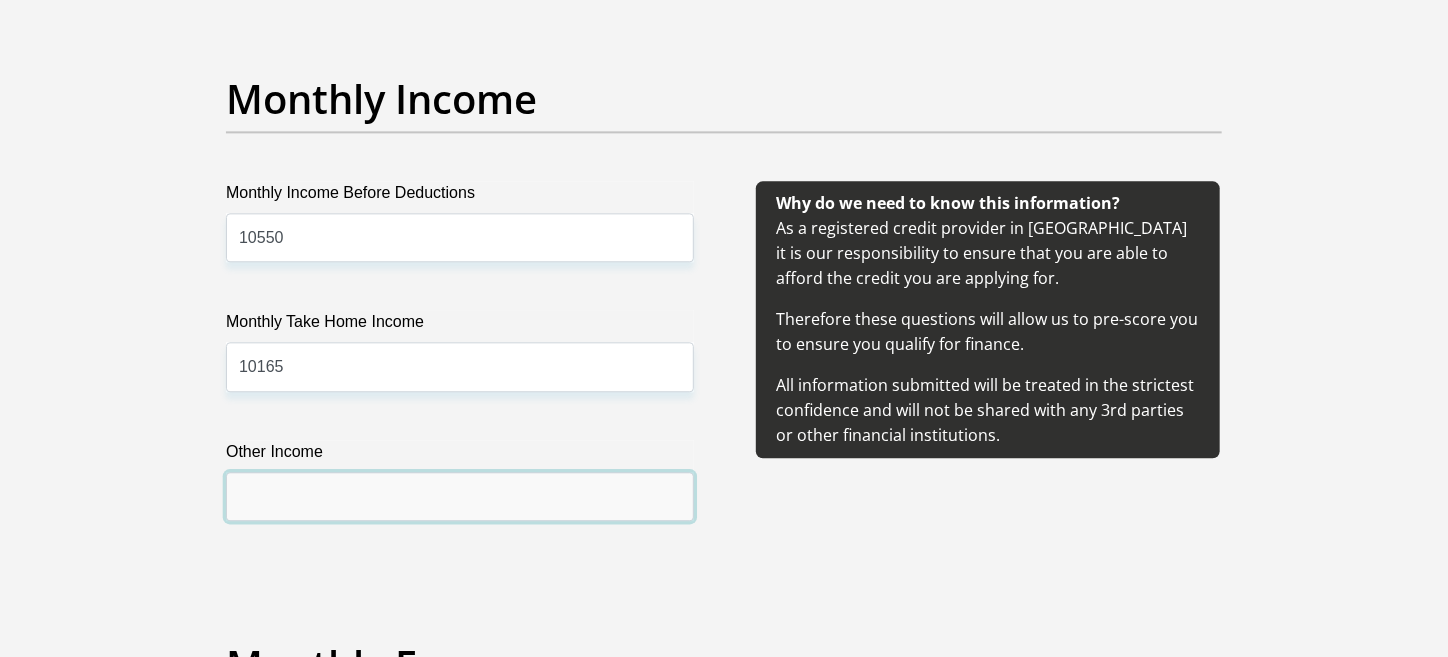 type on "0" 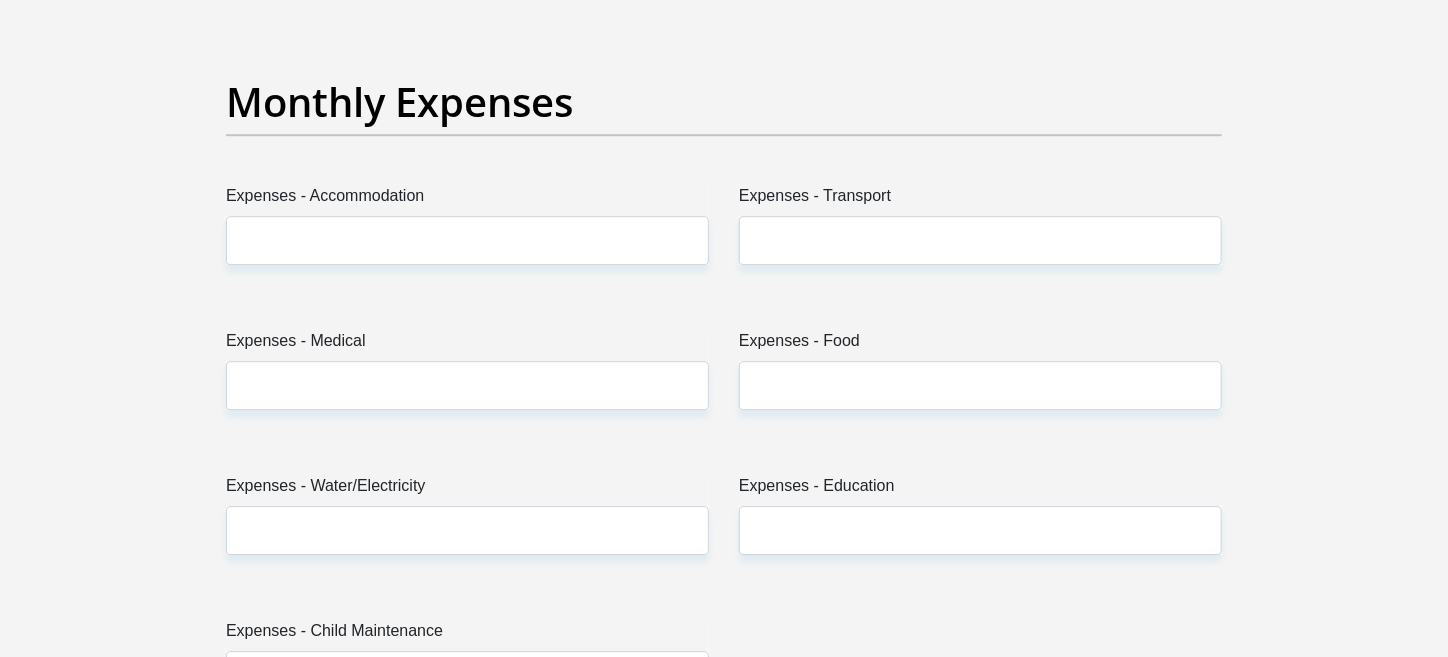 scroll, scrollTop: 2826, scrollLeft: 0, axis: vertical 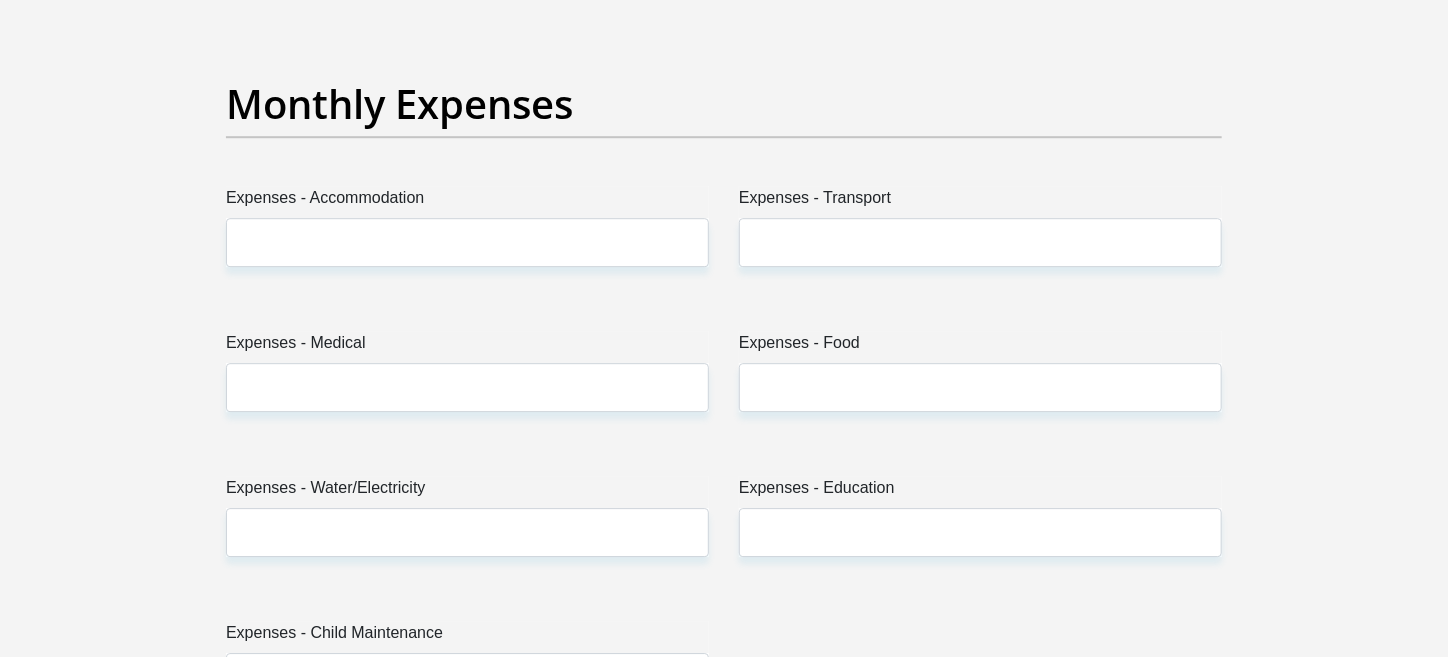 type on "0" 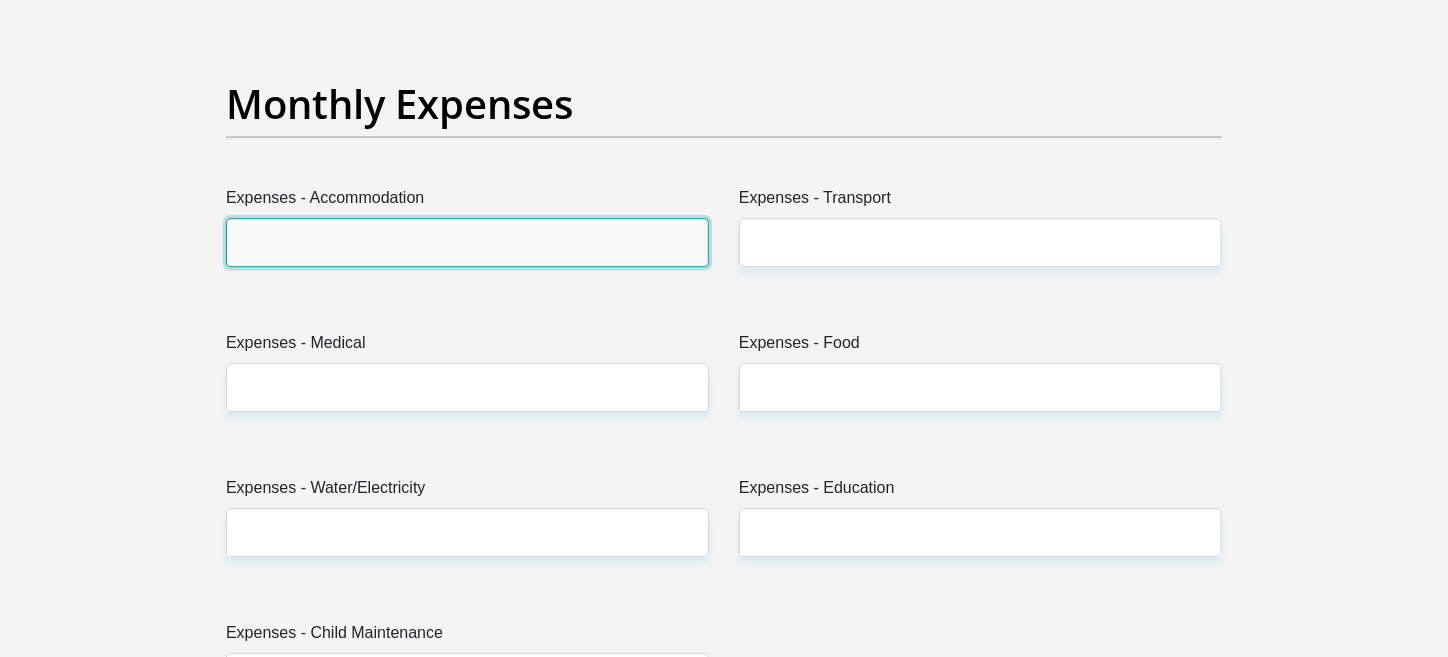 click on "Expenses - Accommodation" at bounding box center [467, 242] 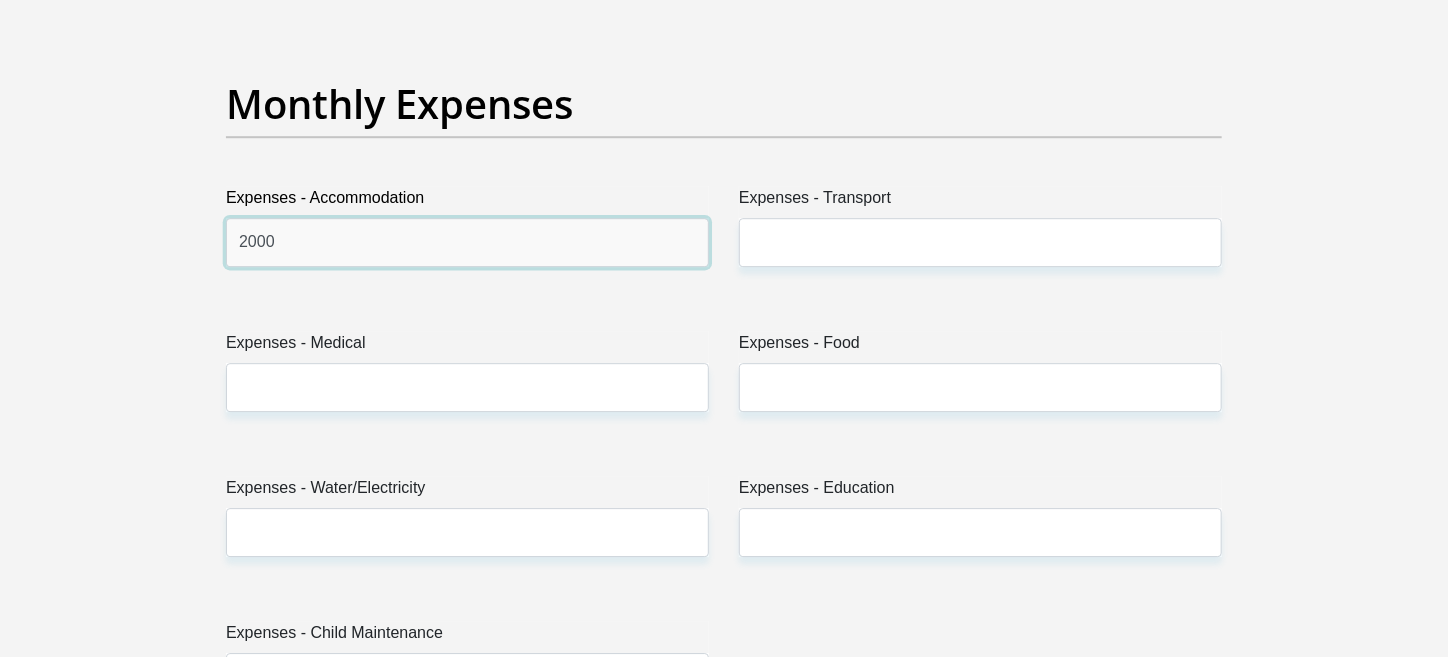 type on "2000" 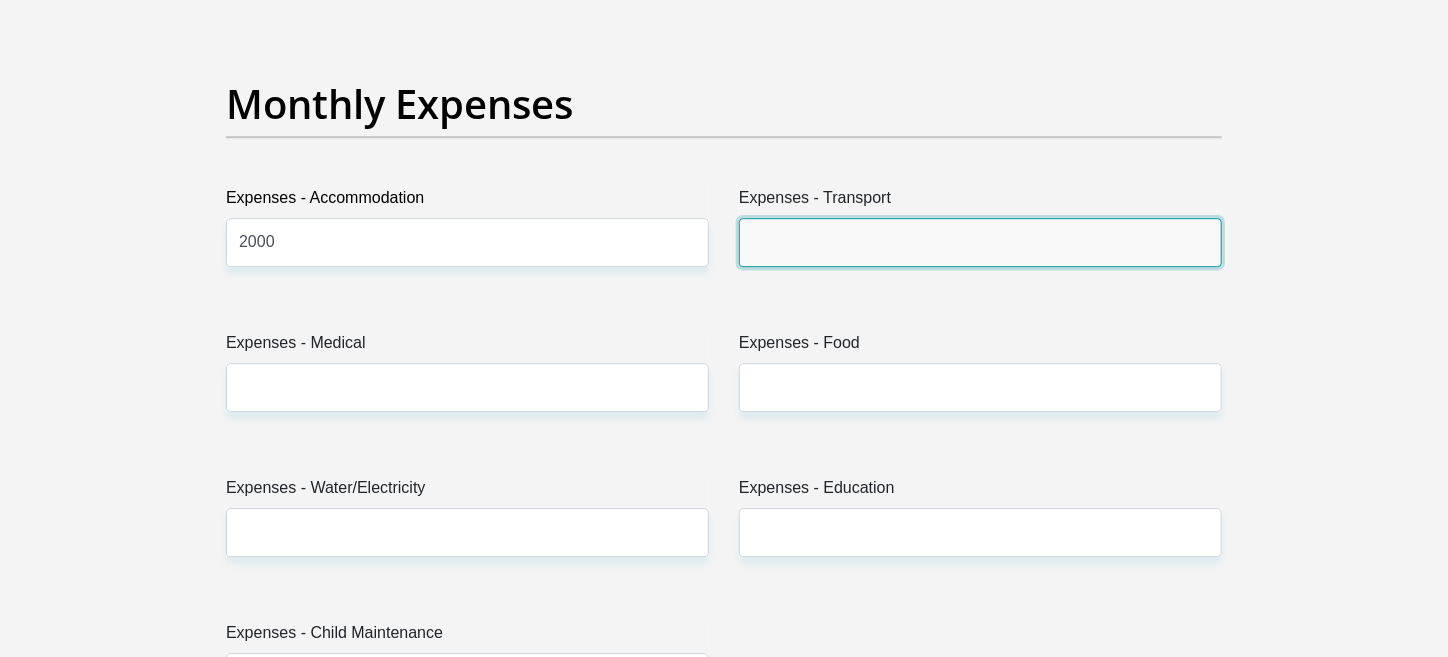 click on "Expenses - Transport" at bounding box center [980, 242] 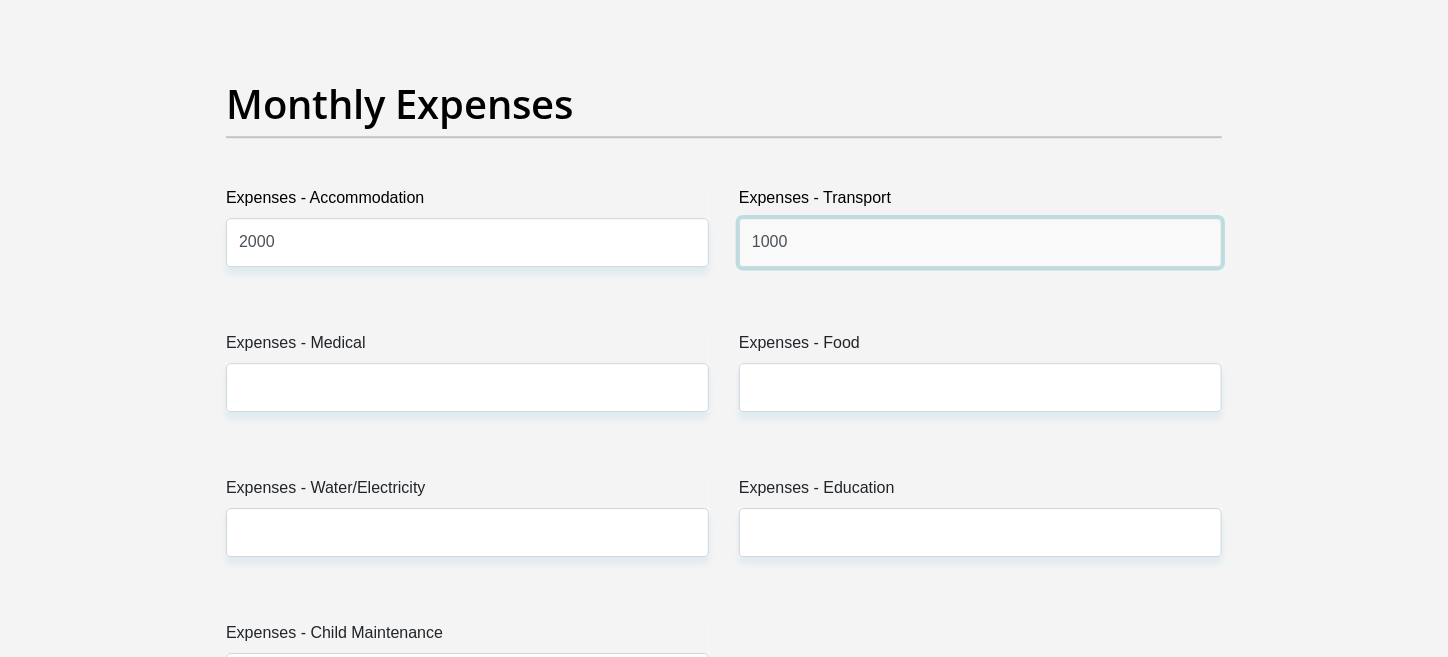 type on "1000" 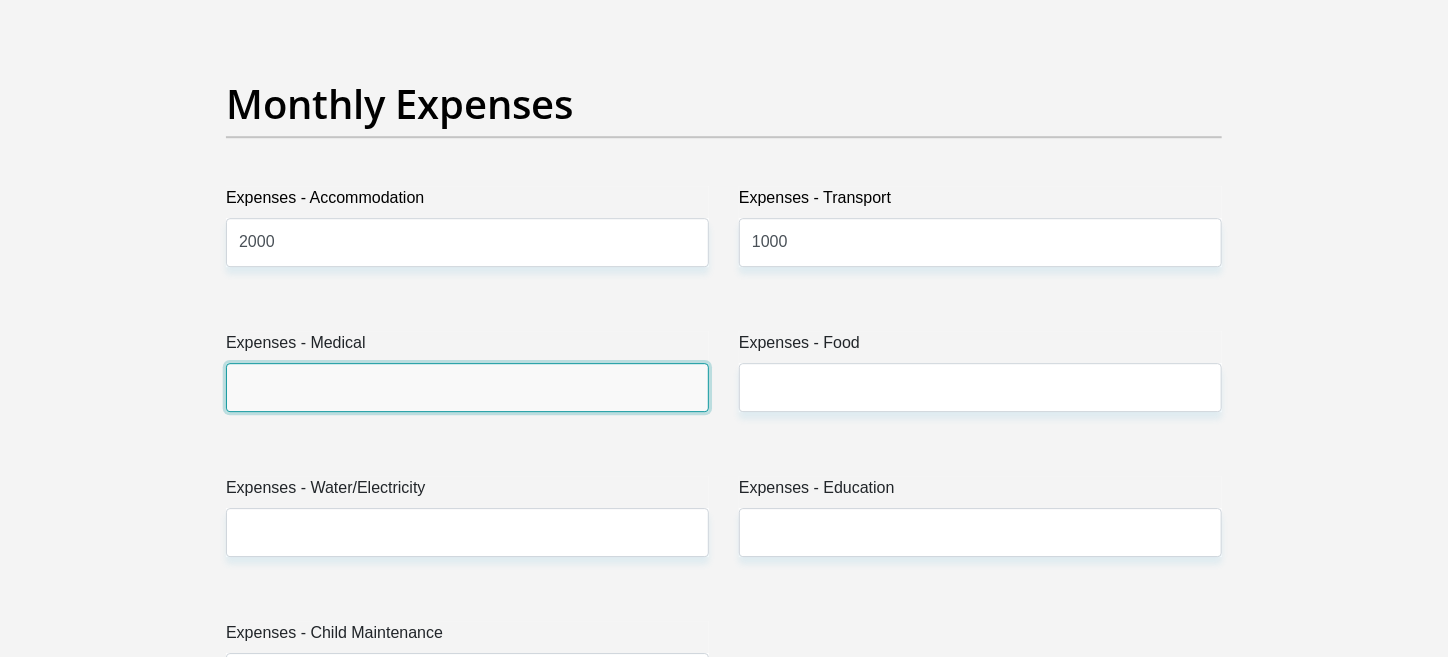 click on "Expenses - Medical" at bounding box center (467, 387) 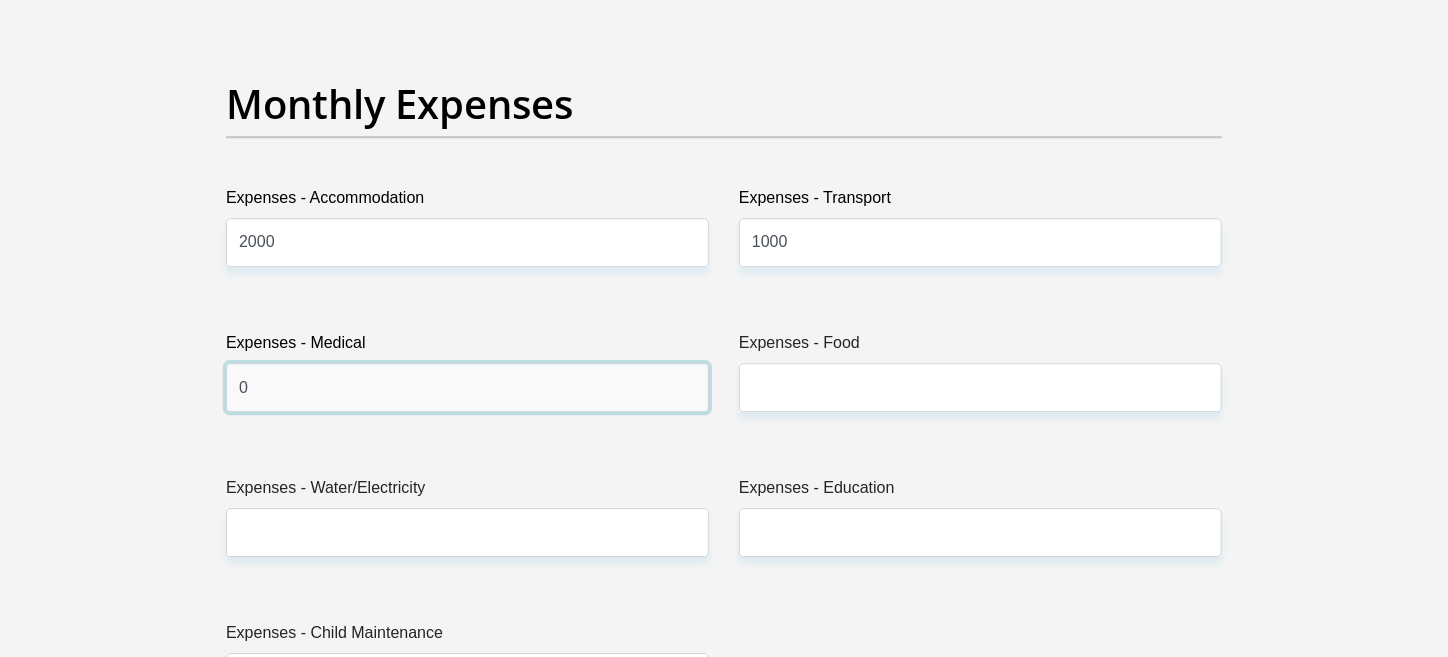 type on "0" 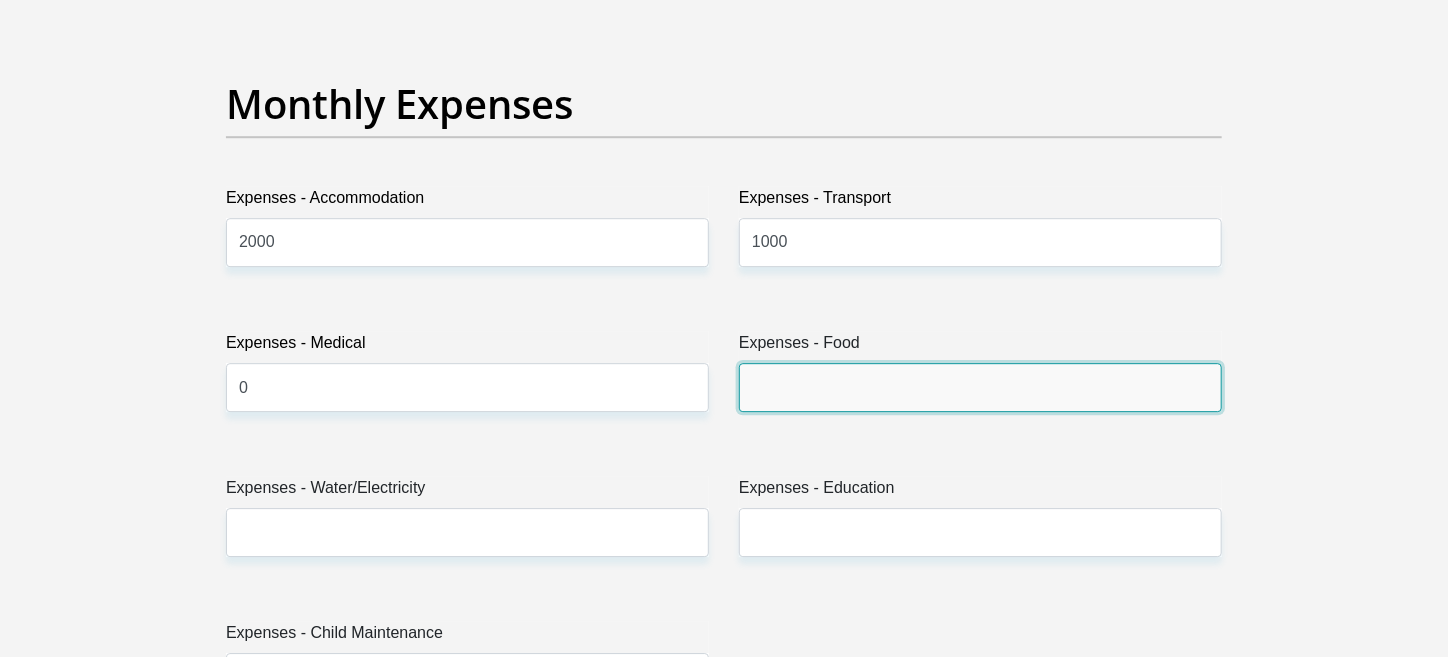 click on "Expenses - Food" at bounding box center [980, 387] 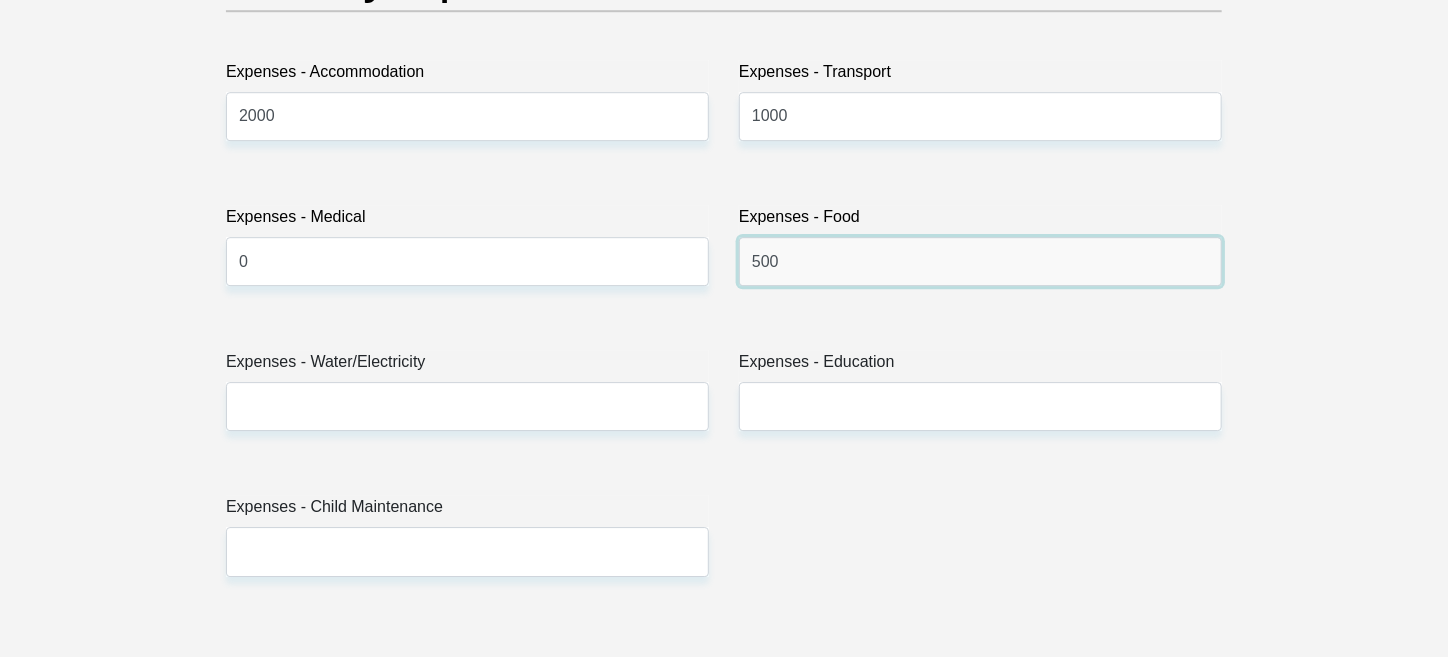 scroll, scrollTop: 2957, scrollLeft: 0, axis: vertical 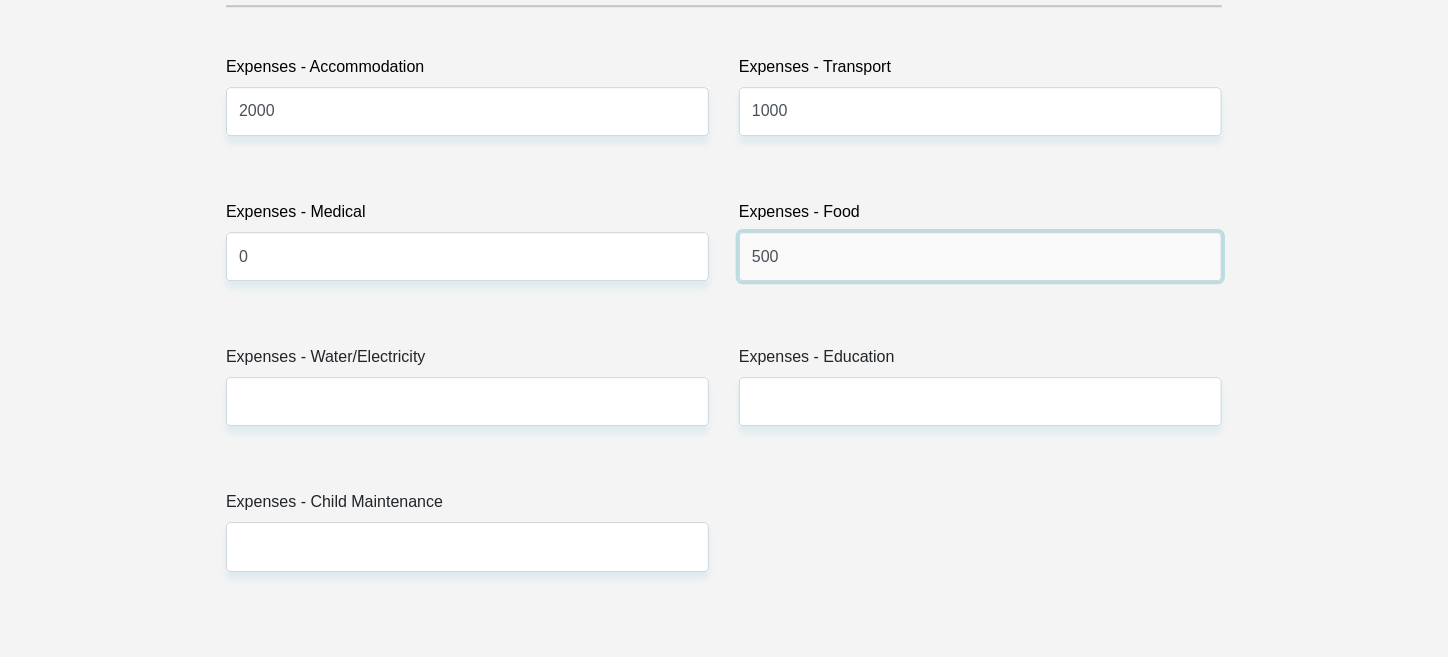 type on "500" 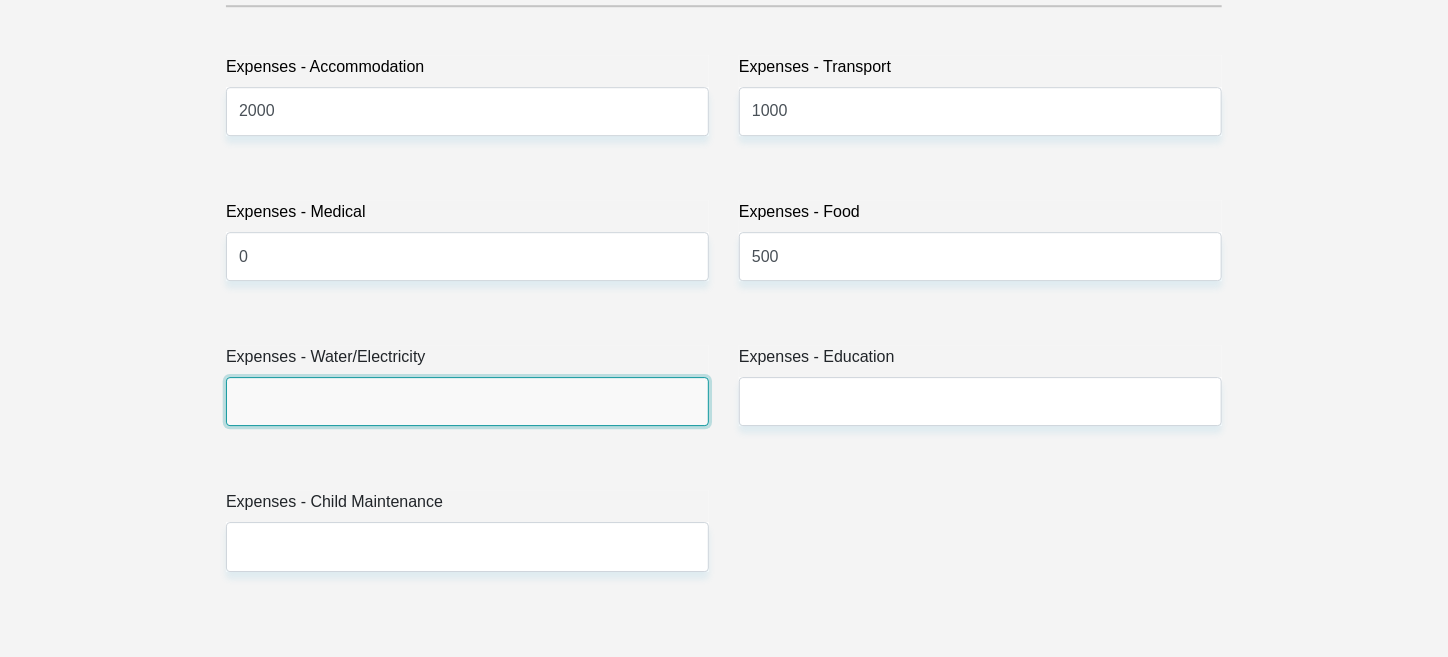 click on "Expenses - Water/Electricity" at bounding box center (467, 401) 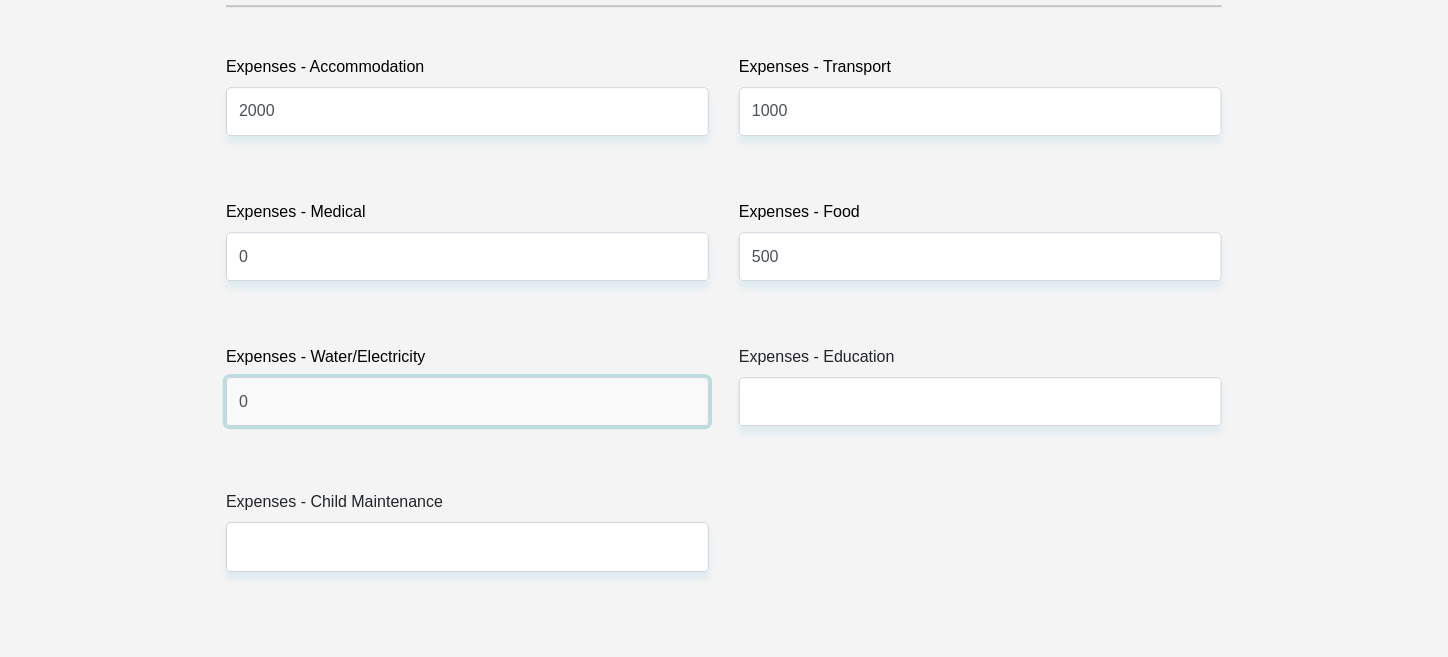 type on "0" 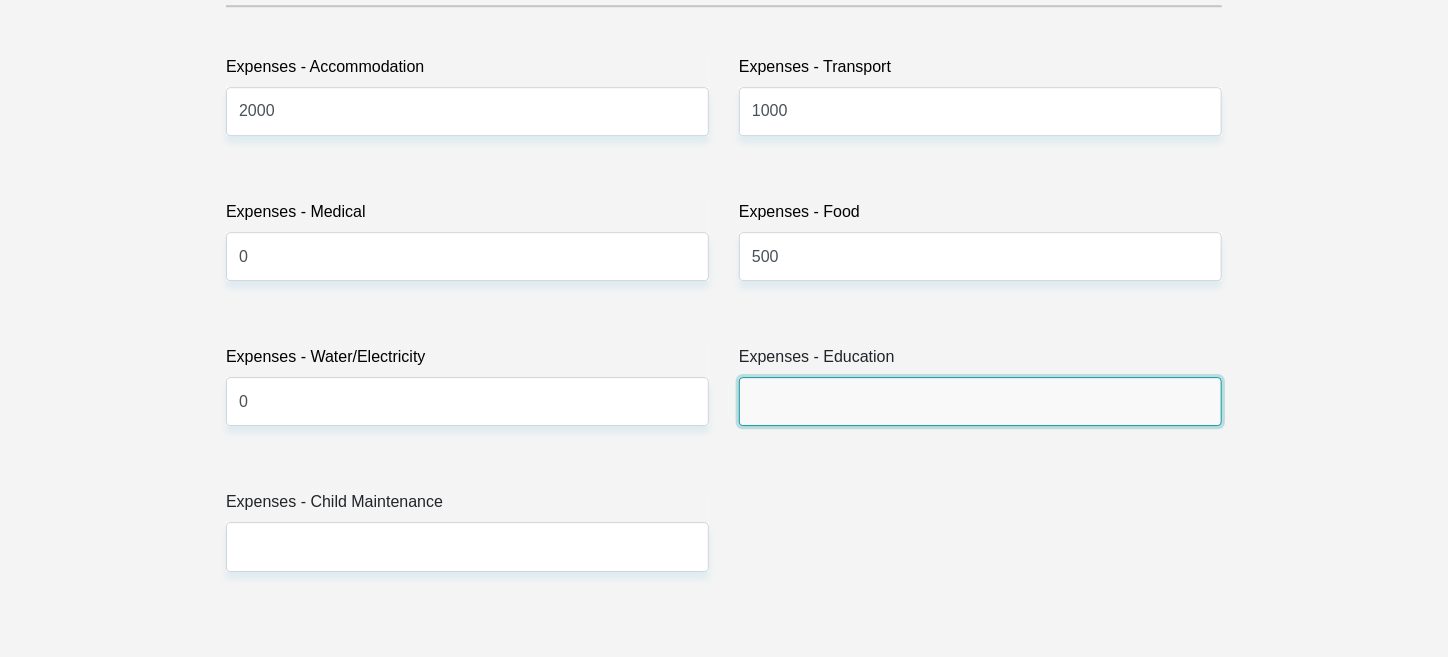click on "Expenses - Education" at bounding box center (980, 401) 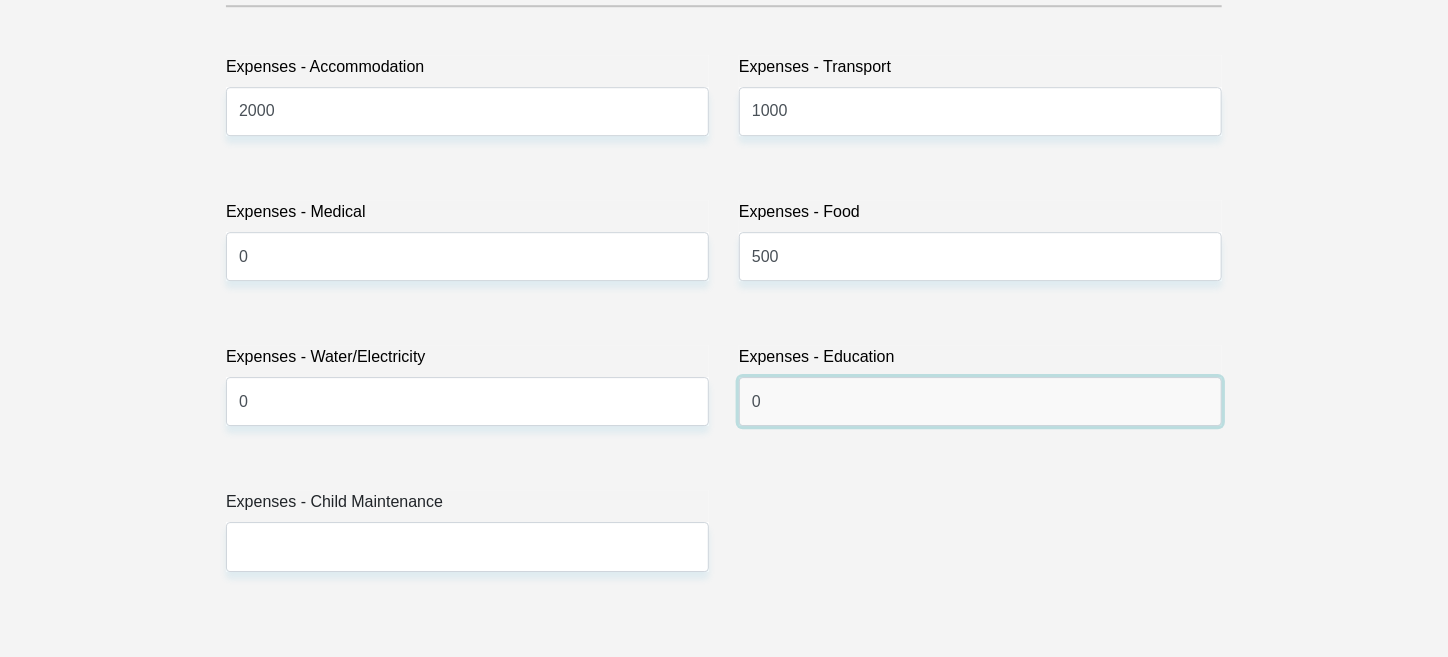 type on "0" 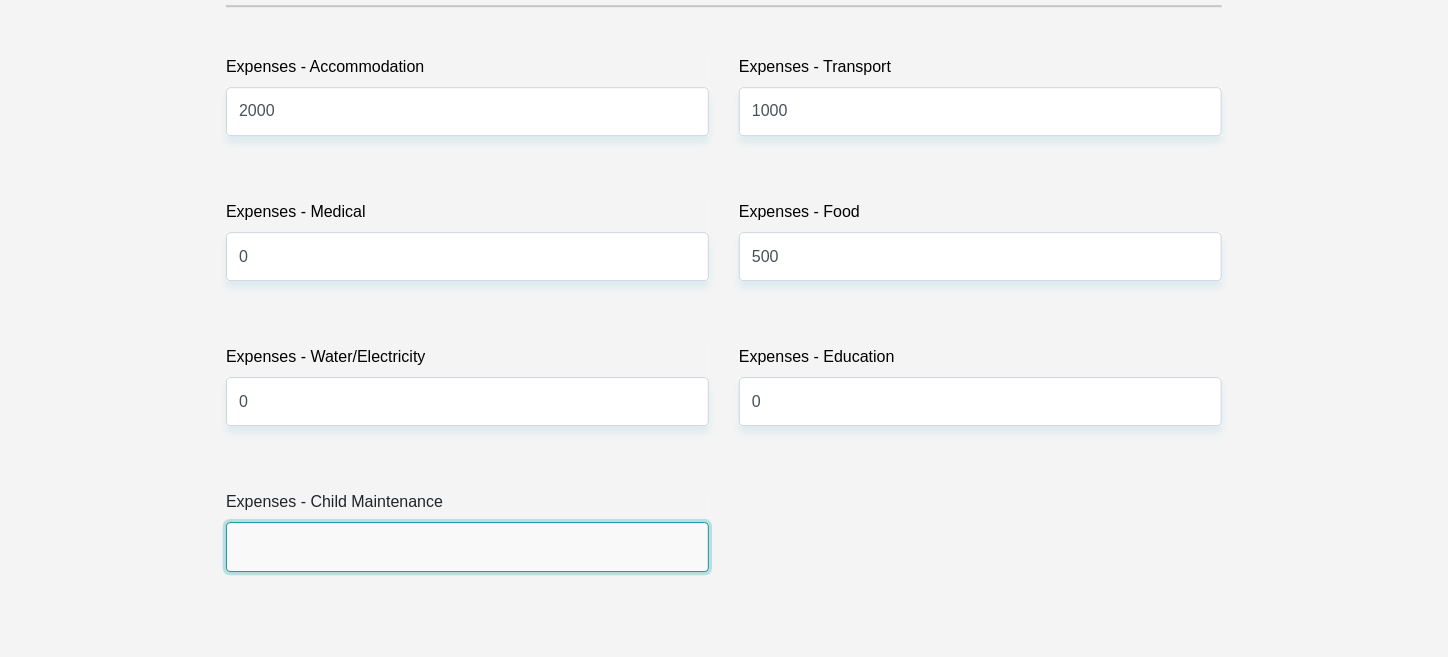 click on "Expenses - Child Maintenance" at bounding box center [467, 546] 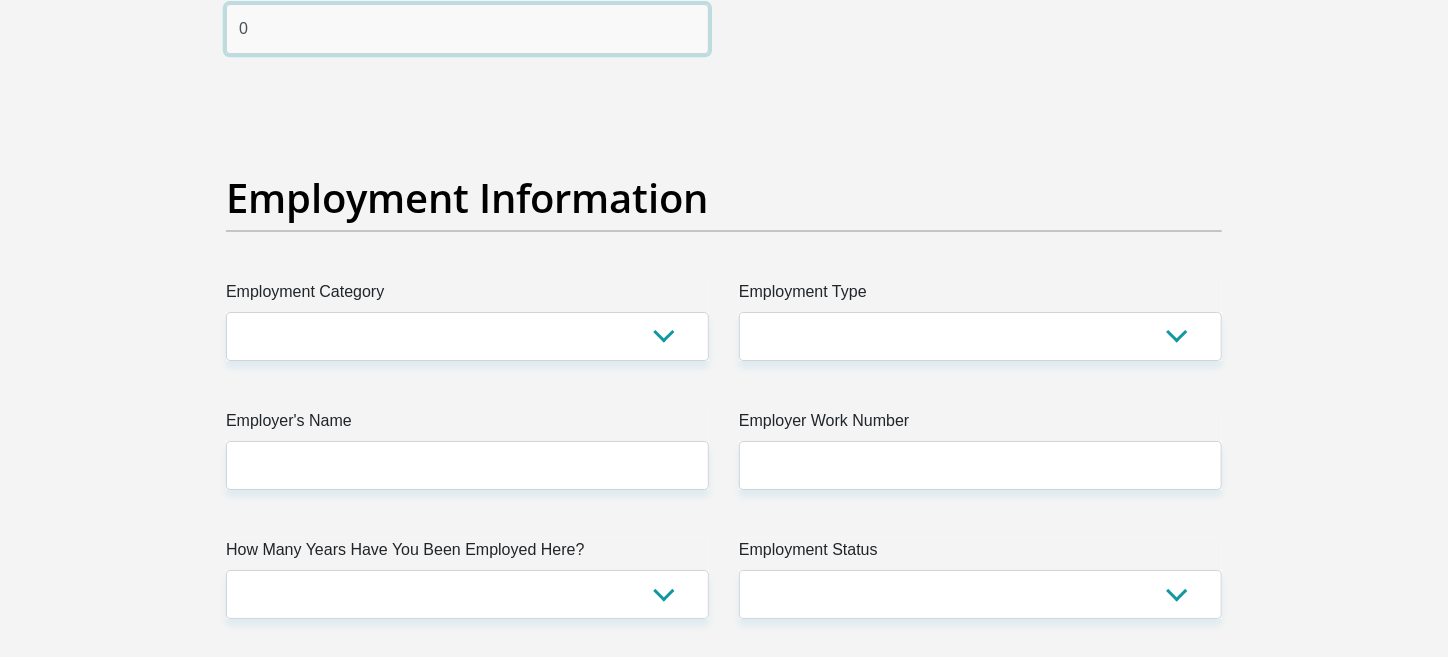 scroll, scrollTop: 3478, scrollLeft: 0, axis: vertical 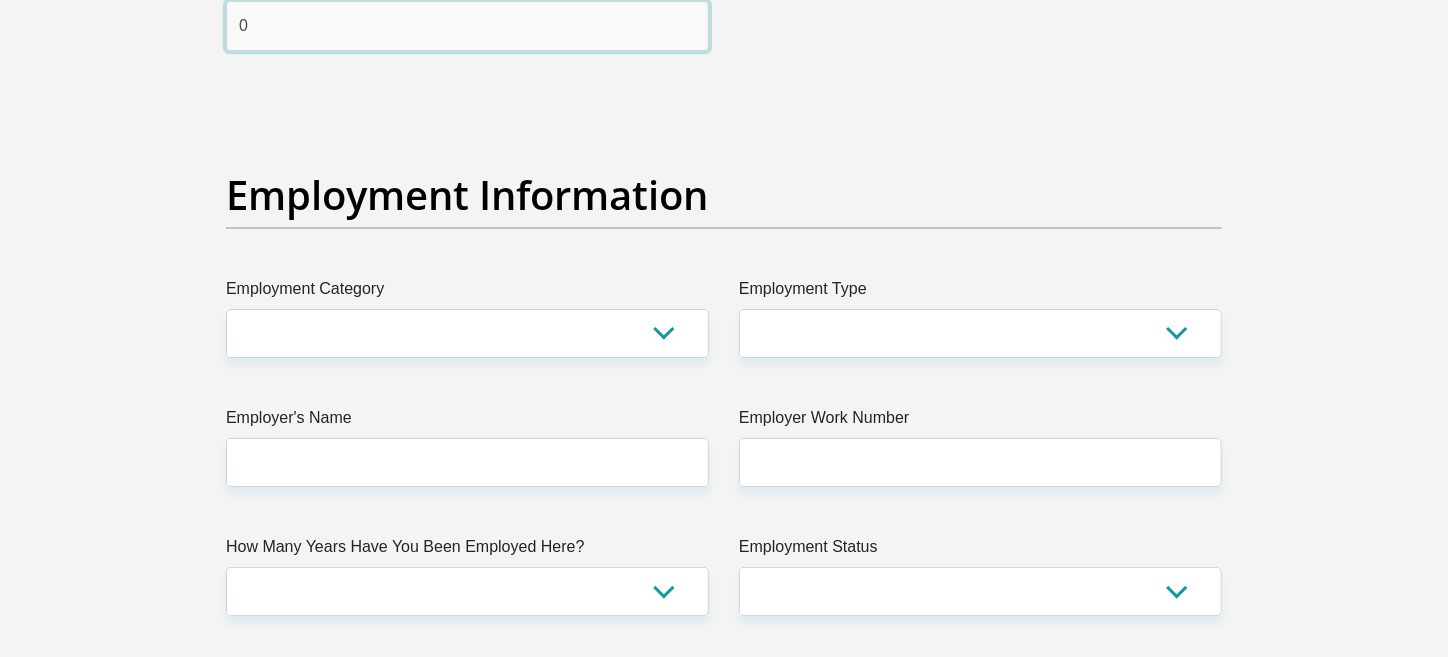 type on "0" 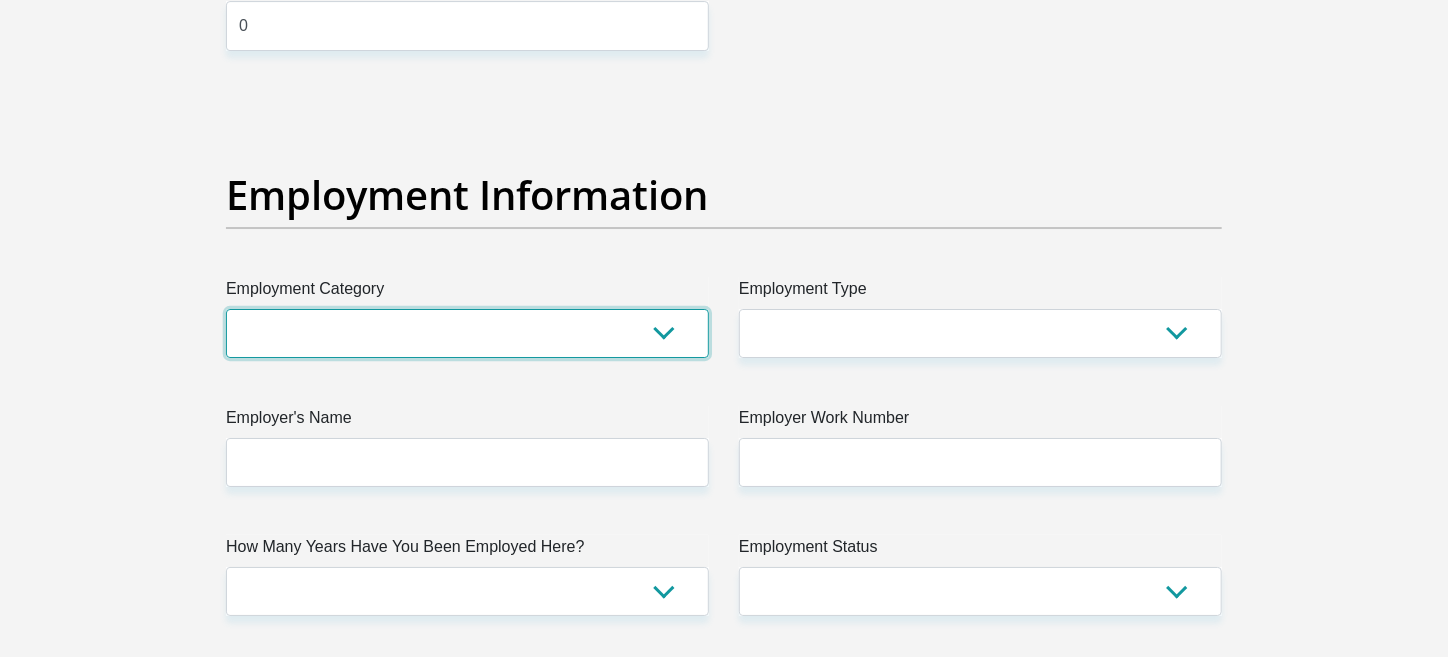 click on "AGRICULTURE
ALCOHOL & TOBACCO
CONSTRUCTION MATERIALS
METALLURGY
EQUIPMENT FOR RENEWABLE ENERGY
SPECIALIZED CONTRACTORS
CAR
GAMING (INCL. INTERNET
OTHER WHOLESALE
UNLICENSED PHARMACEUTICALS
CURRENCY EXCHANGE HOUSES
OTHER FINANCIAL INSTITUTIONS & INSURANCE
REAL ESTATE AGENTS
OIL & GAS
OTHER MATERIALS (E.G. IRON ORE)
PRECIOUS STONES & PRECIOUS METALS
POLITICAL ORGANIZATIONS
RELIGIOUS ORGANIZATIONS(NOT SECTS)
ACTI. HAVING BUSINESS DEAL WITH PUBLIC ADMINISTRATION
LAUNDROMATS" at bounding box center (467, 333) 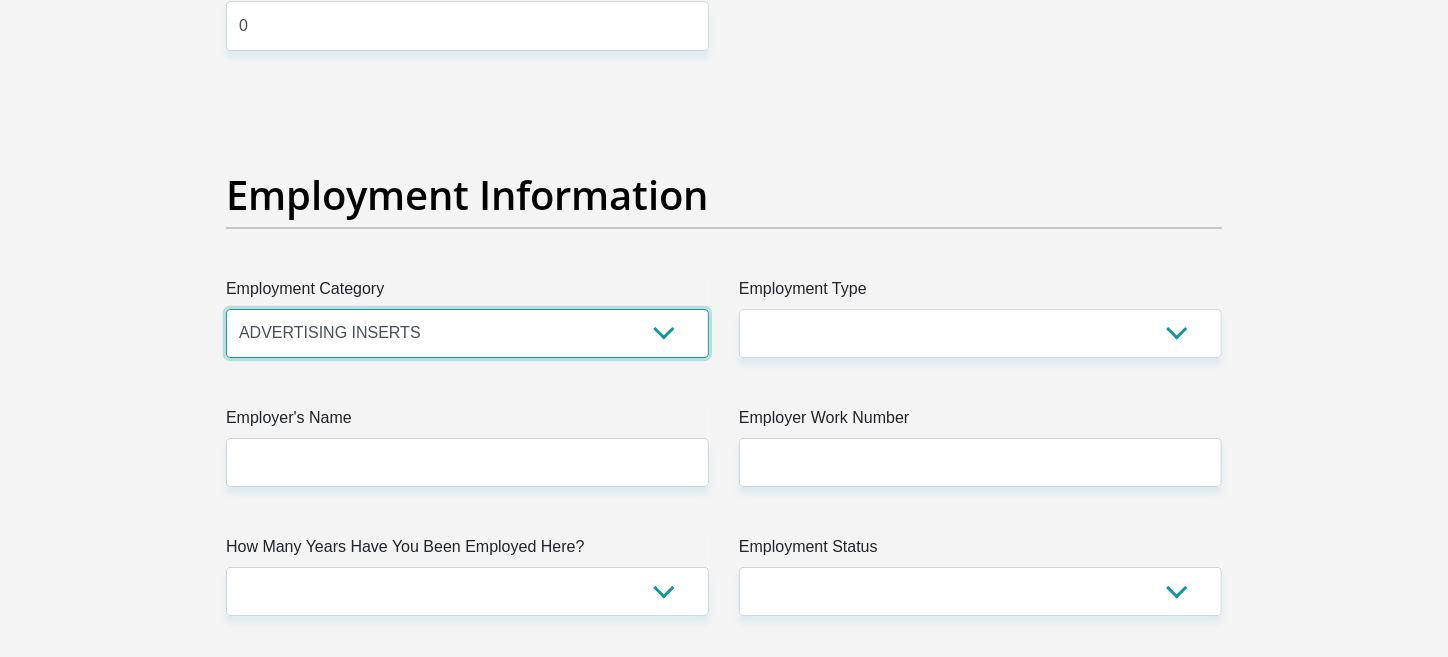 click on "AGRICULTURE
ALCOHOL & TOBACCO
CONSTRUCTION MATERIALS
METALLURGY
EQUIPMENT FOR RENEWABLE ENERGY
SPECIALIZED CONTRACTORS
CAR
GAMING (INCL. INTERNET
OTHER WHOLESALE
UNLICENSED PHARMACEUTICALS
CURRENCY EXCHANGE HOUSES
OTHER FINANCIAL INSTITUTIONS & INSURANCE
REAL ESTATE AGENTS
OIL & GAS
OTHER MATERIALS (E.G. IRON ORE)
PRECIOUS STONES & PRECIOUS METALS
POLITICAL ORGANIZATIONS
RELIGIOUS ORGANIZATIONS(NOT SECTS)
ACTI. HAVING BUSINESS DEAL WITH PUBLIC ADMINISTRATION
LAUNDROMATS" at bounding box center [467, 333] 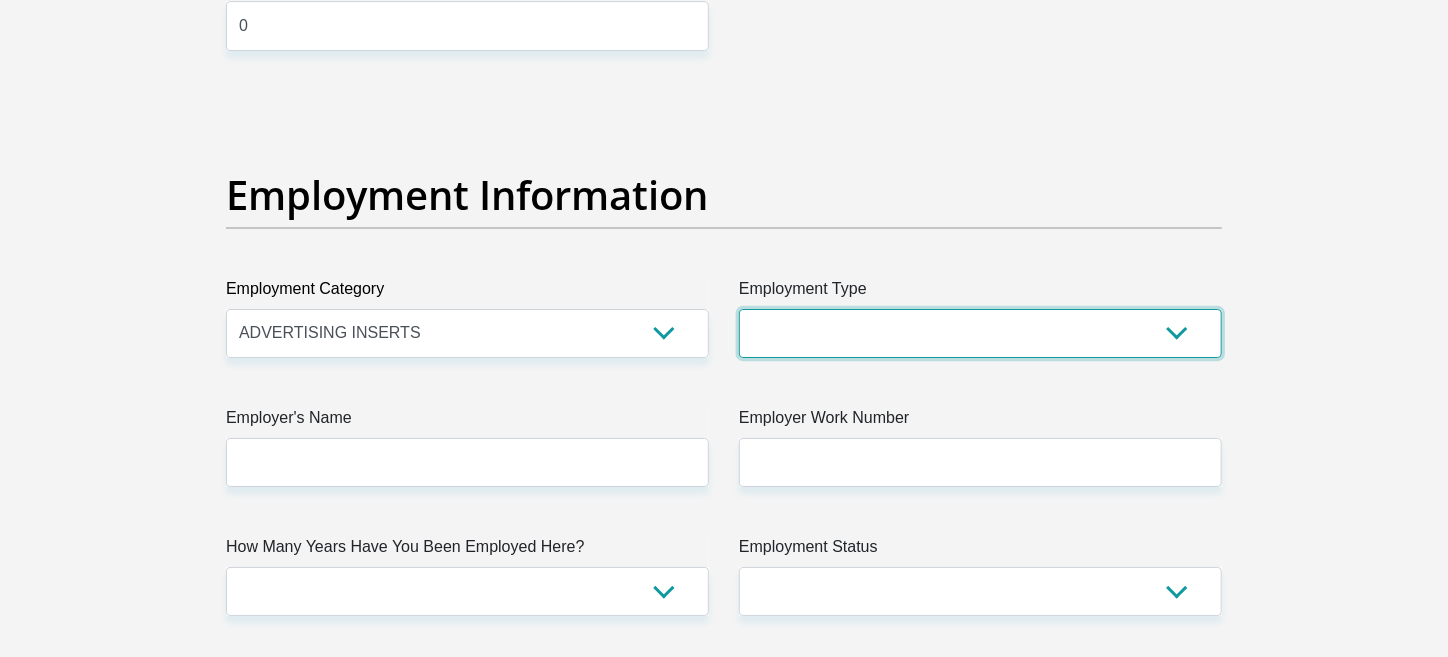 click on "College/Lecturer
Craft Seller
Creative
Driver
Executive
Farmer
Forces - Non Commissioned
Forces - Officer
Hawker
Housewife
Labourer
Licenced Professional
Manager
Miner
Non Licenced Professional
Office Staff/Clerk
Outside Worker
Pensioner
Permanent Teacher
Production/Manufacturing
Sales
Self-Employed
Semi-Professional Worker
Service Industry  Social Worker  Student" at bounding box center [980, 333] 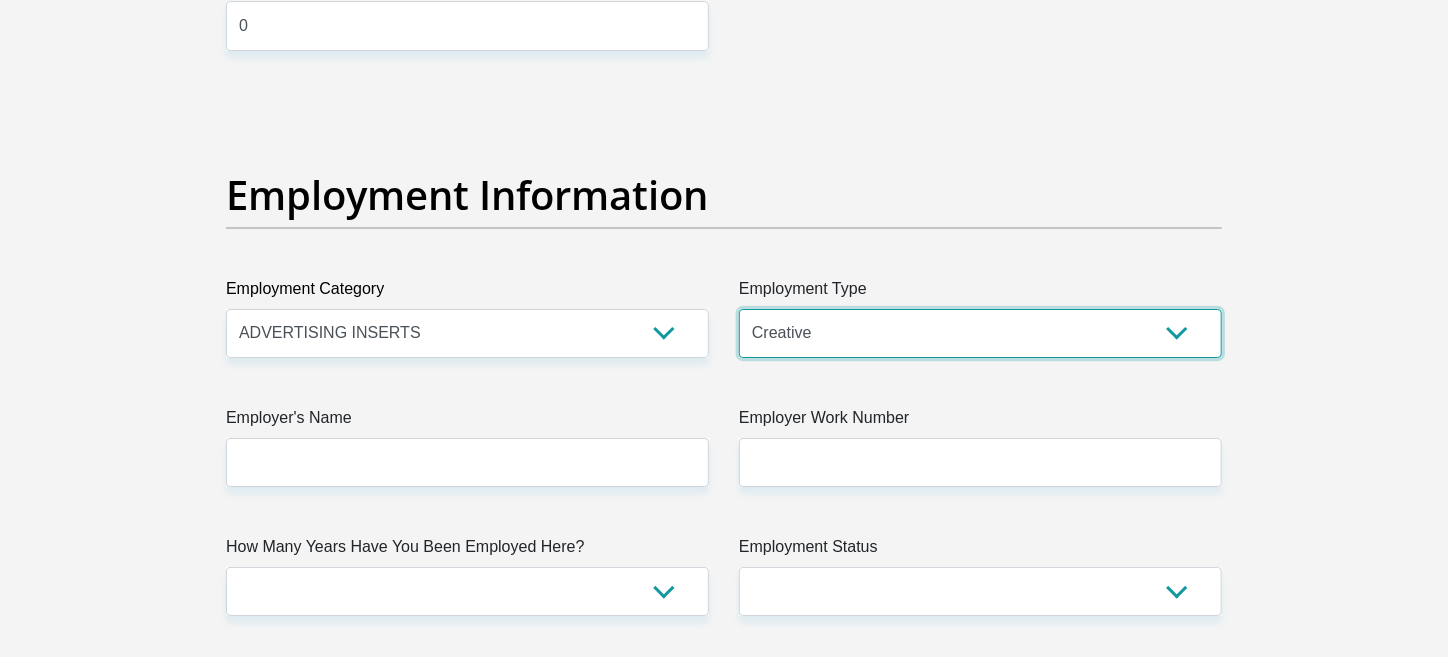 click on "College/Lecturer
Craft Seller
Creative
Driver
Executive
Farmer
Forces - Non Commissioned
Forces - Officer
Hawker
Housewife
Labourer
Licenced Professional
Manager
Miner
Non Licenced Professional
Office Staff/Clerk
Outside Worker
Pensioner
Permanent Teacher
Production/Manufacturing
Sales
Self-Employed
Semi-Professional Worker
Service Industry  Social Worker  Student" at bounding box center (980, 333) 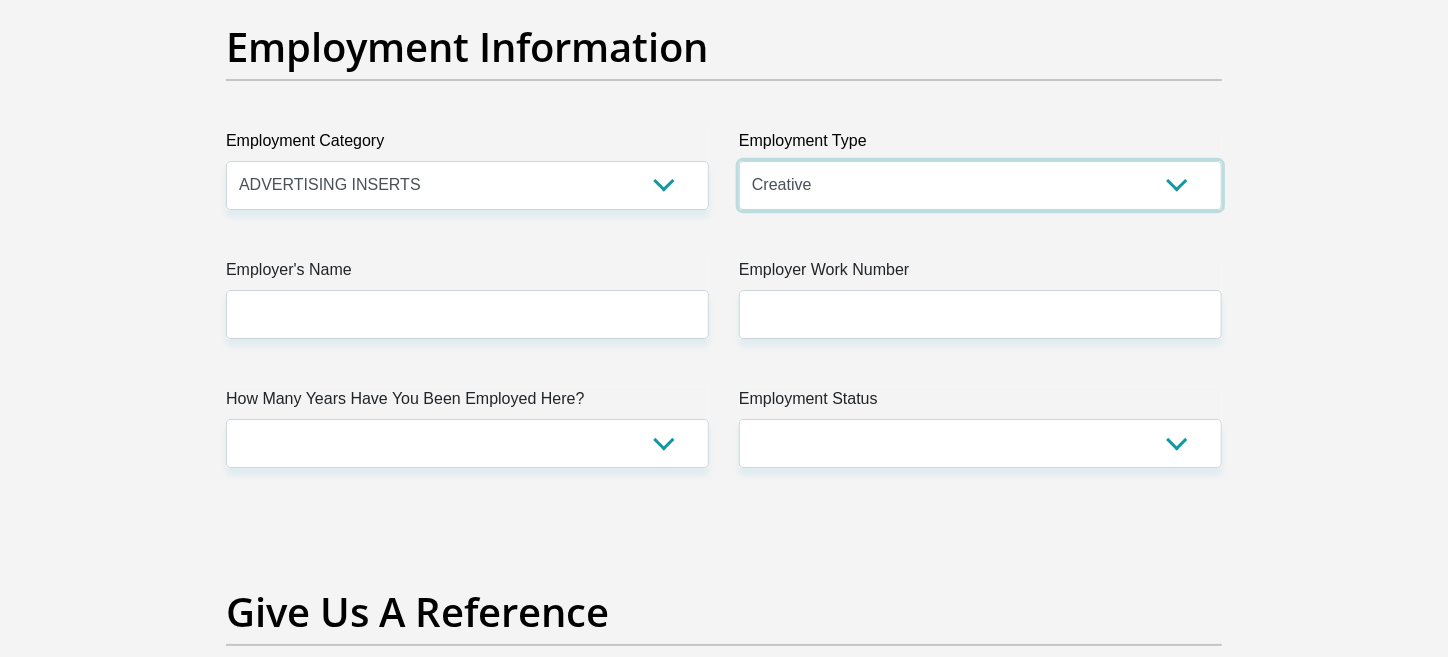 scroll, scrollTop: 3628, scrollLeft: 0, axis: vertical 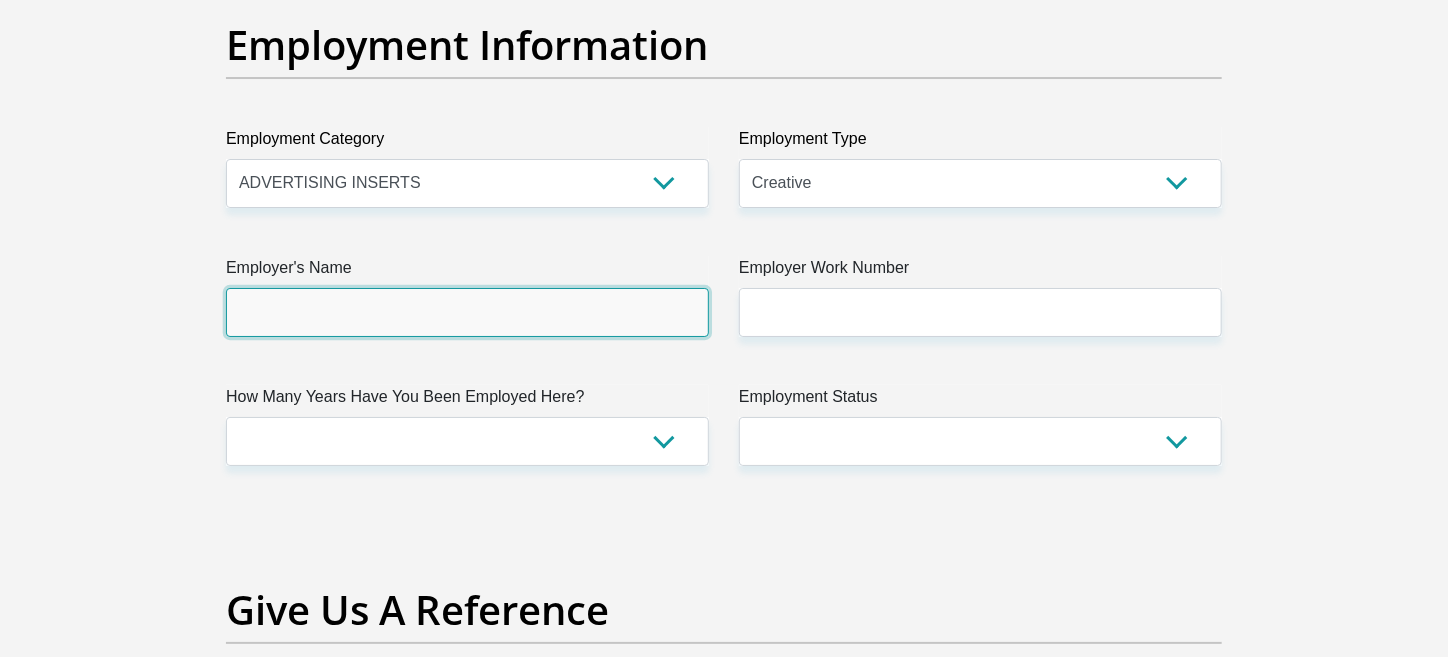click on "Employer's Name" at bounding box center (467, 312) 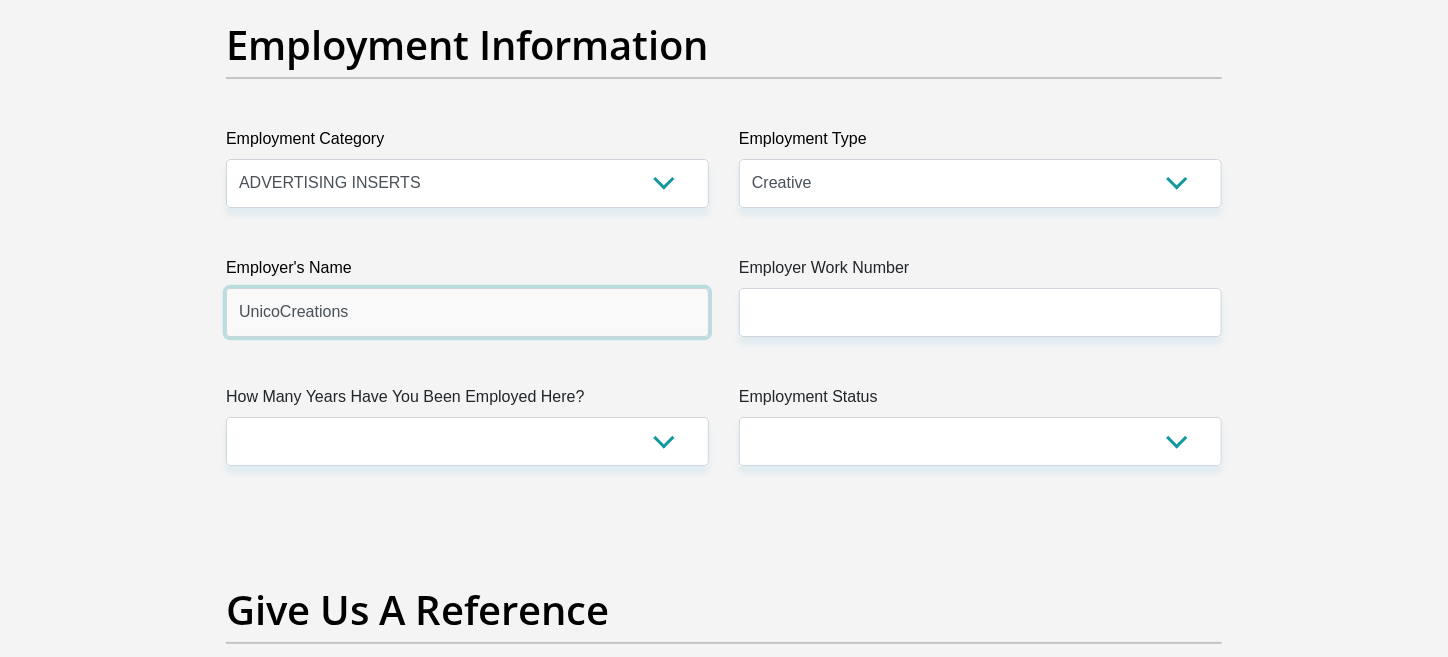 type on "UnicoCreations" 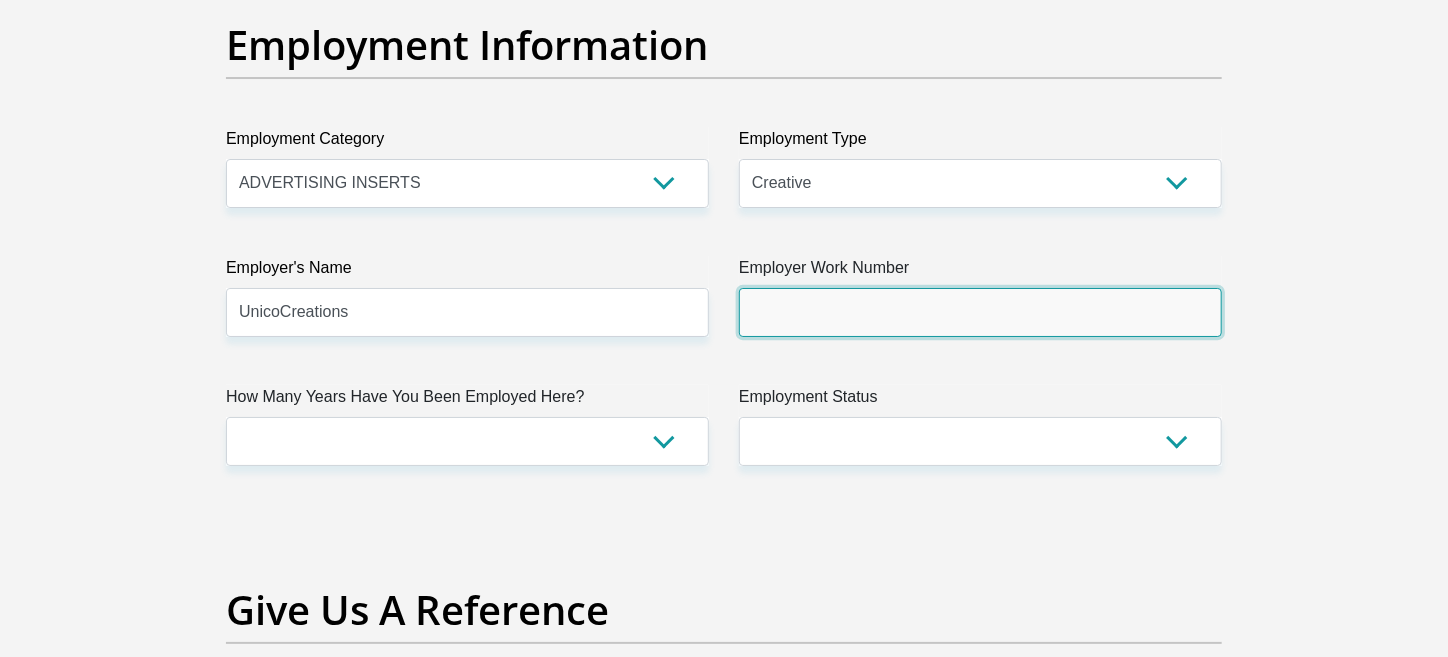 click on "Employer Work Number" at bounding box center (980, 312) 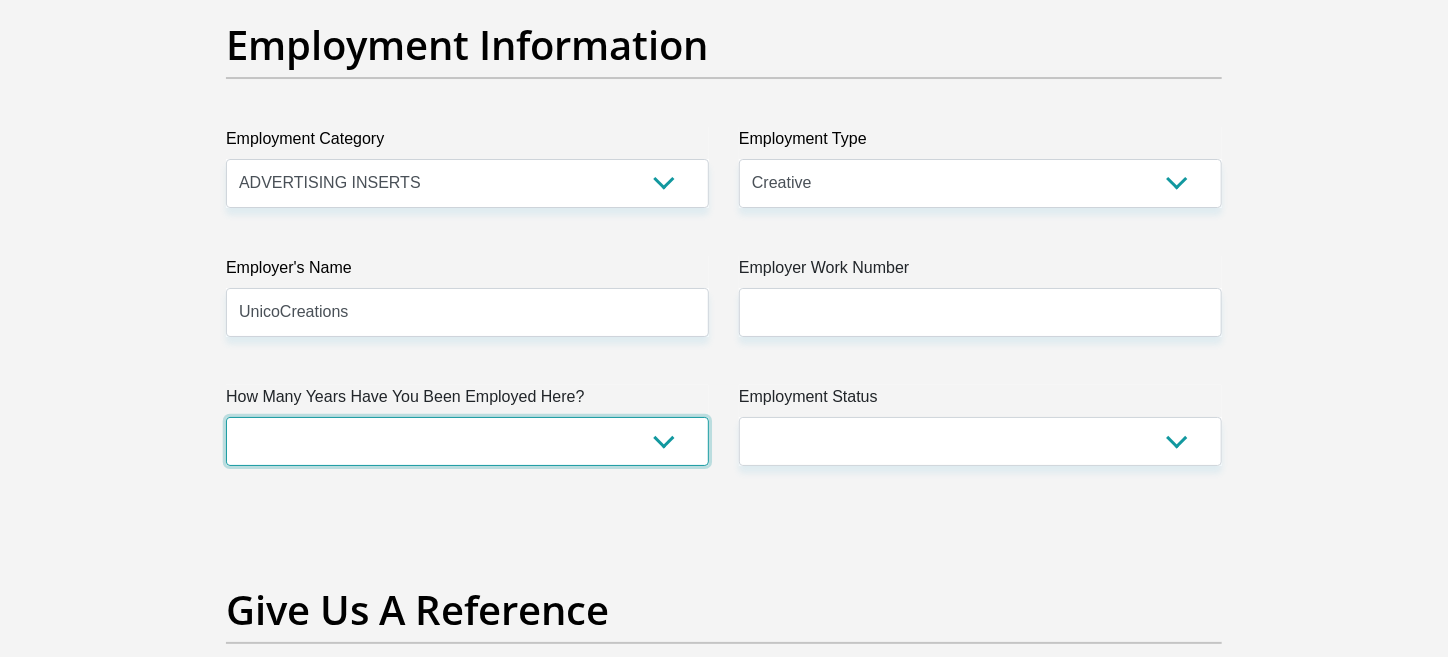 click on "less than 1 year
1-3 years
3-5 years
5+ years" at bounding box center (467, 441) 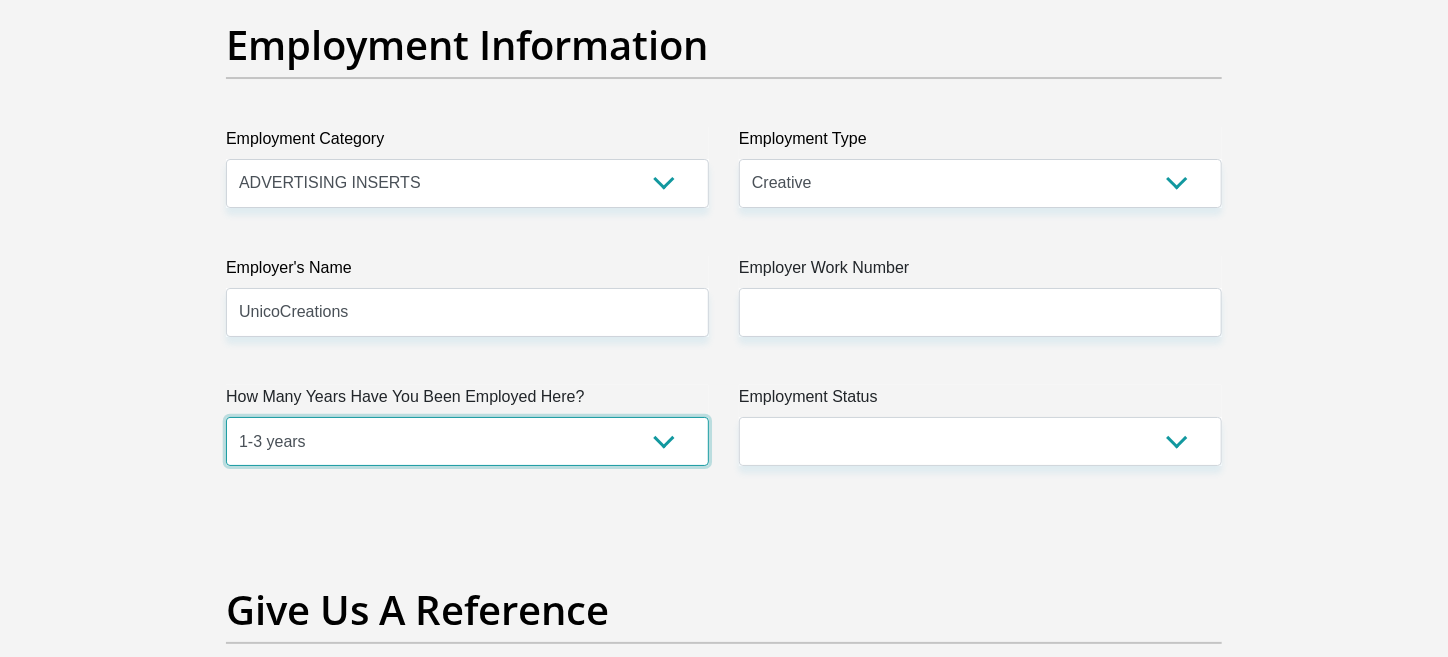 click on "less than 1 year
1-3 years
3-5 years
5+ years" at bounding box center (467, 441) 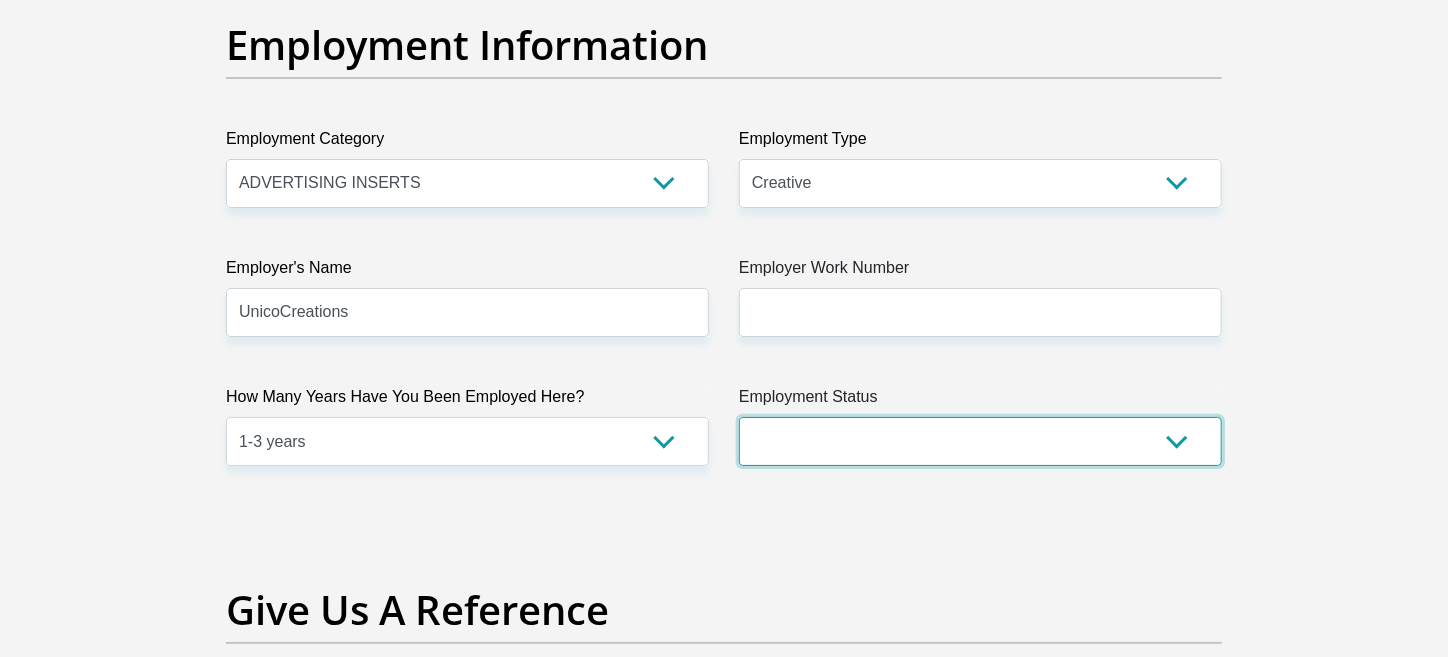 click on "Permanent/Full-time
Part-time/Casual
Contract Worker
Self-Employed
Housewife
Retired
Student
Medically Boarded
Disability
Unemployed" at bounding box center [980, 441] 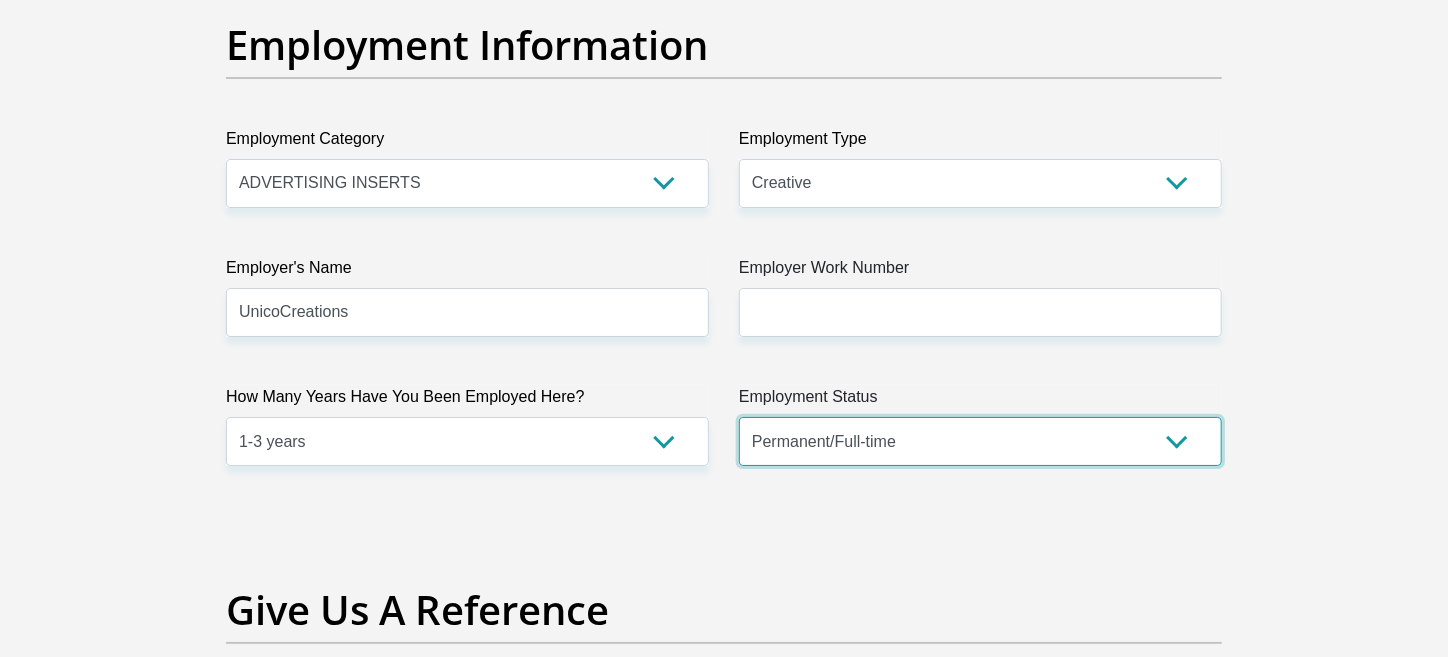 click on "Permanent/Full-time
Part-time/Casual
Contract Worker
Self-Employed
Housewife
Retired
Student
Medically Boarded
Disability
Unemployed" at bounding box center (980, 441) 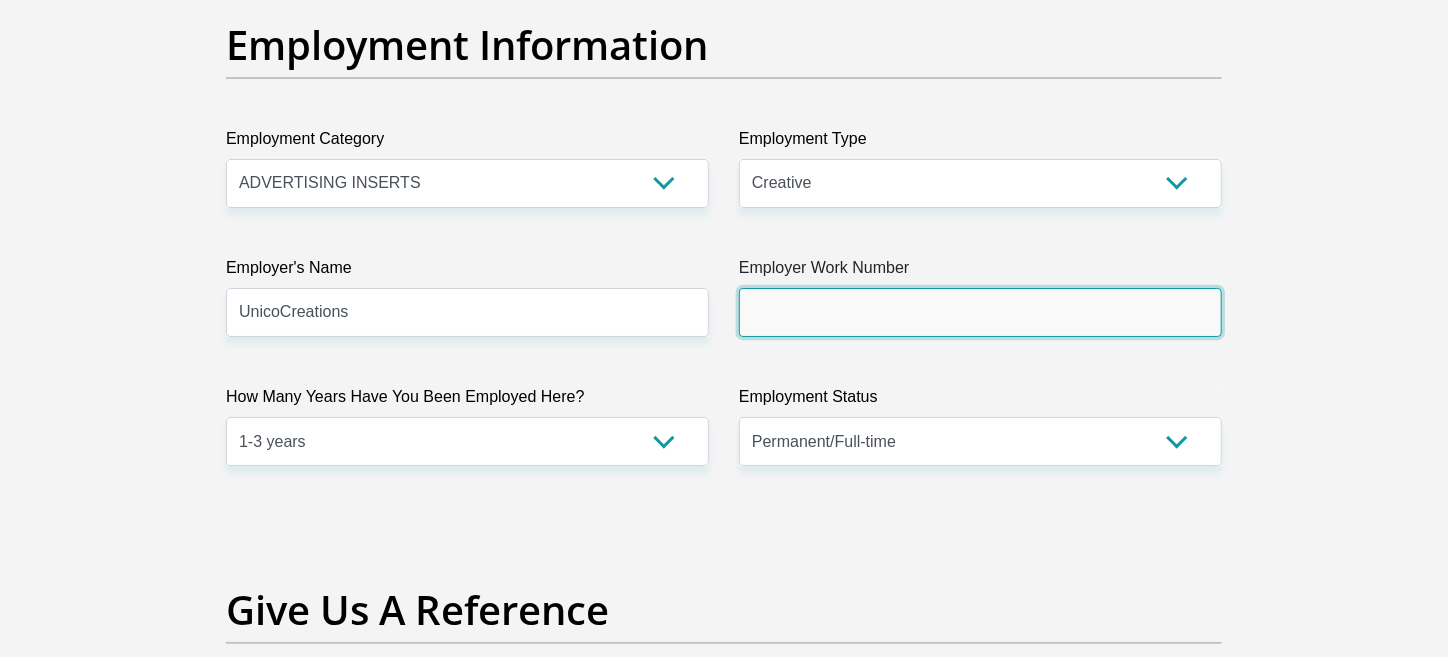 click on "Employer Work Number" at bounding box center (980, 312) 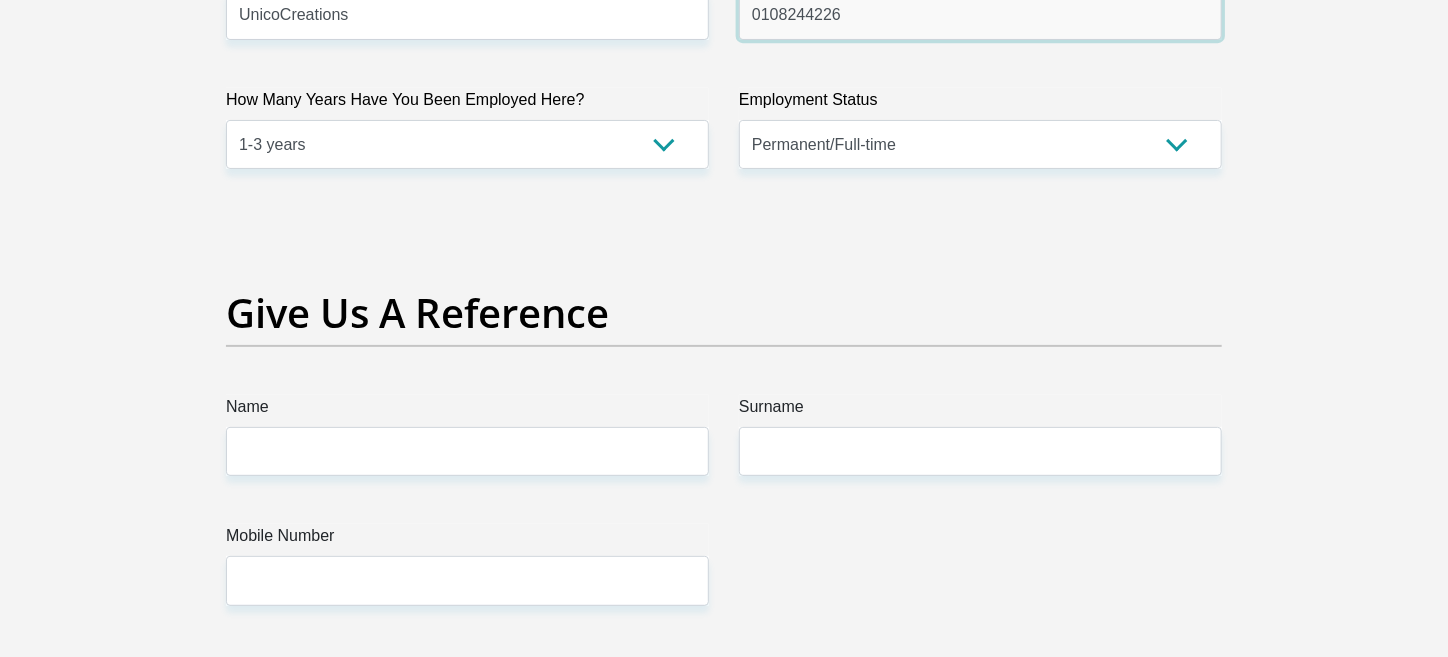 scroll, scrollTop: 3964, scrollLeft: 0, axis: vertical 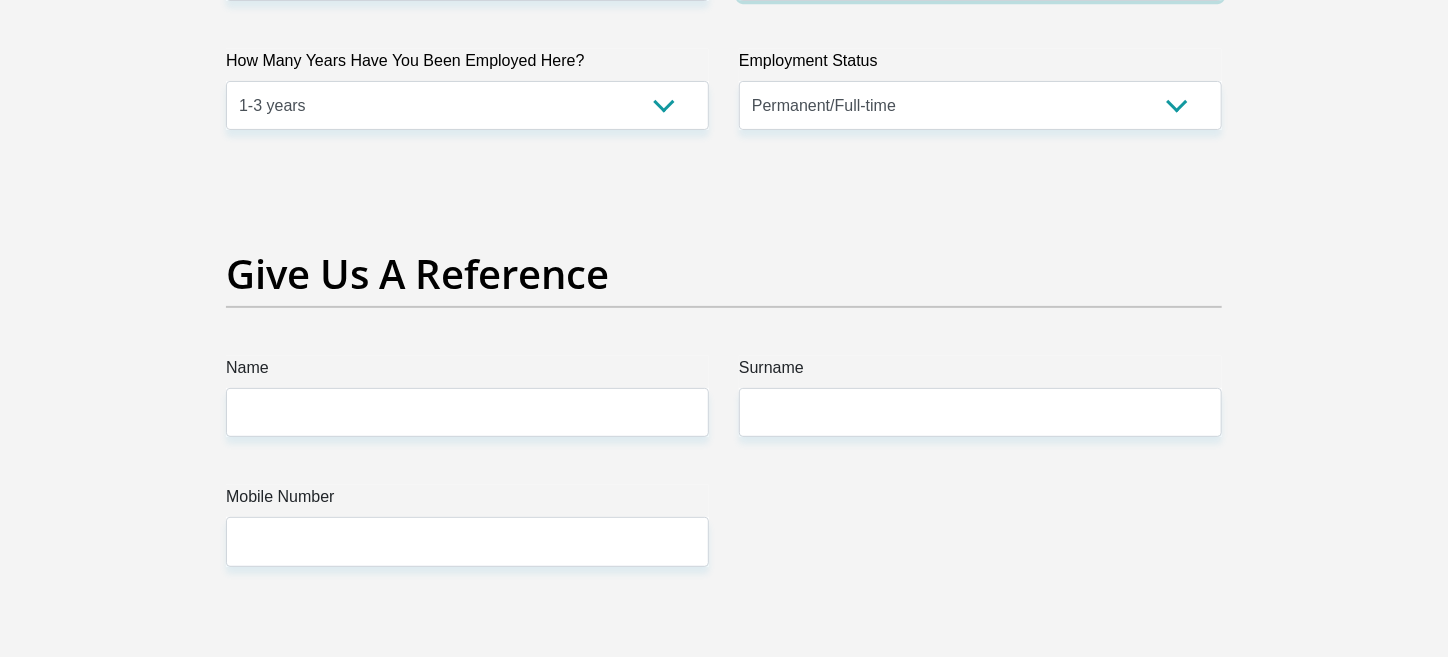 type on "0108244226" 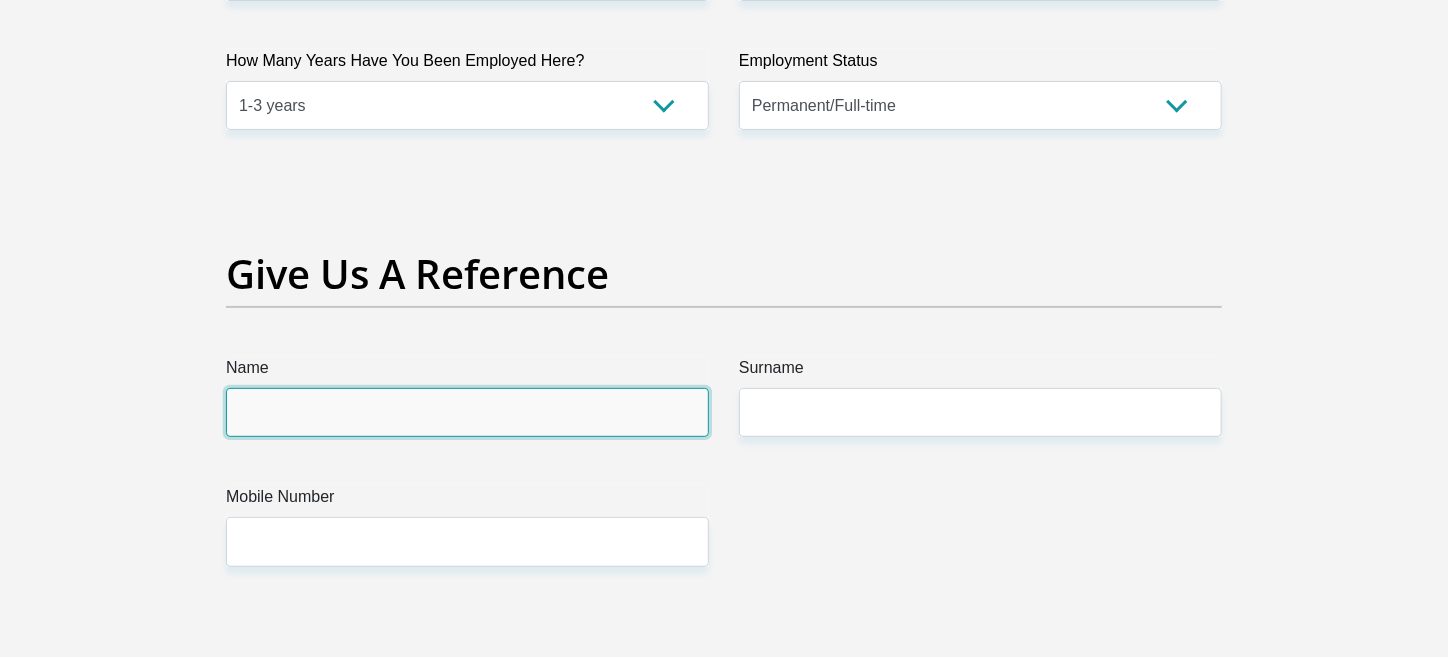 click on "Name" at bounding box center [467, 412] 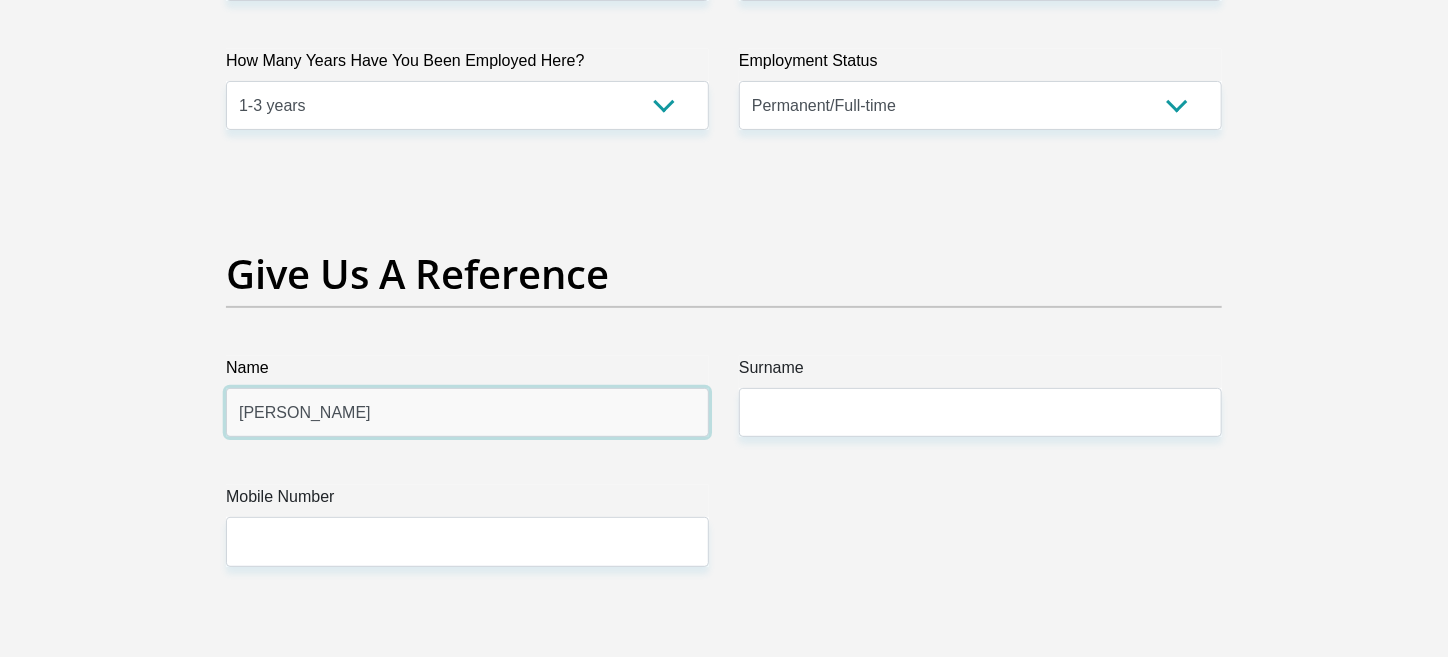 type on "Ernst" 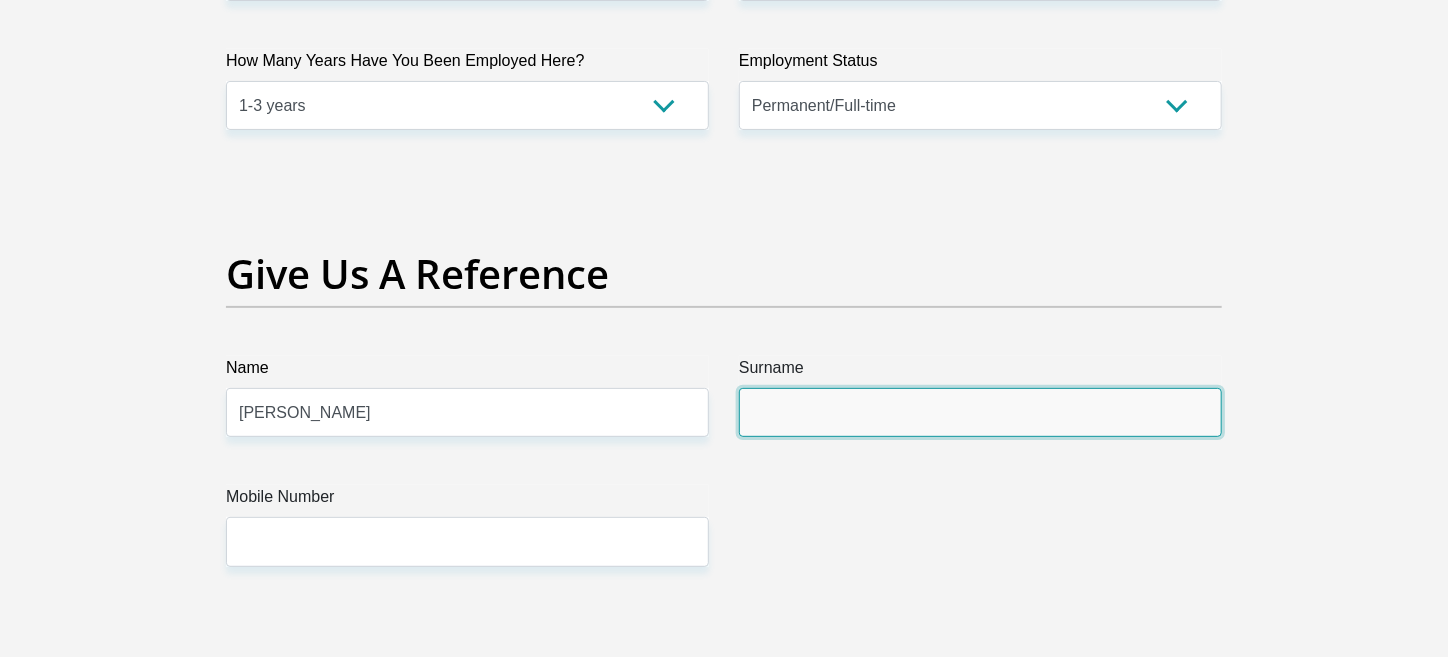 click on "Surname" at bounding box center [980, 412] 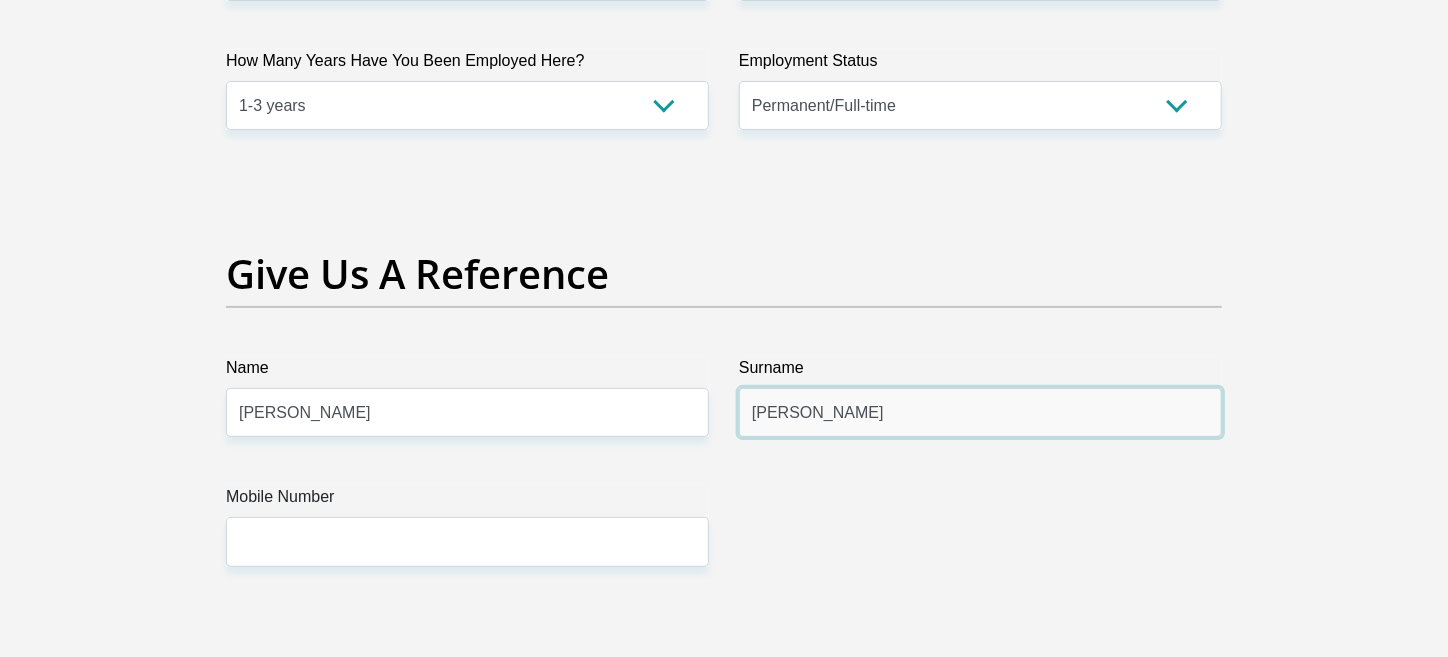 type on "Jacobs" 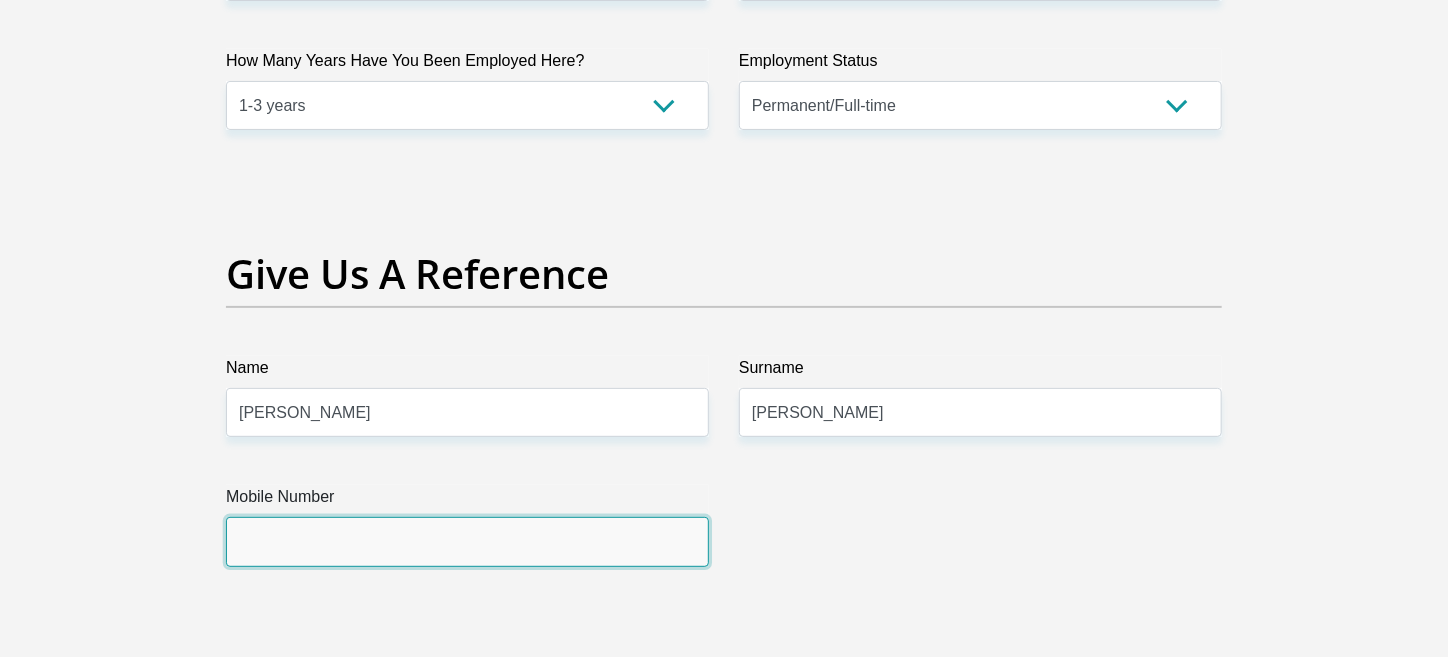 click on "Mobile Number" at bounding box center (467, 541) 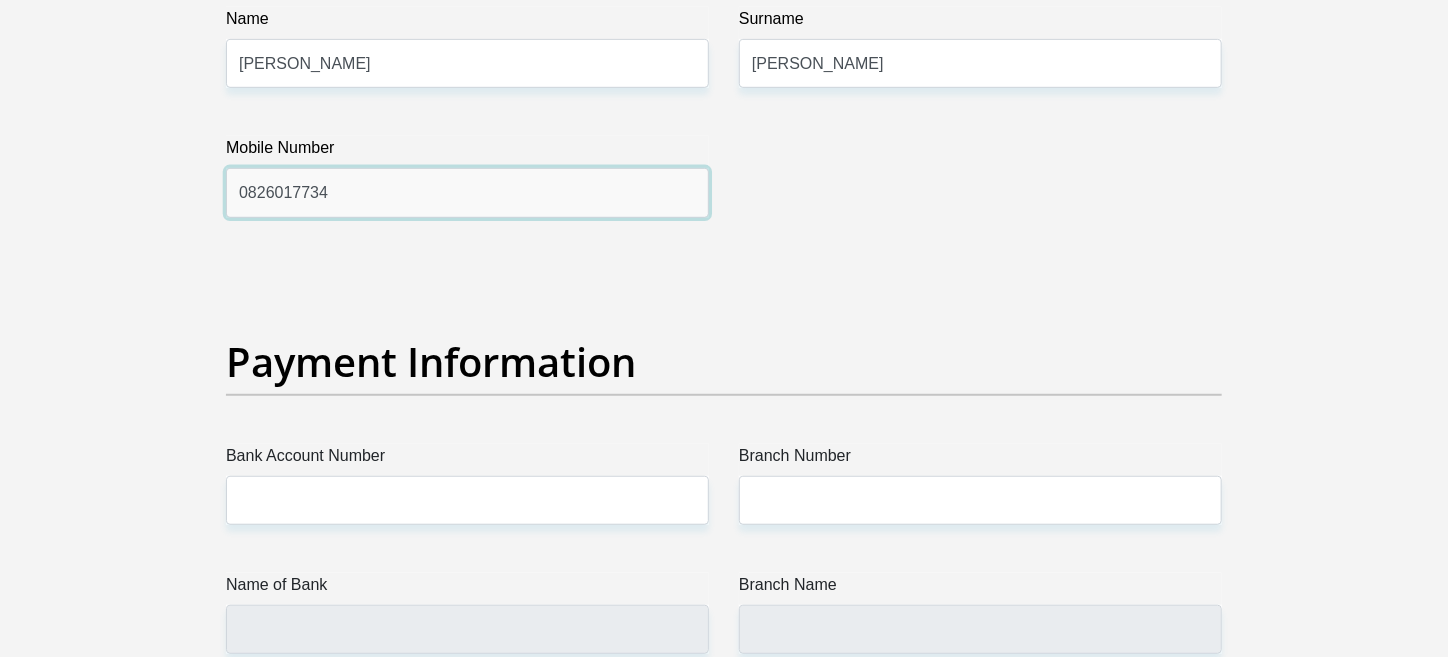 scroll, scrollTop: 4393, scrollLeft: 0, axis: vertical 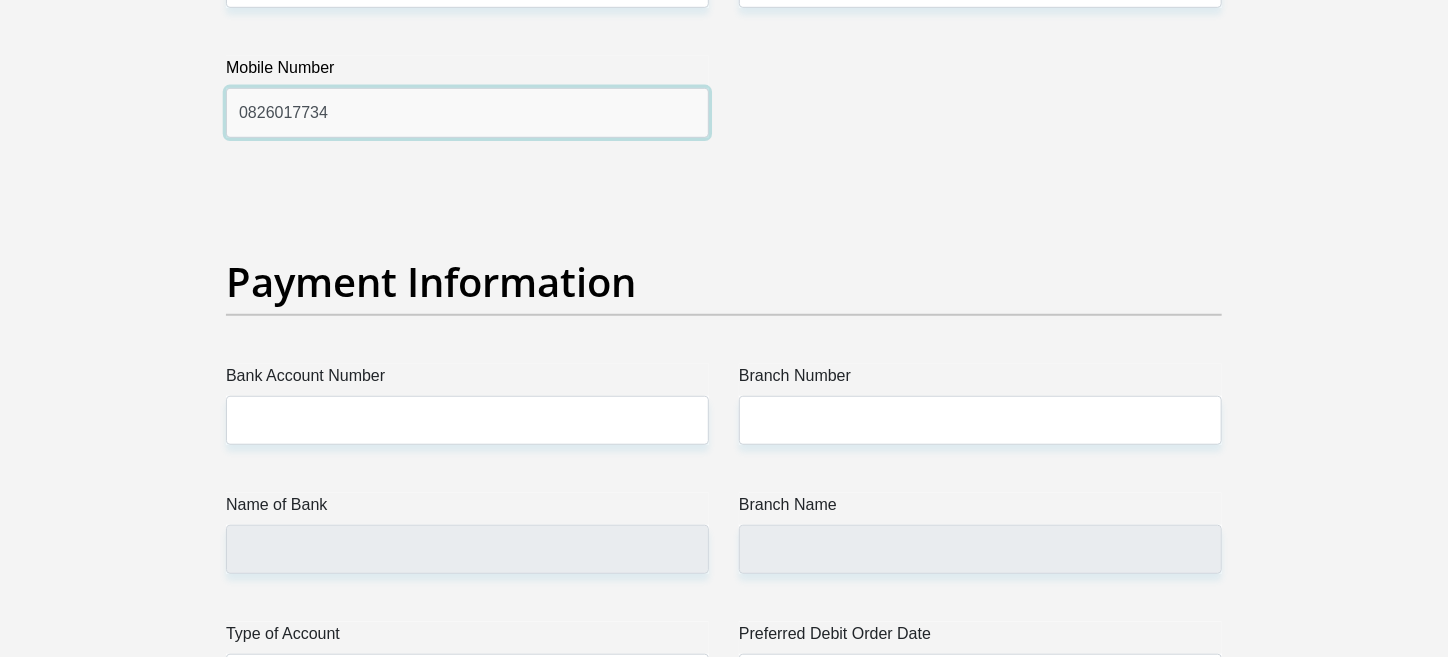 type on "0826017734" 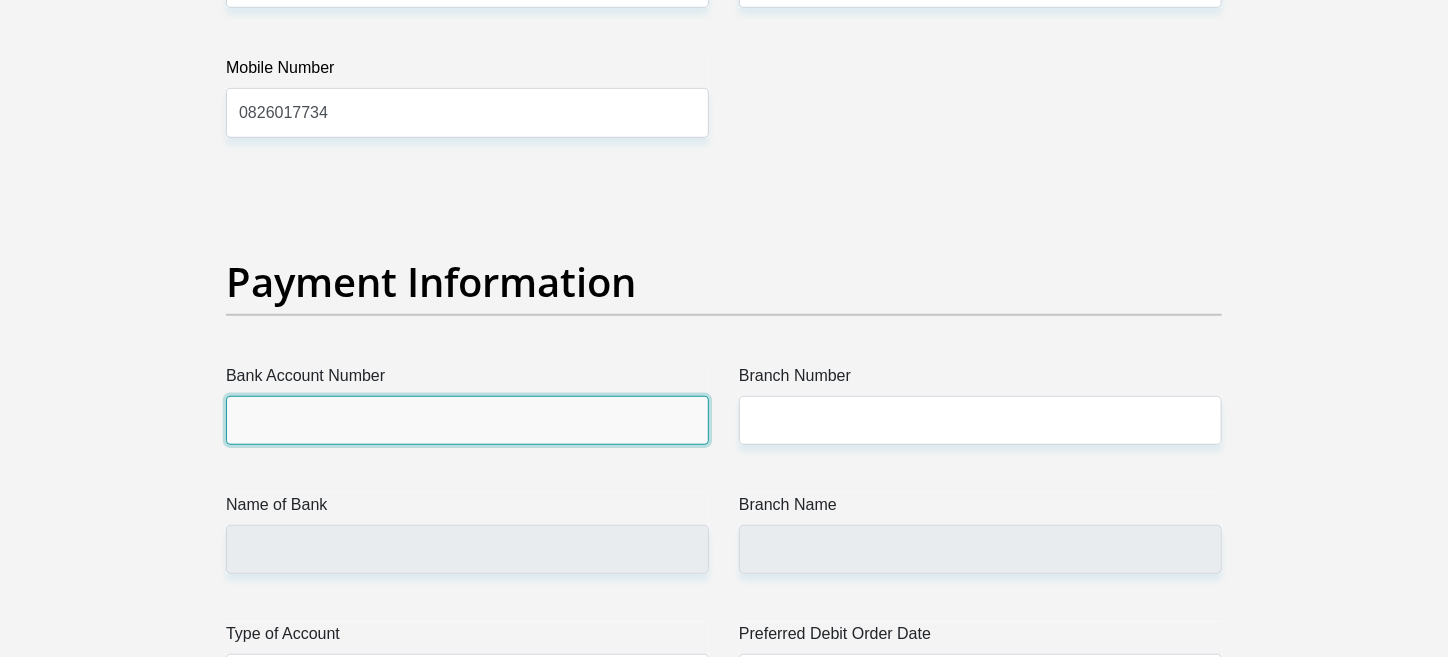 click on "Bank Account Number" at bounding box center [467, 420] 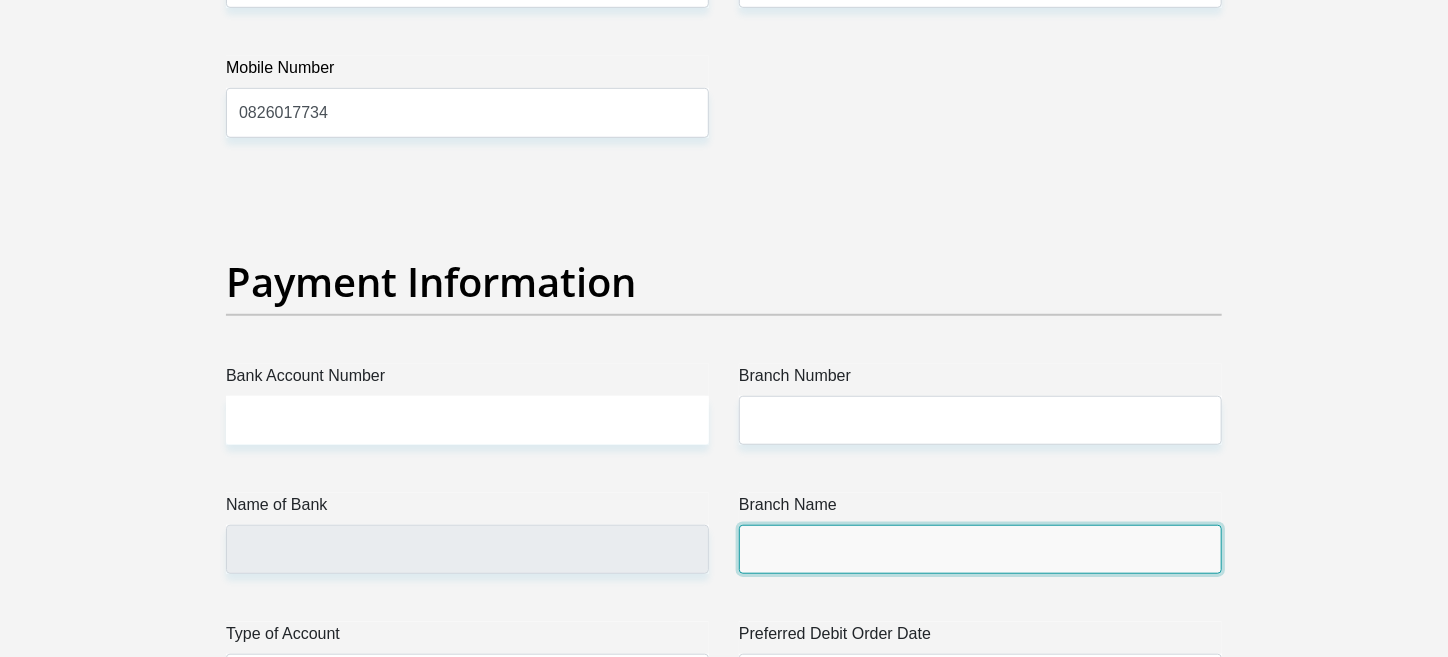 click on "Branch Name" at bounding box center (980, 549) 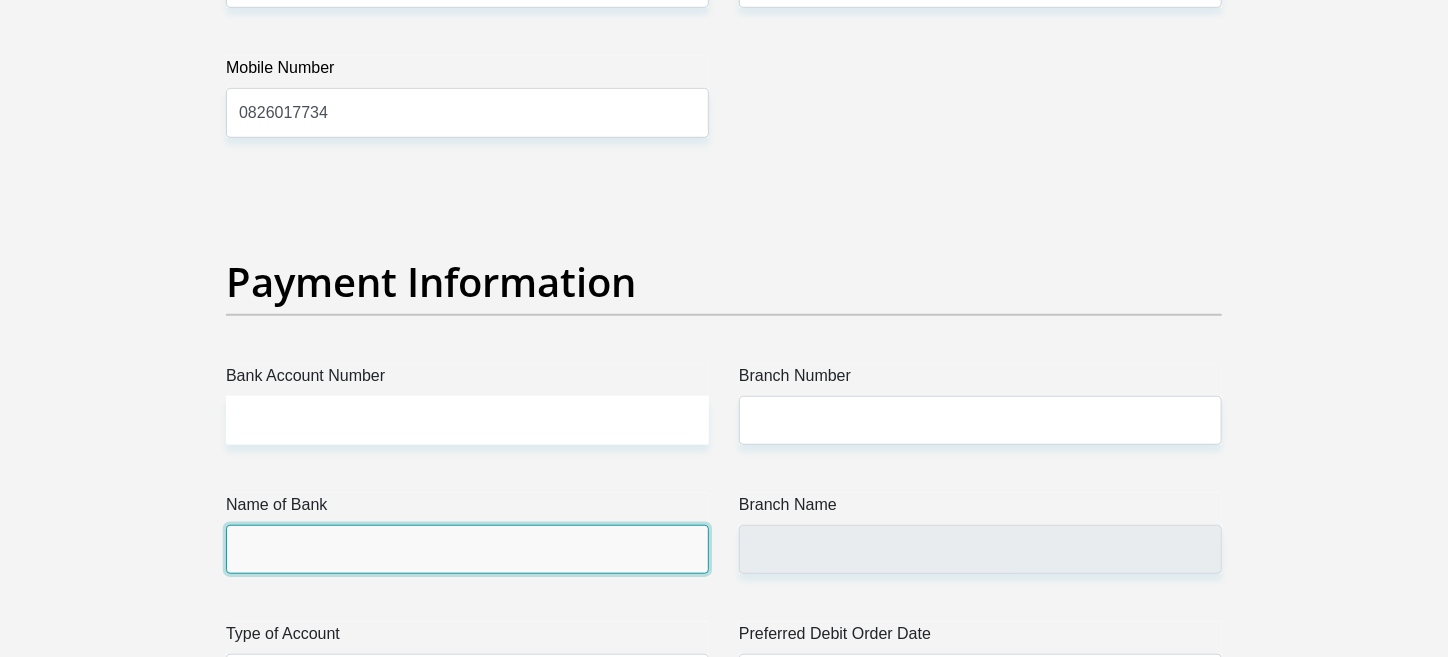 click on "Name of Bank" at bounding box center [467, 549] 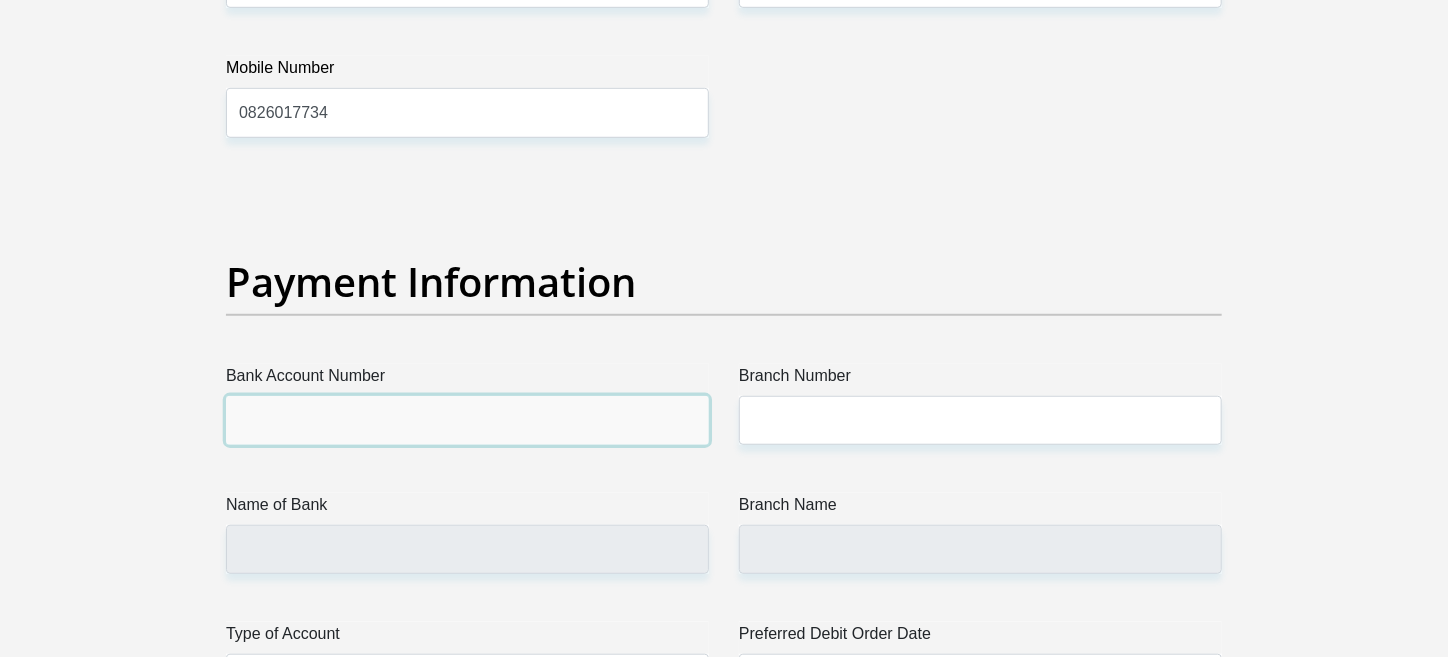 click on "Bank Account Number" at bounding box center (467, 420) 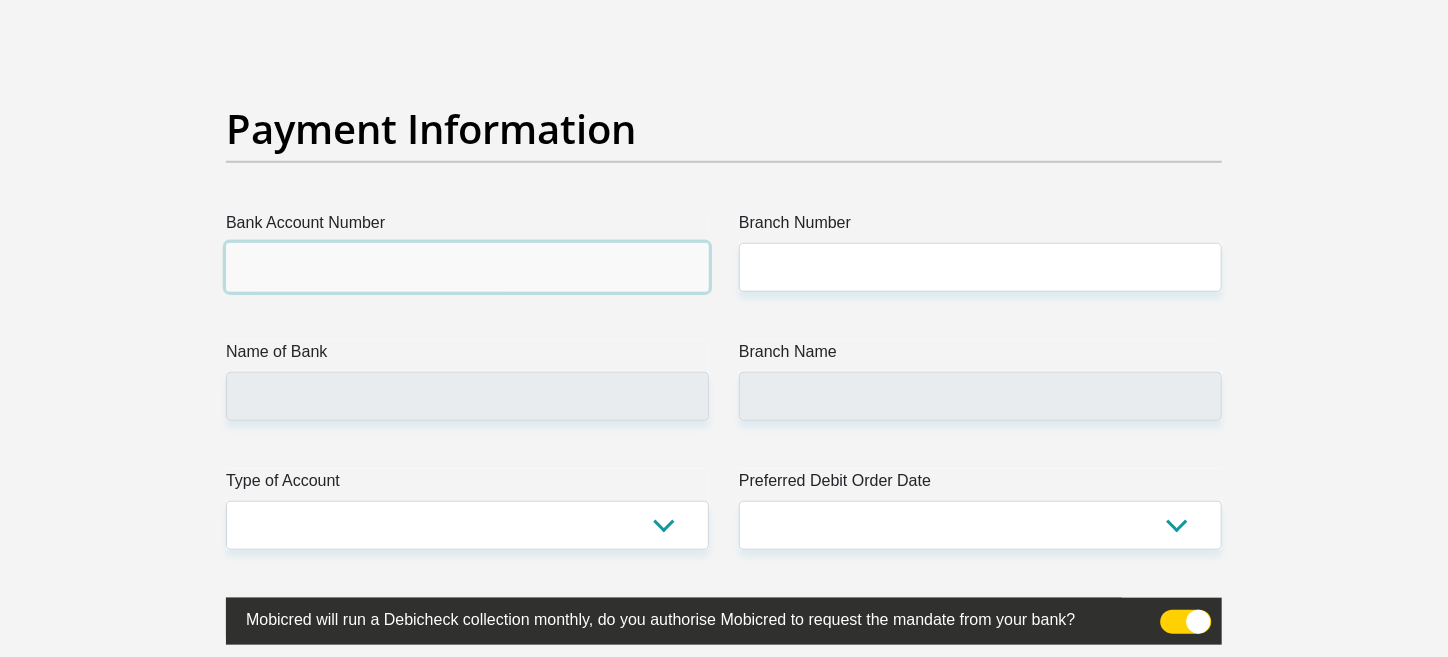 scroll, scrollTop: 4549, scrollLeft: 0, axis: vertical 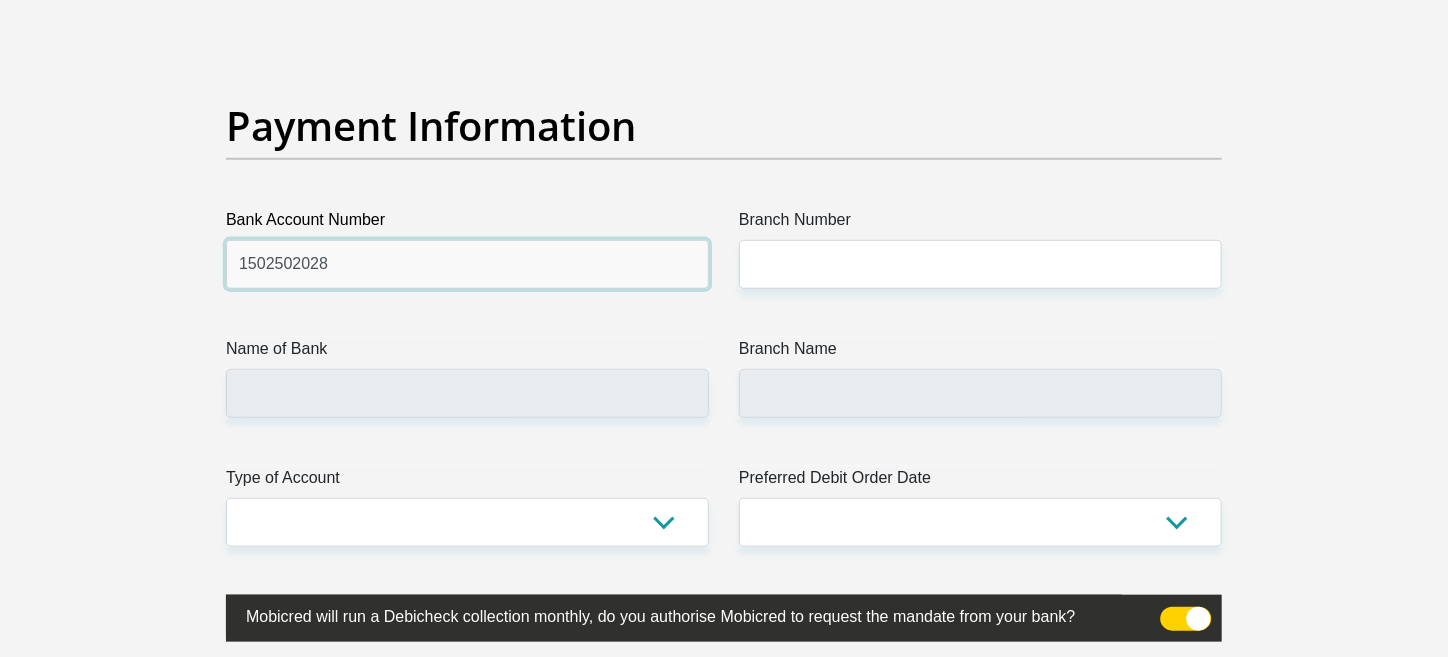 type on "1502502028" 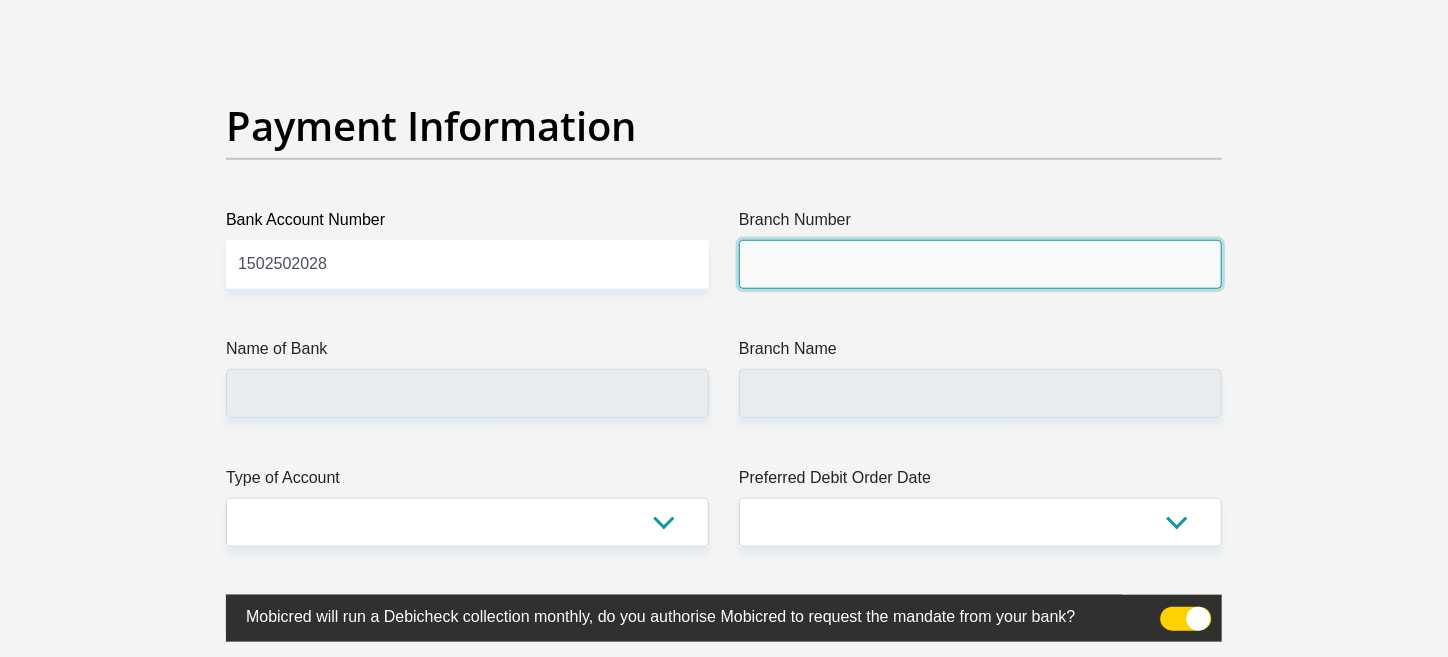 click on "Branch Number" at bounding box center (980, 264) 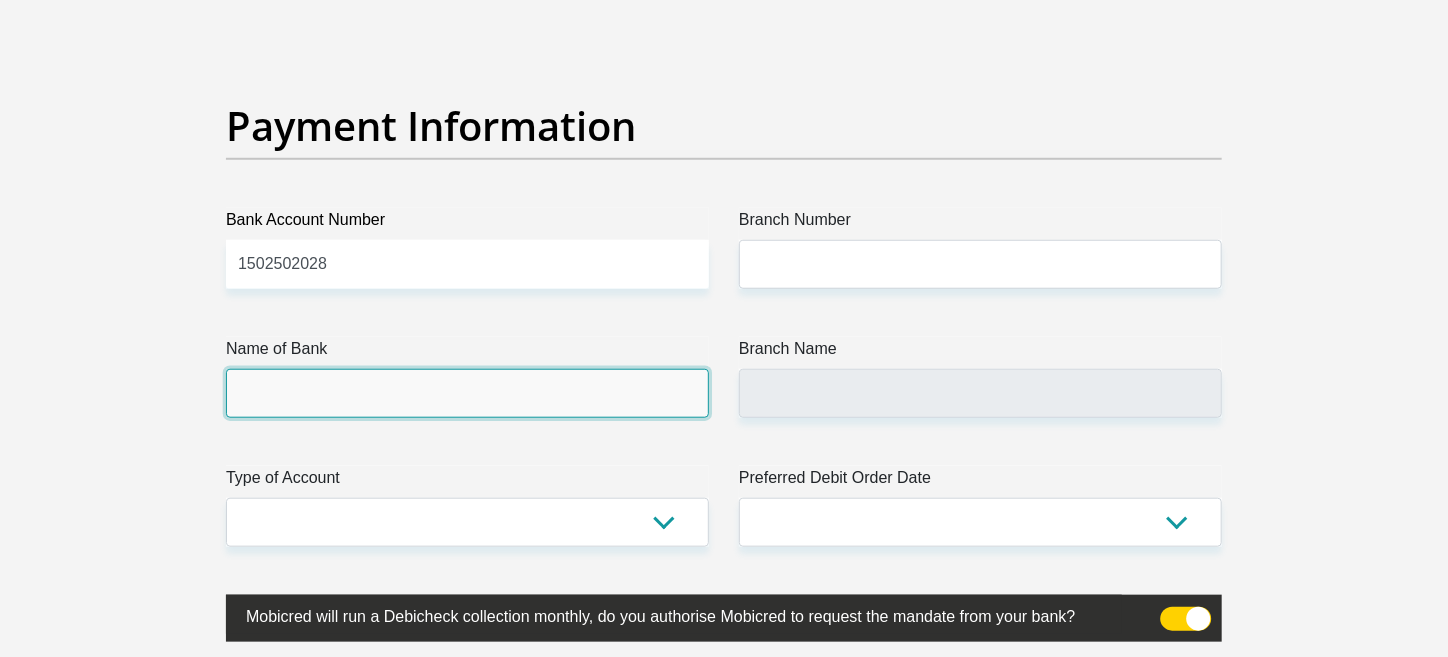 click on "Name of Bank" at bounding box center (467, 393) 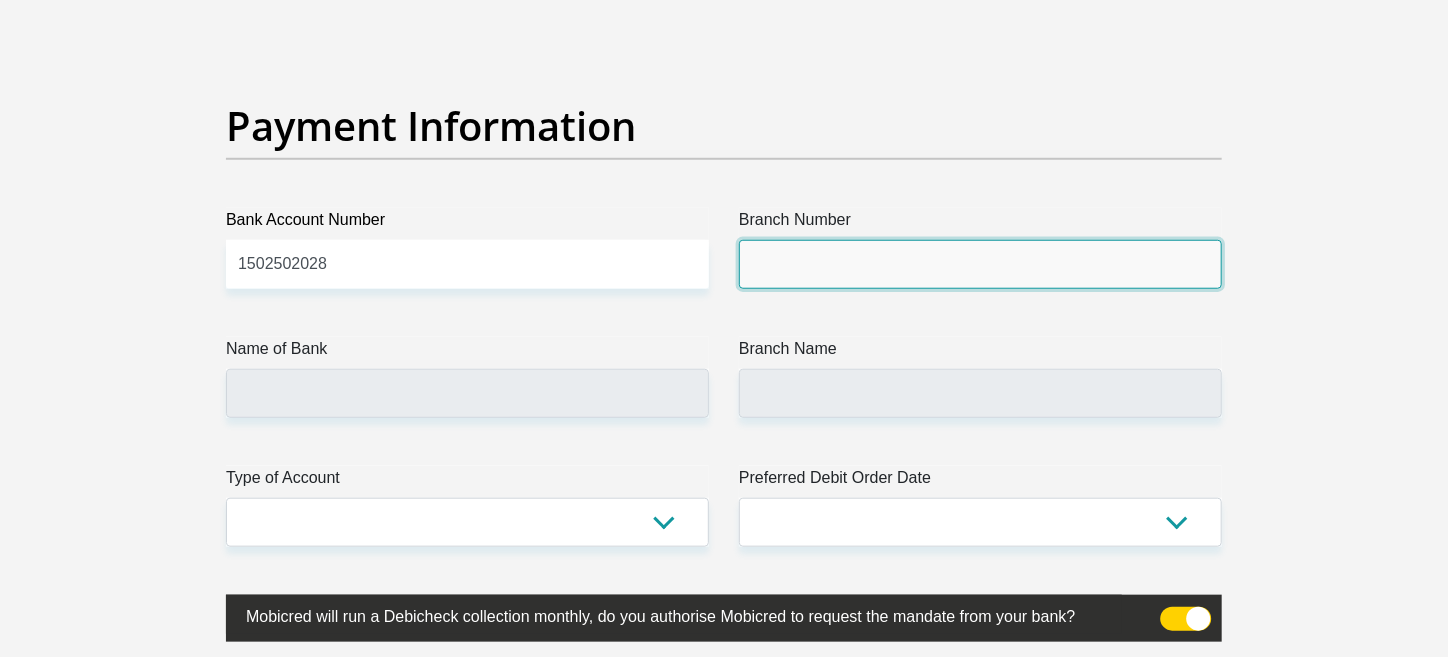 click on "Branch Number" at bounding box center (980, 264) 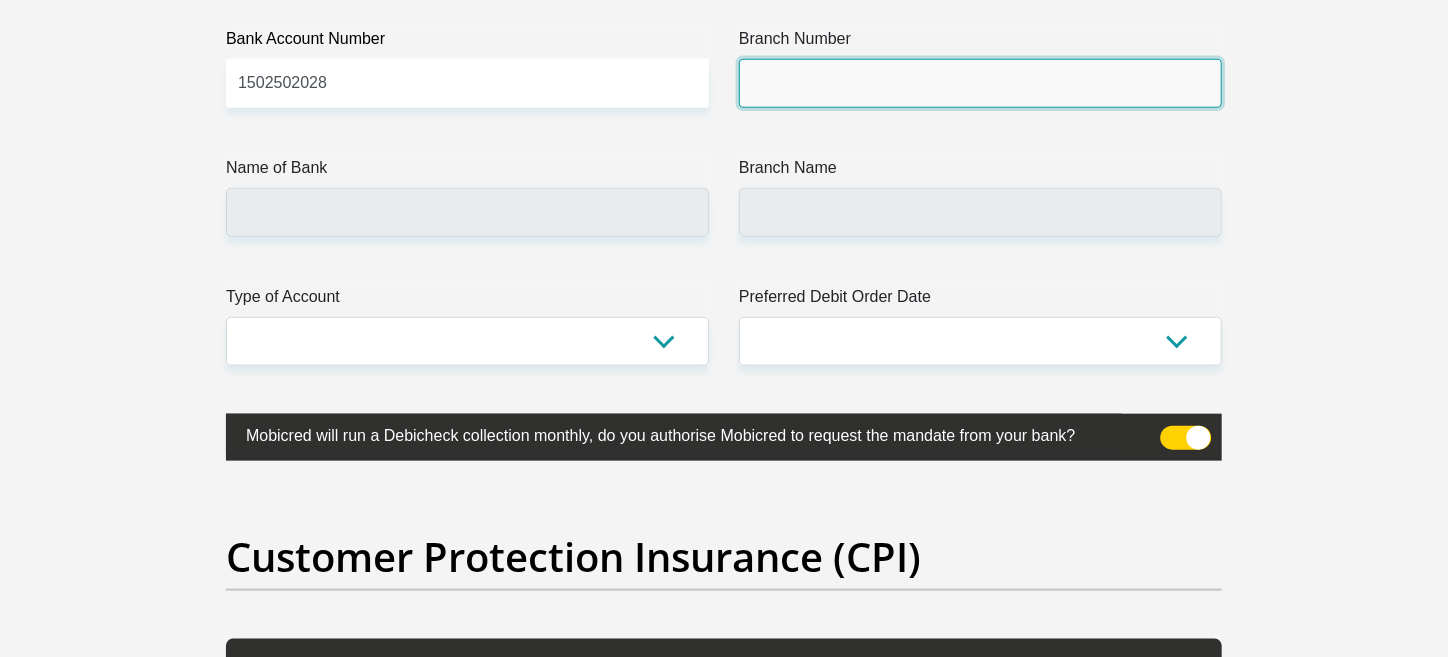 scroll, scrollTop: 4749, scrollLeft: 0, axis: vertical 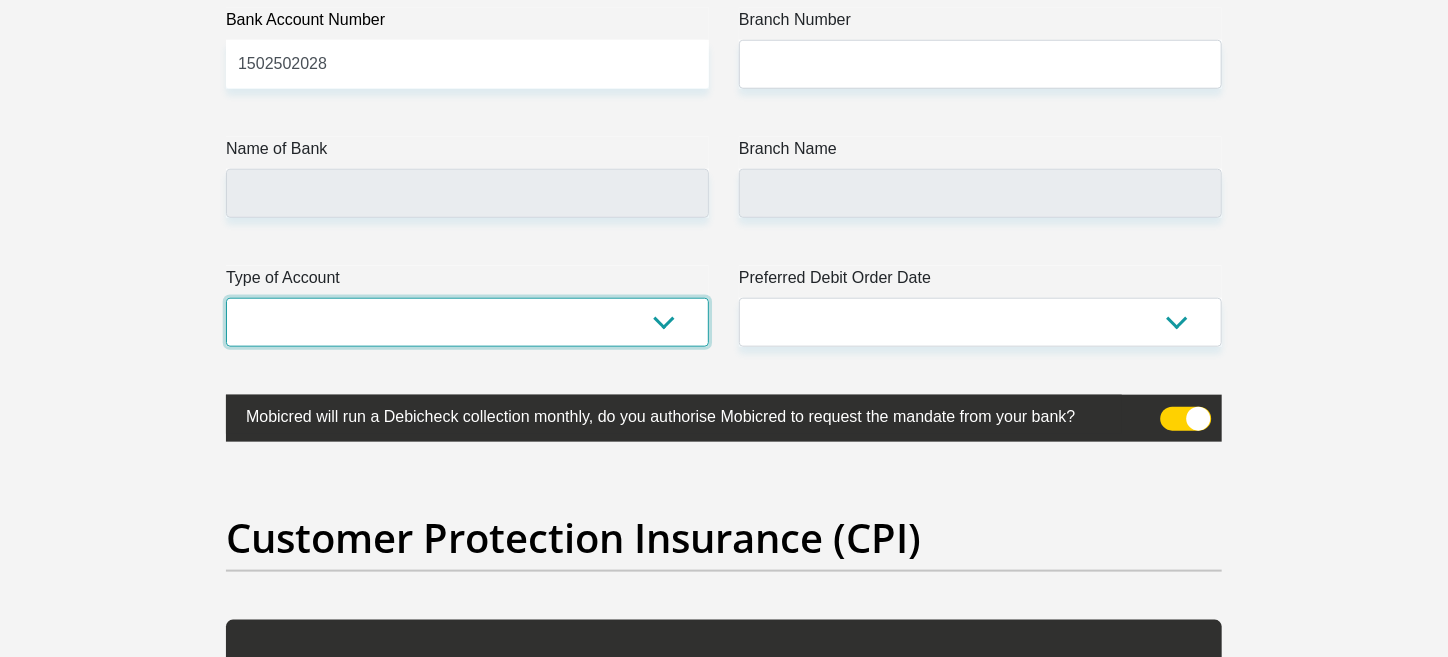 click on "Cheque
Savings" at bounding box center (467, 322) 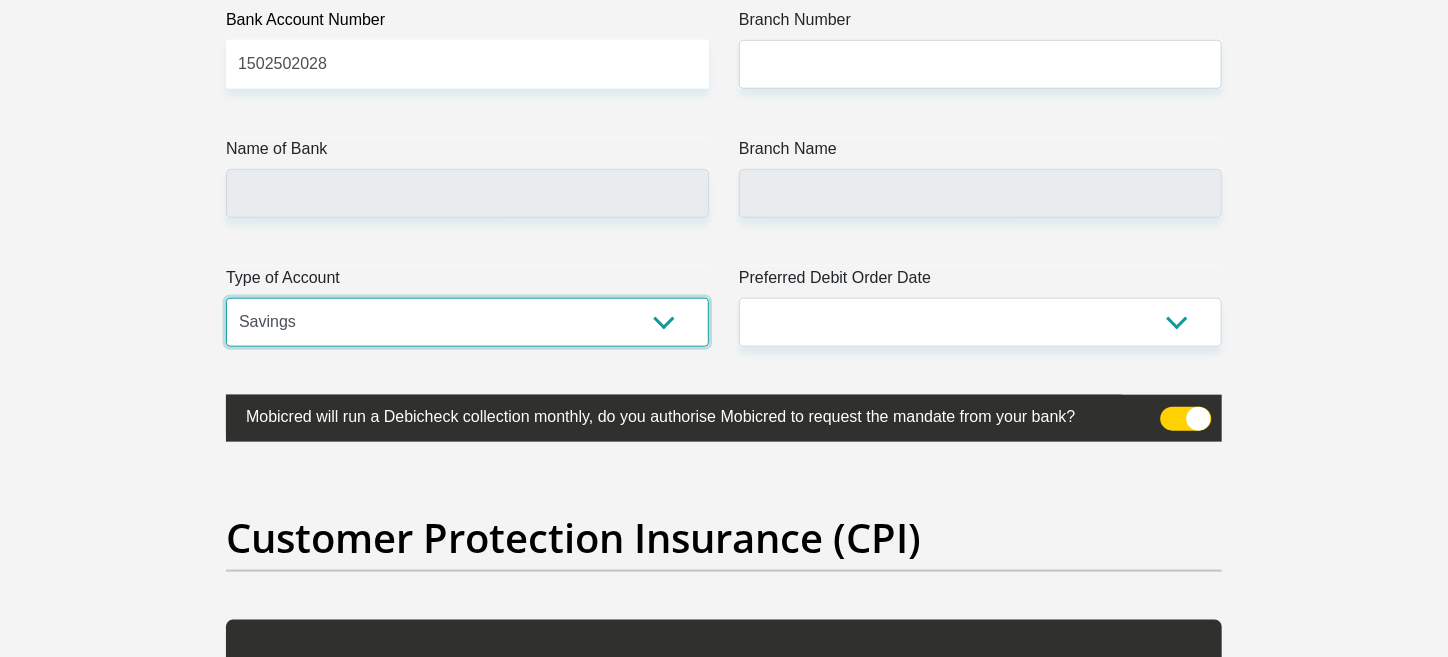 click on "Cheque
Savings" at bounding box center [467, 322] 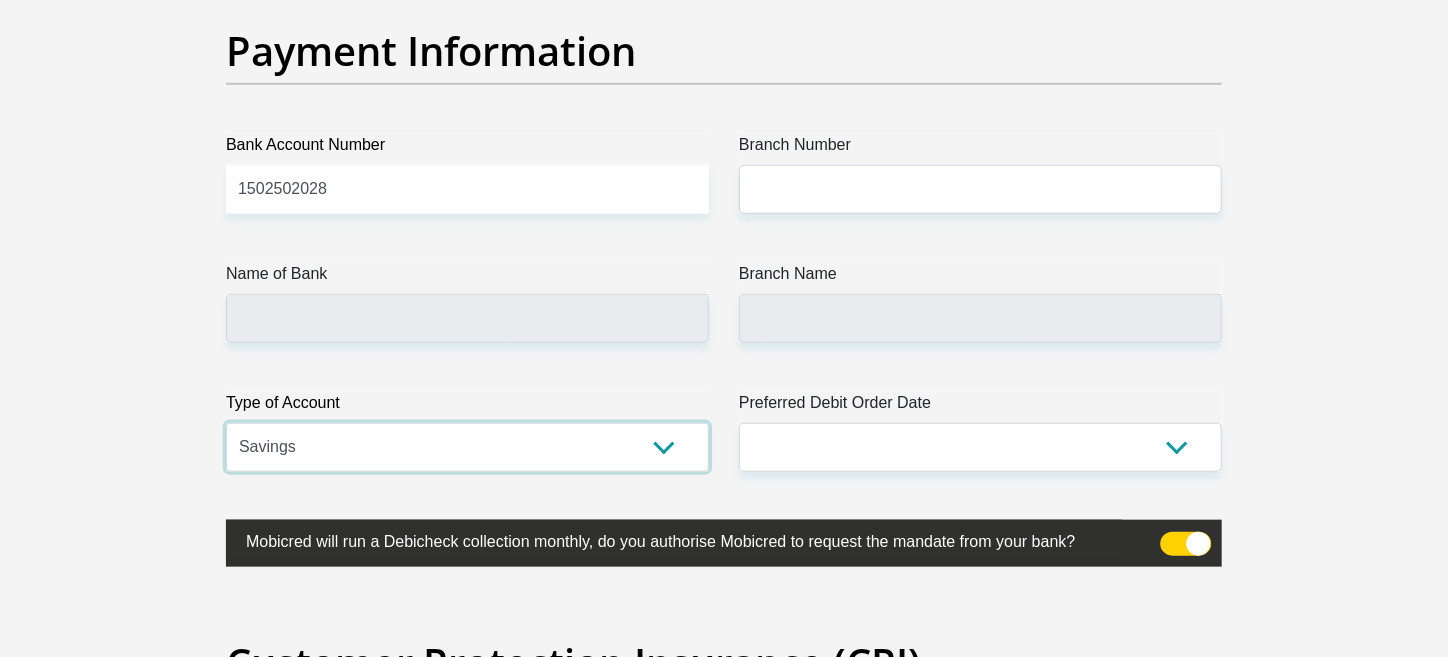 scroll, scrollTop: 4620, scrollLeft: 0, axis: vertical 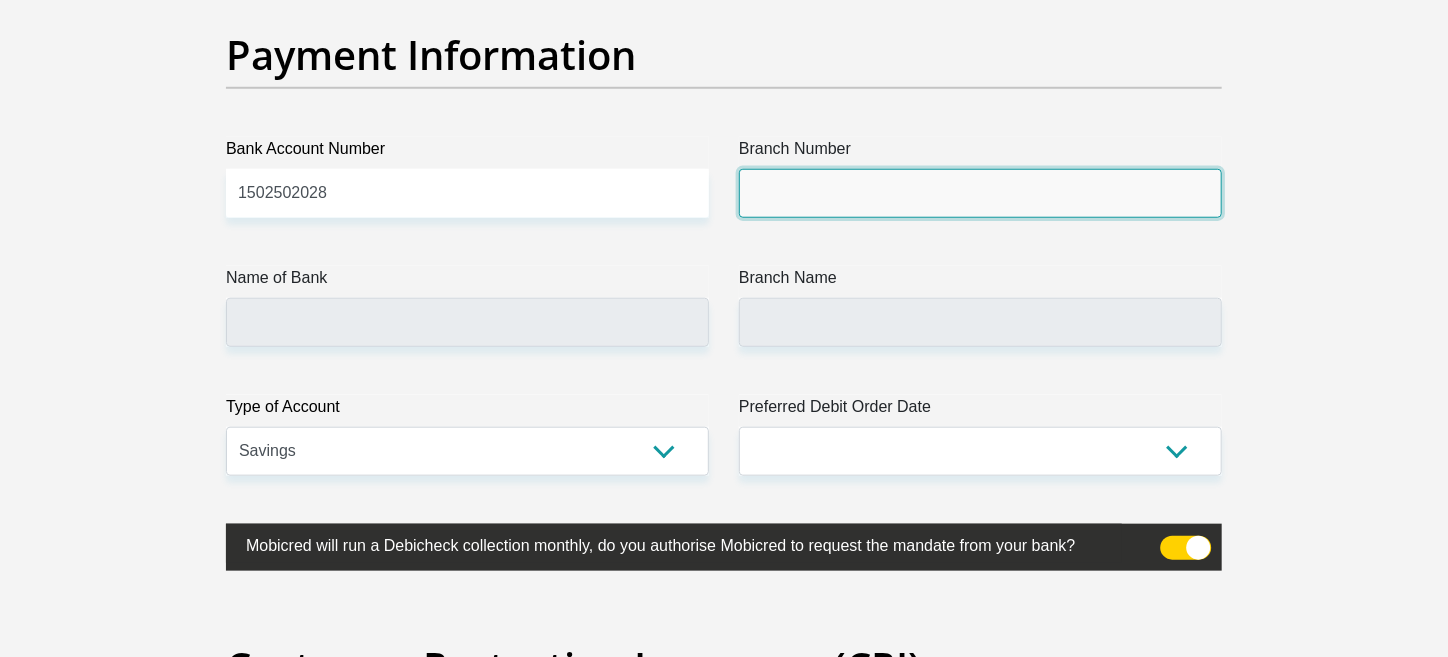 click on "Branch Number" at bounding box center (980, 193) 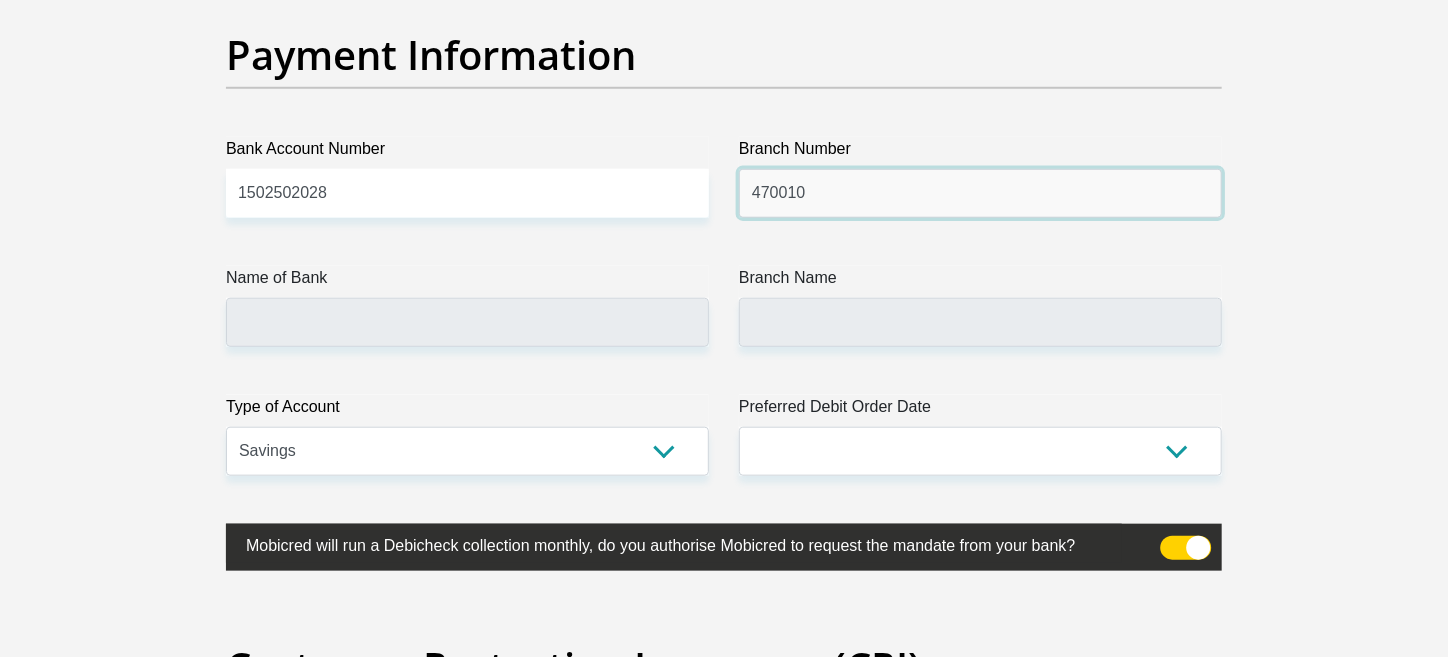 type on "470010" 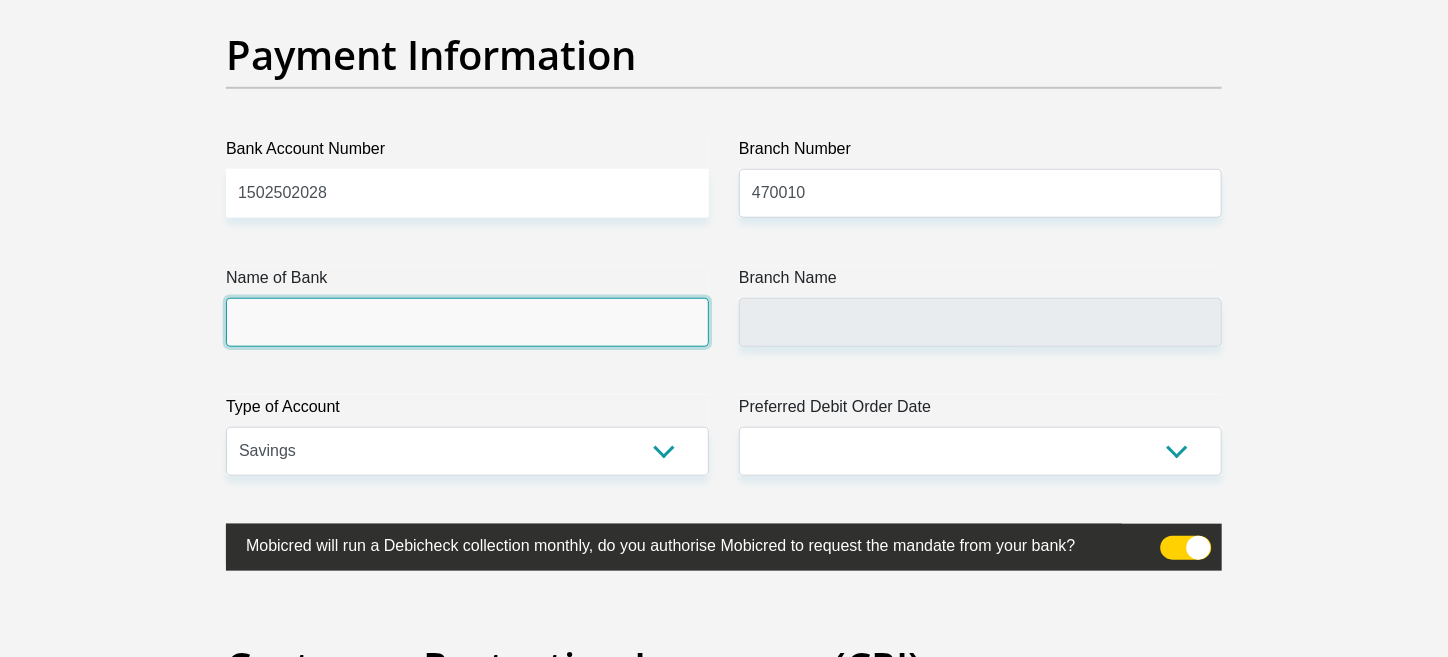 click on "Name of Bank" at bounding box center (467, 322) 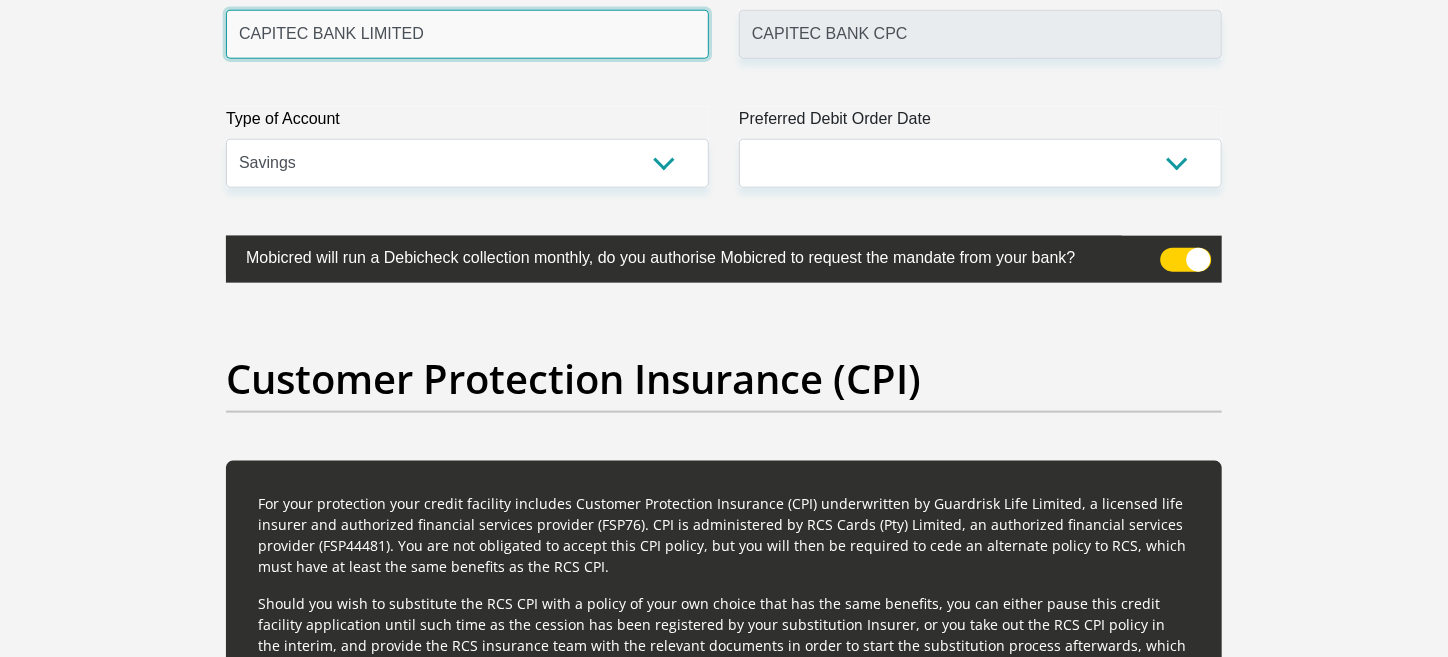 scroll, scrollTop: 4909, scrollLeft: 0, axis: vertical 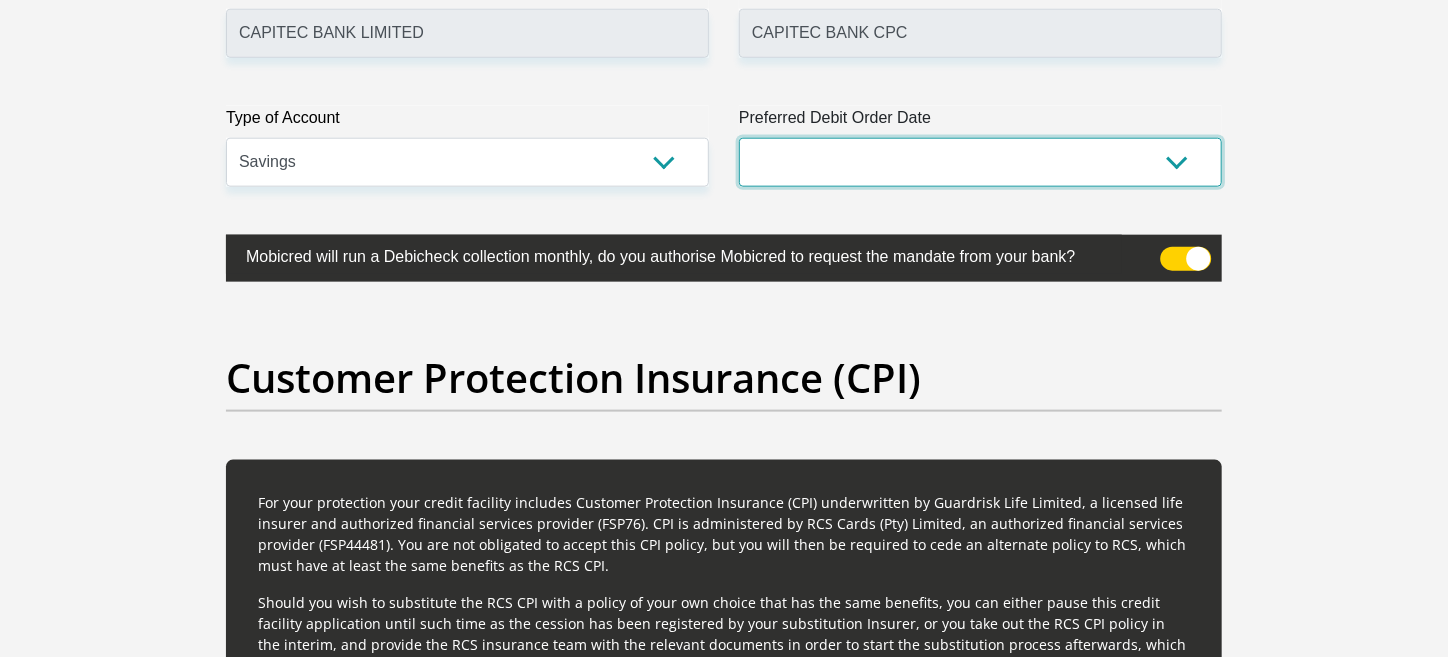 click on "1st
2nd
3rd
4th
5th
7th
18th
19th
20th
21st
22nd
23rd
24th
25th
26th
27th
28th
29th
30th" at bounding box center (980, 162) 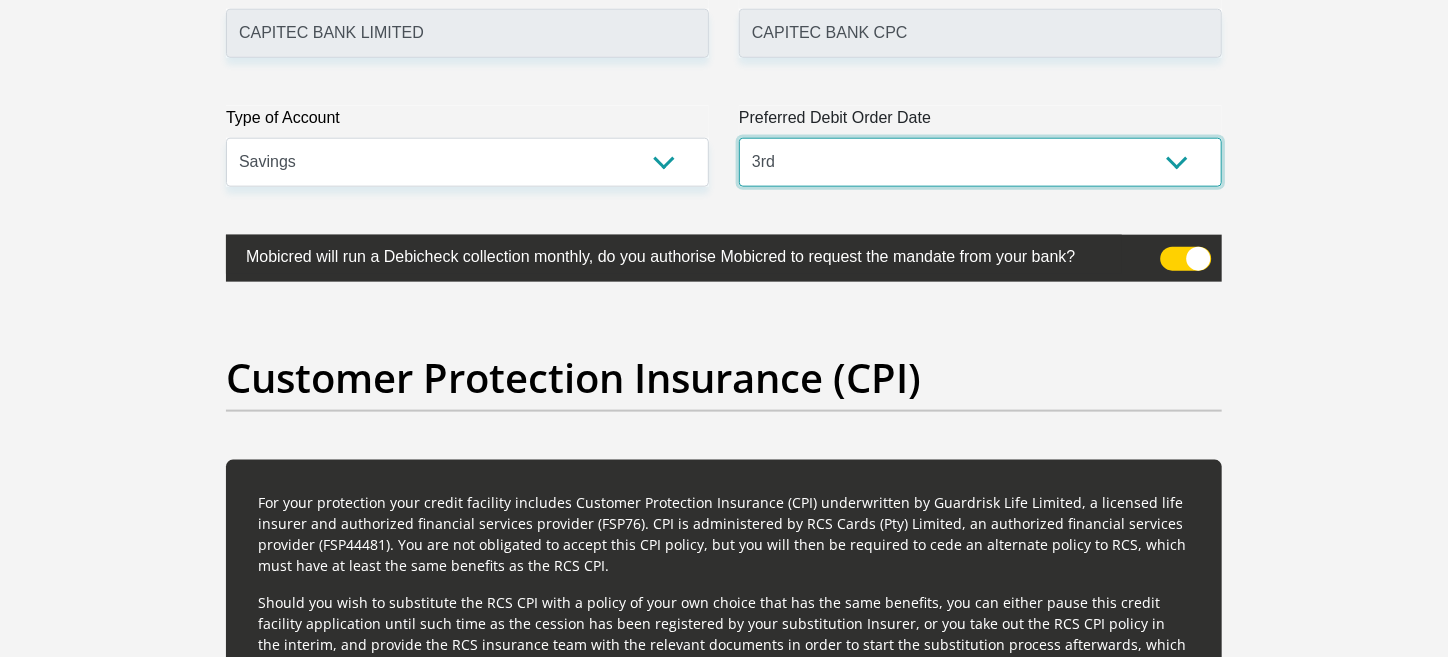 click on "1st
2nd
3rd
4th
5th
7th
18th
19th
20th
21st
22nd
23rd
24th
25th
26th
27th
28th
29th
30th" at bounding box center [980, 162] 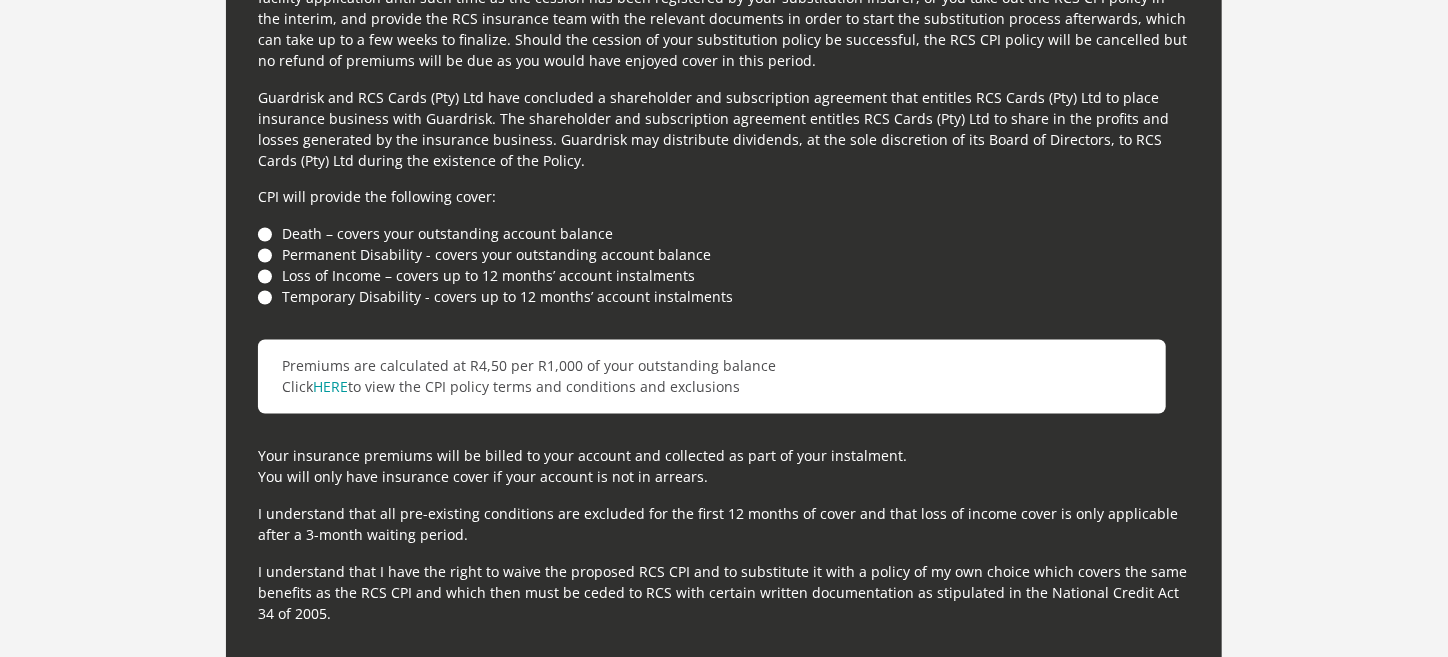 scroll, scrollTop: 5513, scrollLeft: 0, axis: vertical 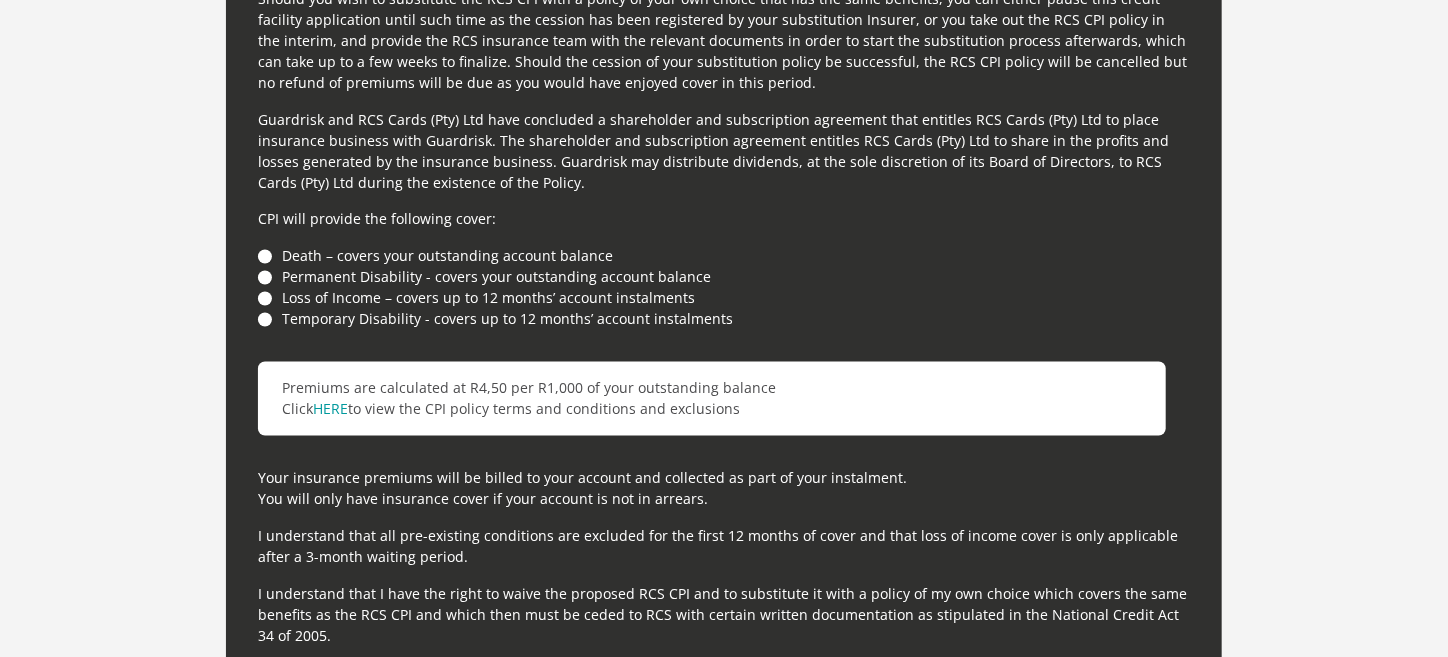 click on "Death – covers your outstanding account balance" at bounding box center (724, 256) 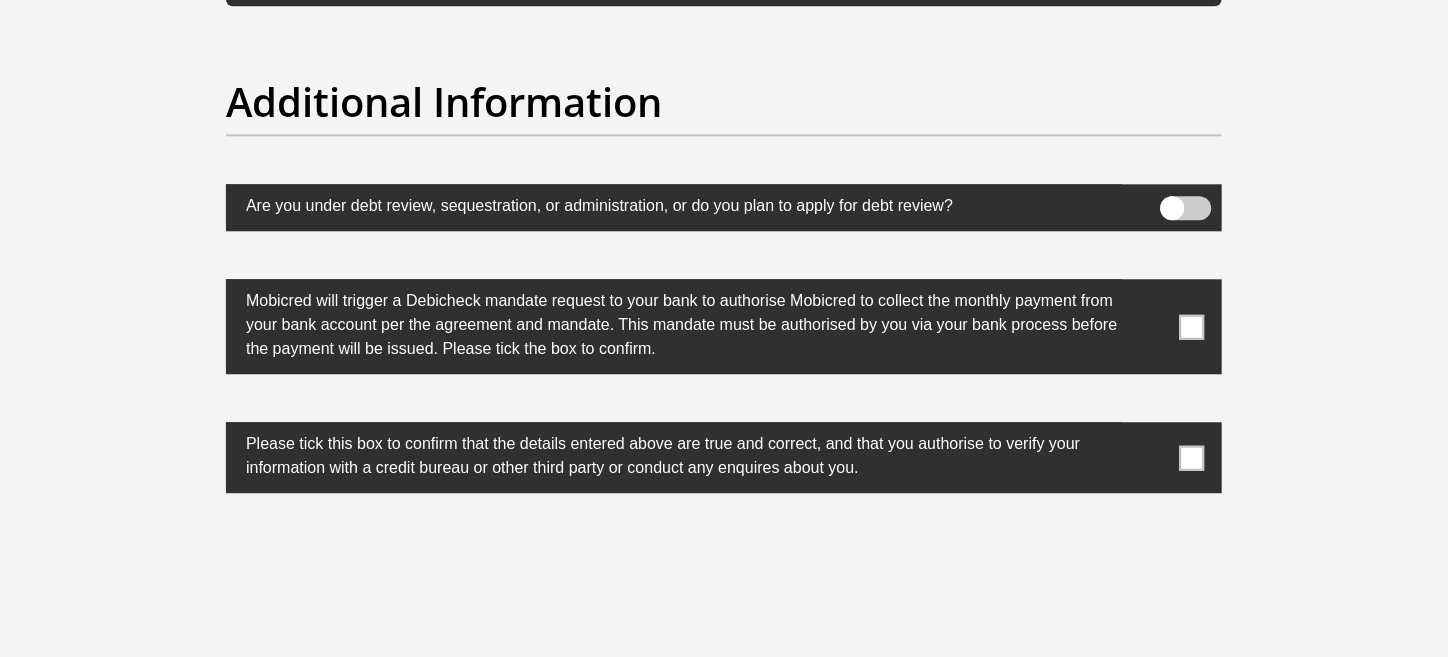scroll, scrollTop: 6220, scrollLeft: 0, axis: vertical 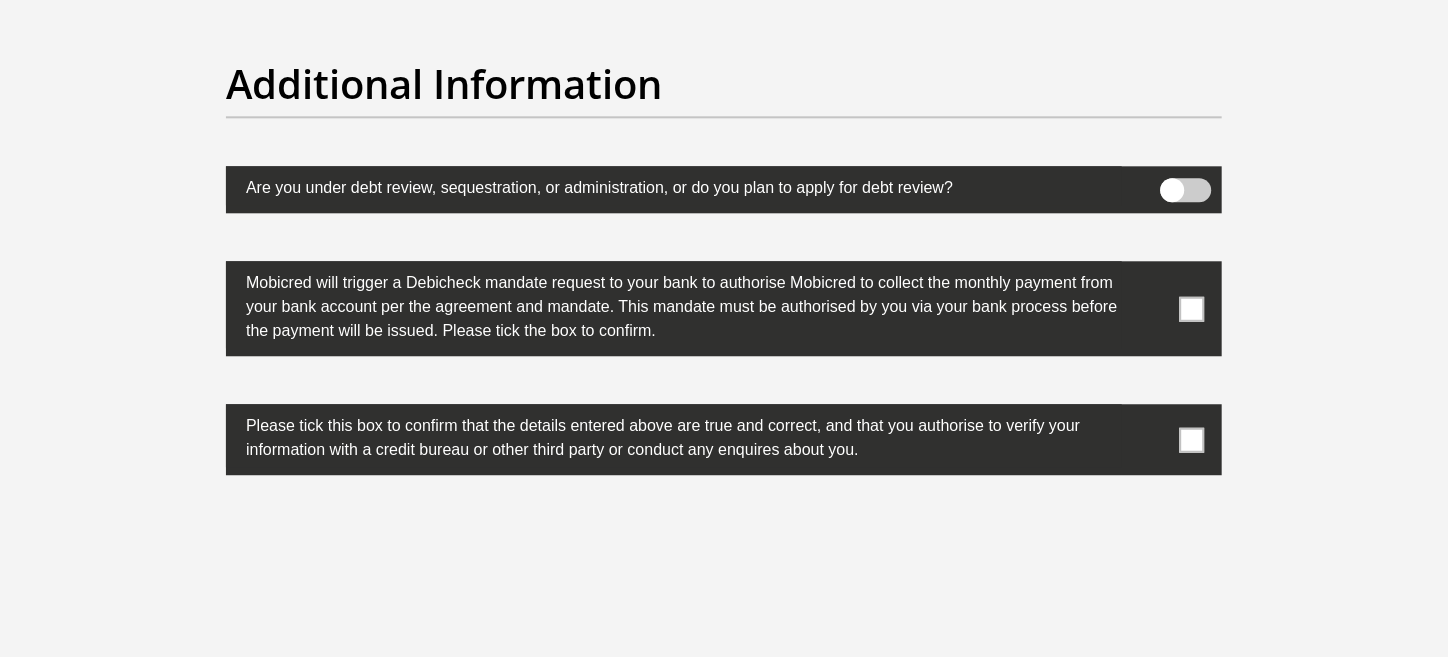 click at bounding box center [1192, 308] 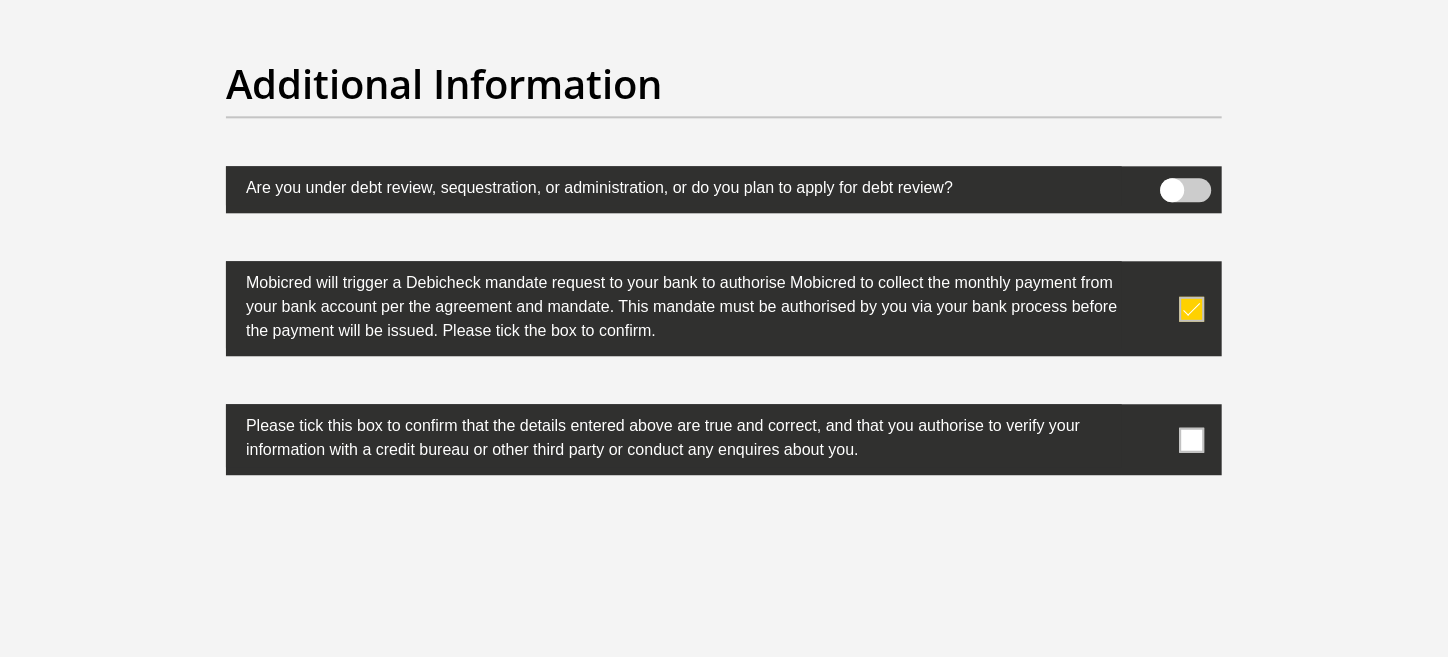 click at bounding box center [1192, 439] 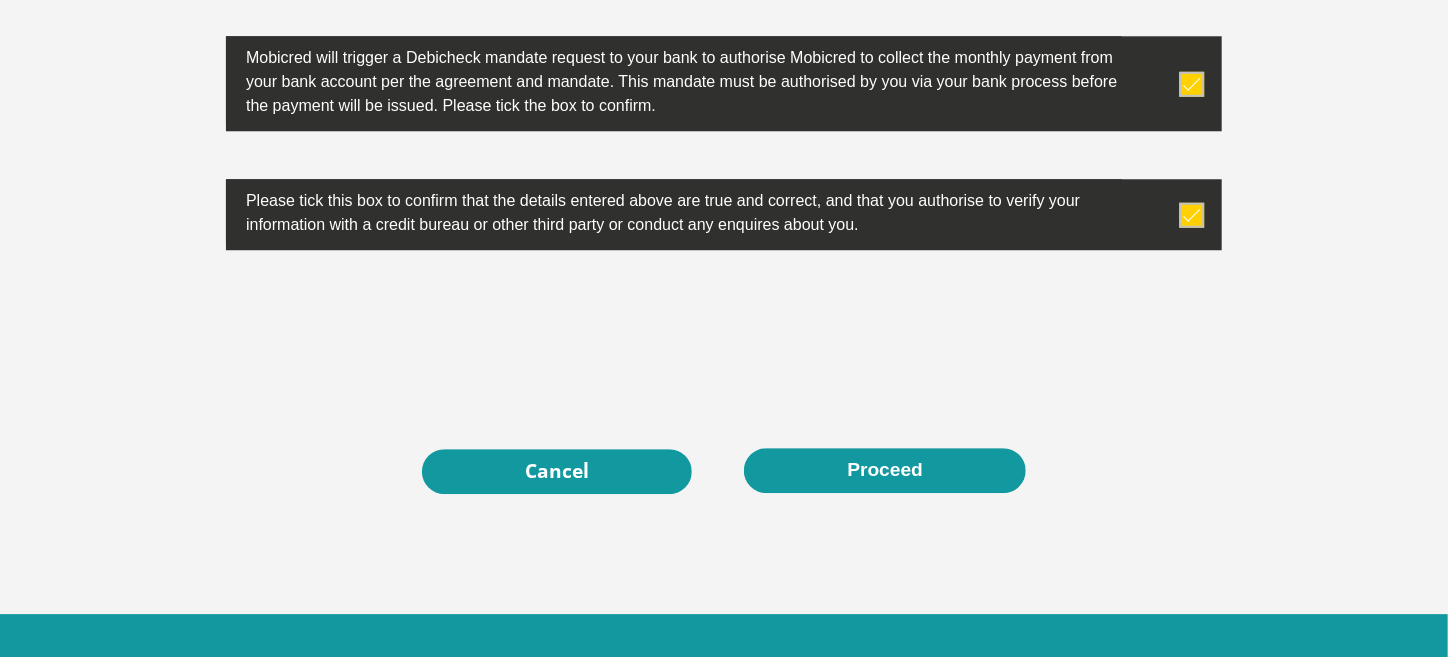 scroll, scrollTop: 6454, scrollLeft: 0, axis: vertical 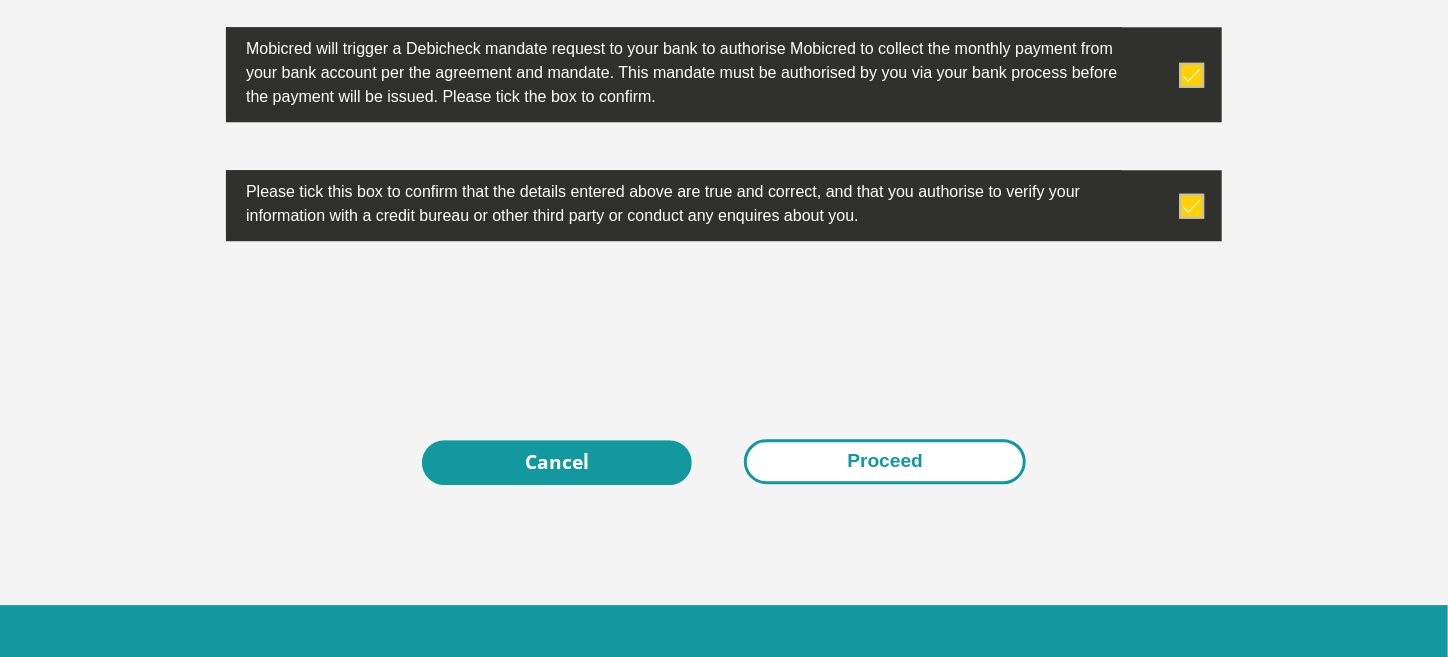 click on "Proceed" at bounding box center [885, 461] 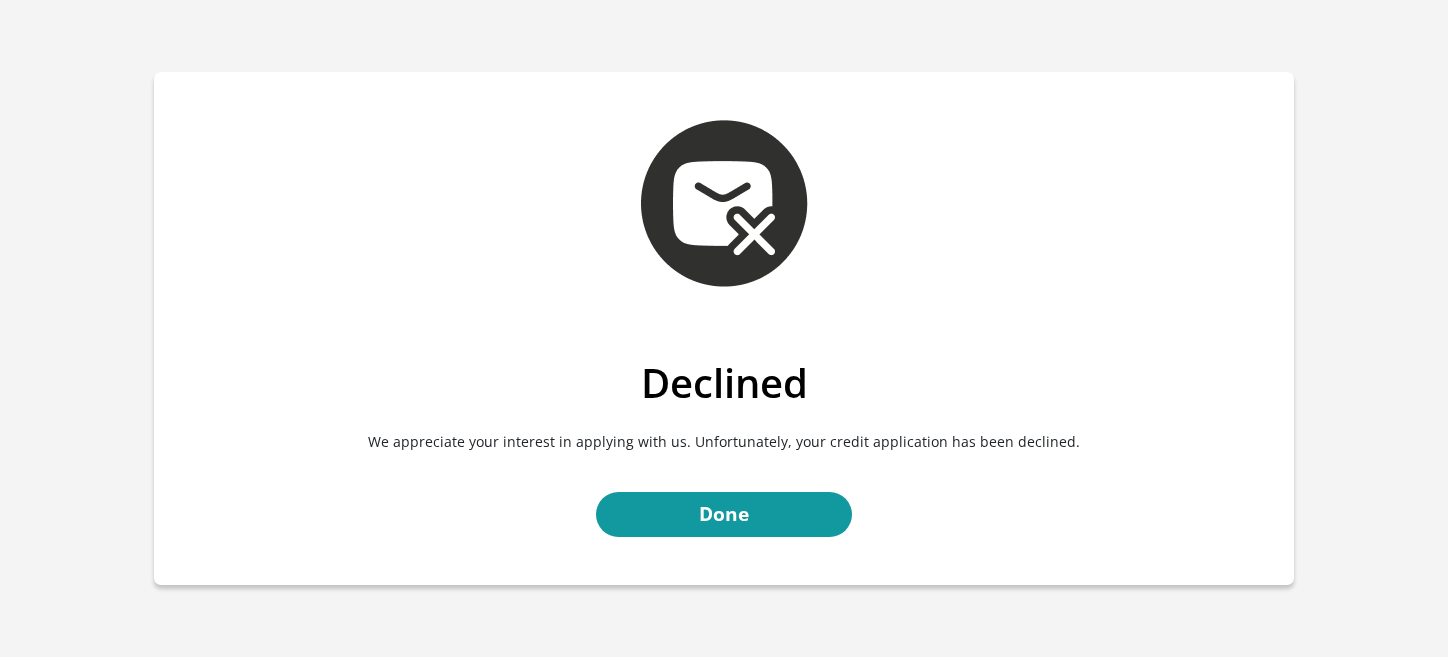 scroll, scrollTop: 0, scrollLeft: 0, axis: both 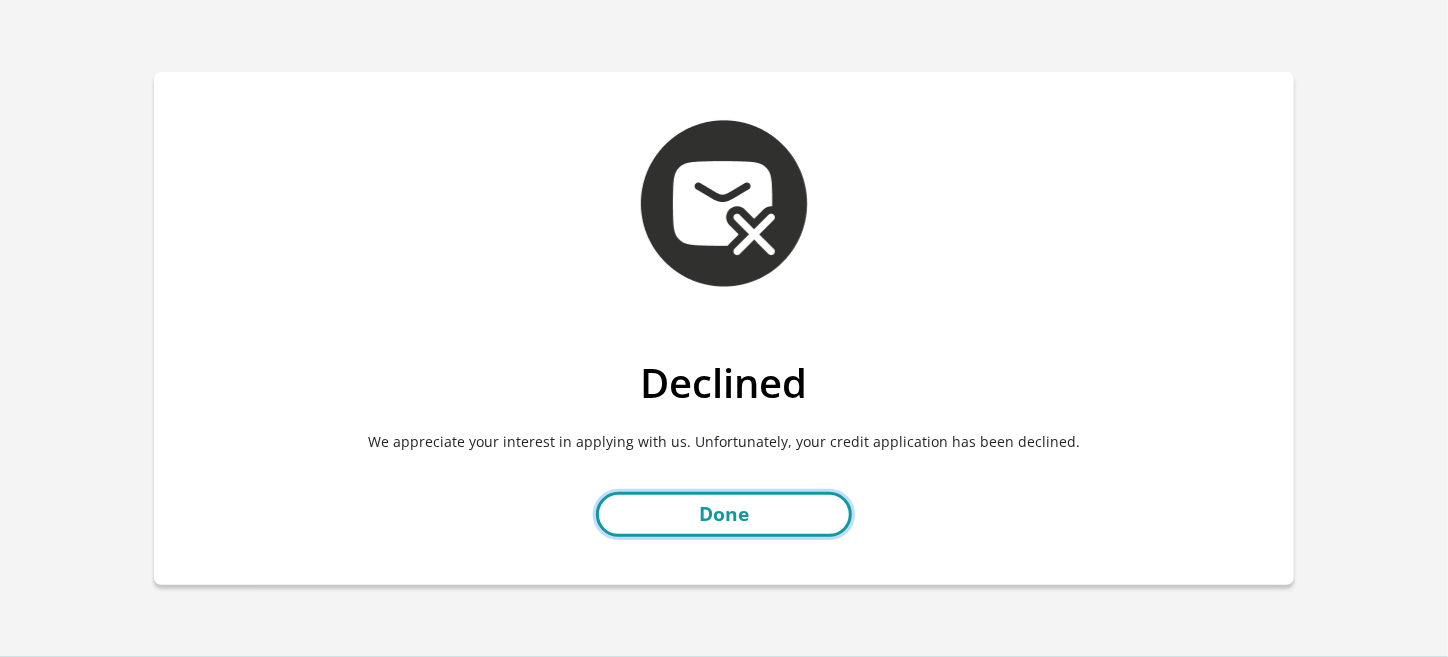 click on "Done" at bounding box center [724, 514] 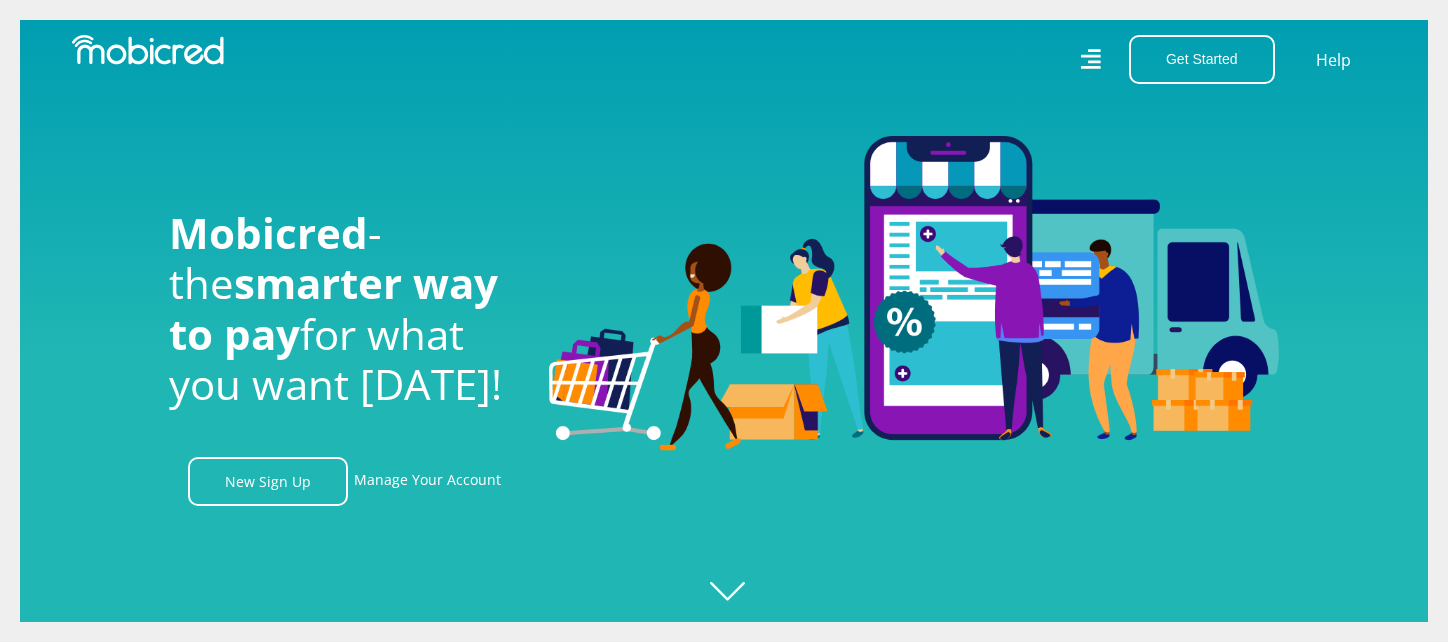 scroll, scrollTop: 0, scrollLeft: 0, axis: both 